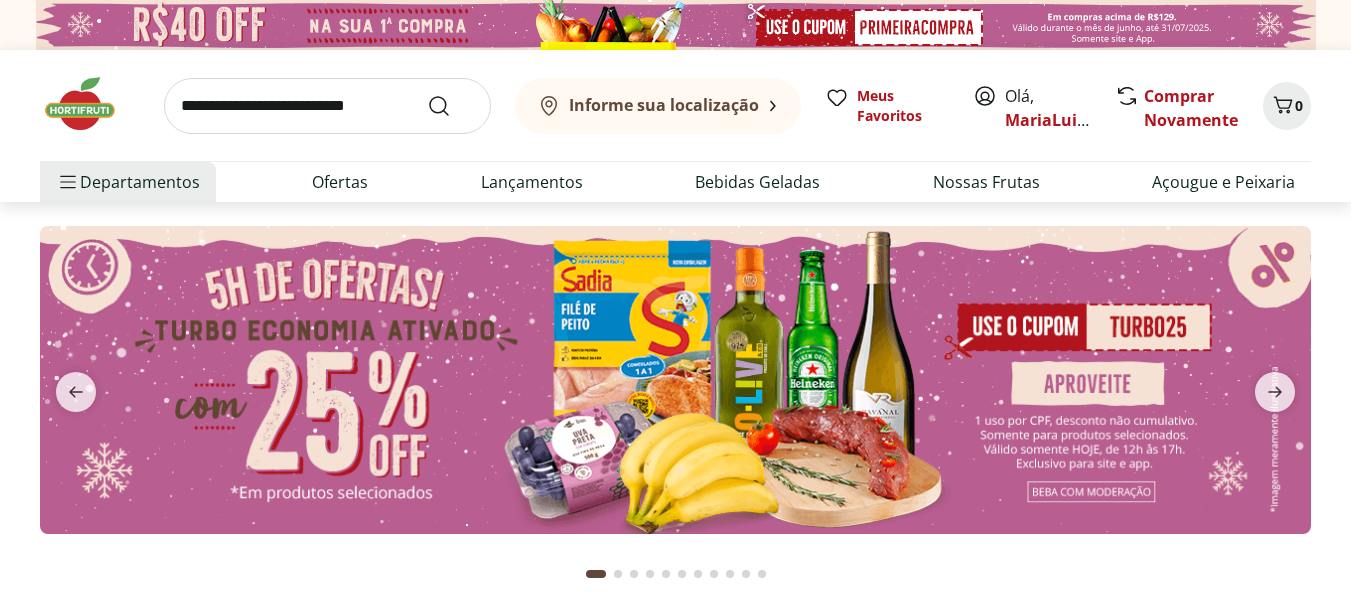 scroll, scrollTop: 0, scrollLeft: 0, axis: both 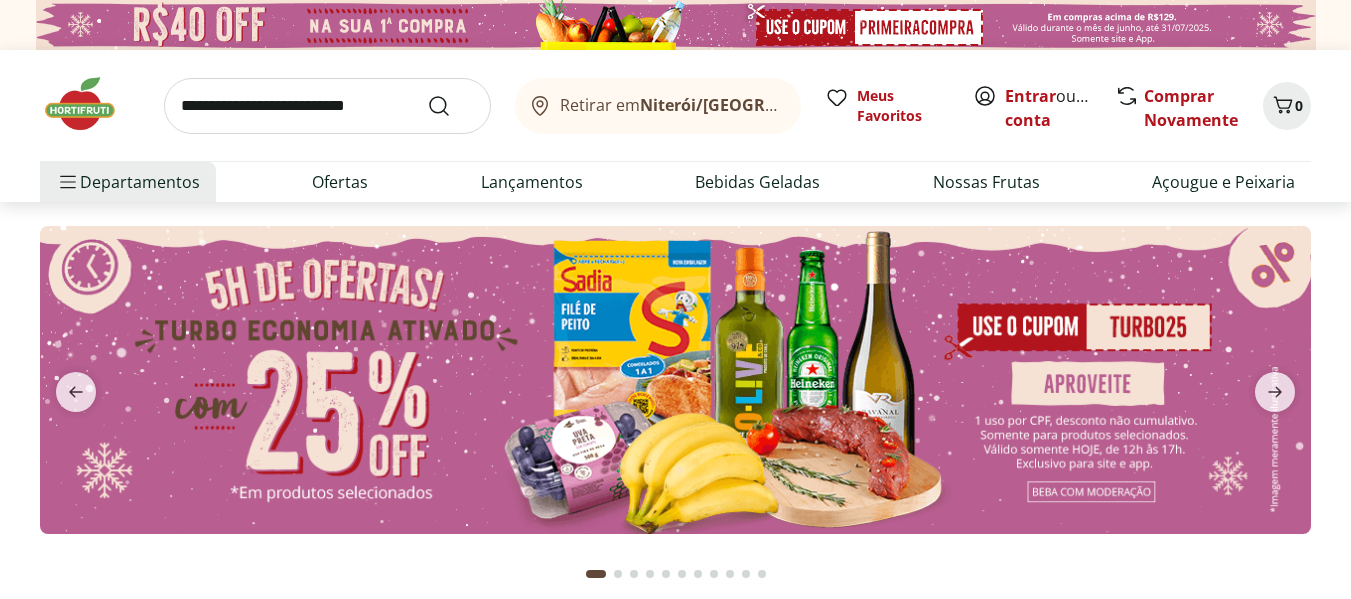 click at bounding box center [327, 106] 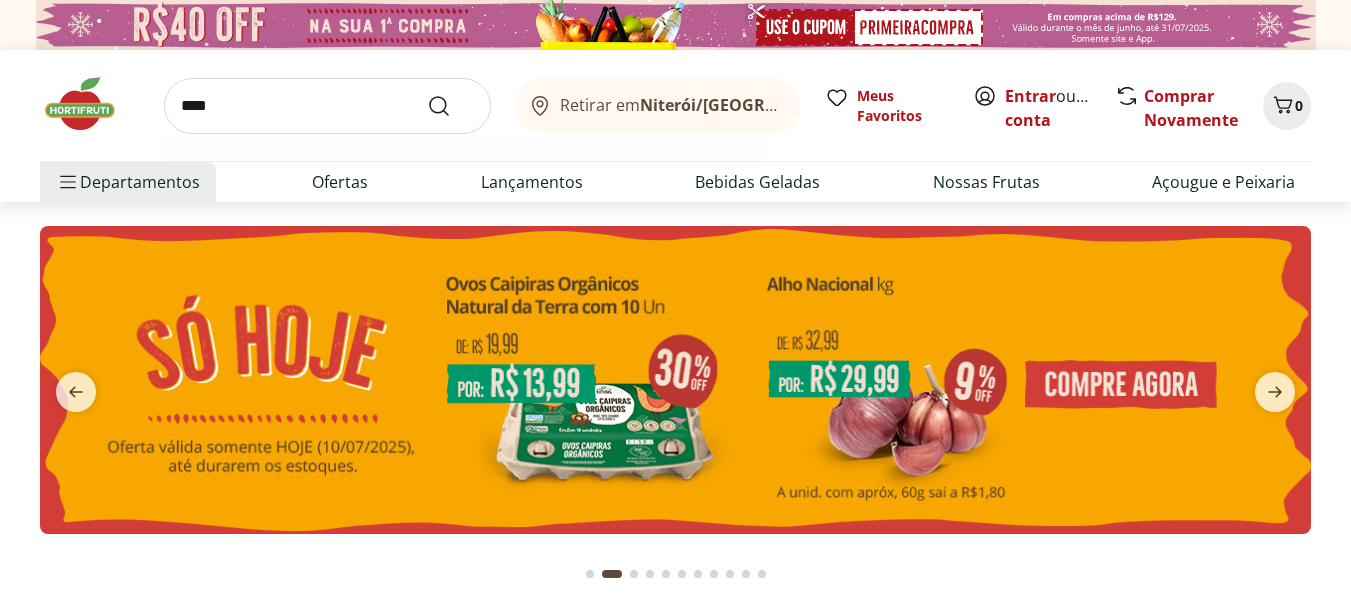 type on "****" 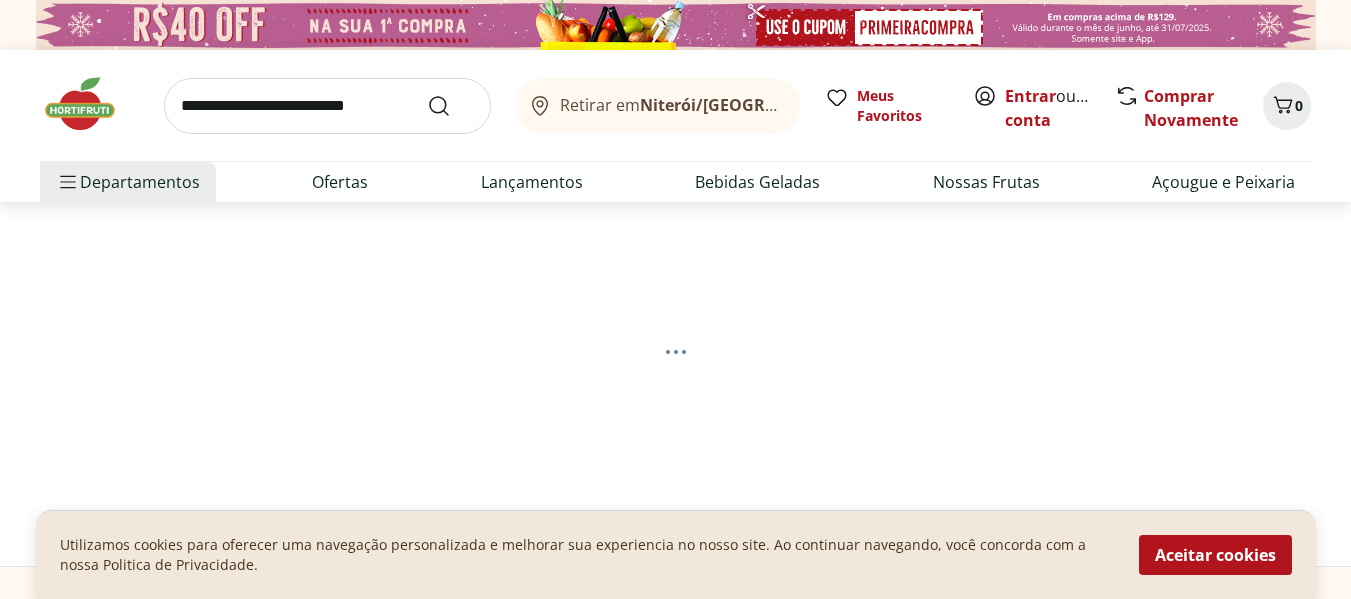select on "**********" 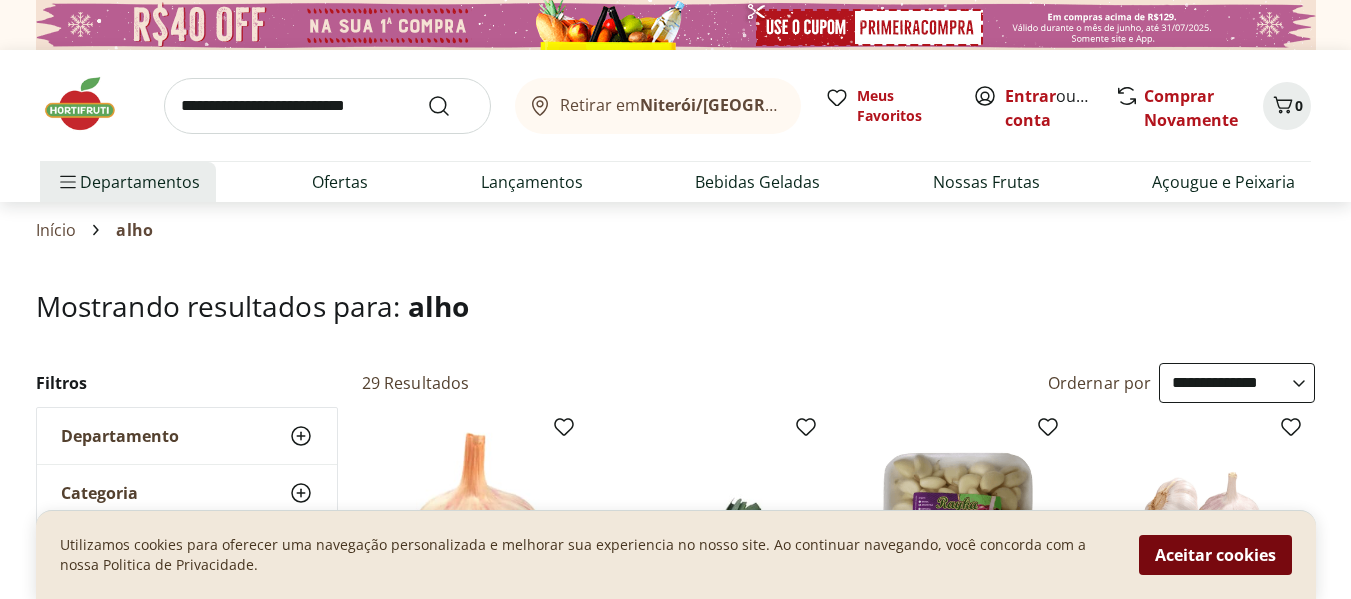 click on "Aceitar cookies" at bounding box center [1215, 555] 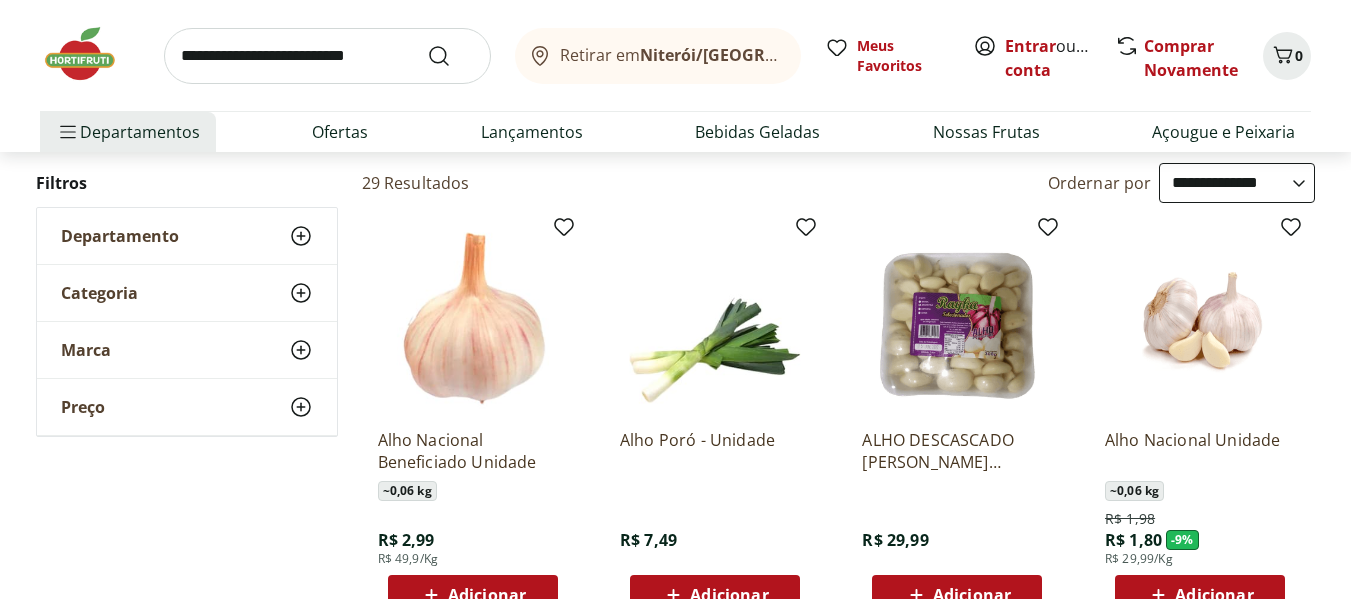 scroll, scrollTop: 267, scrollLeft: 0, axis: vertical 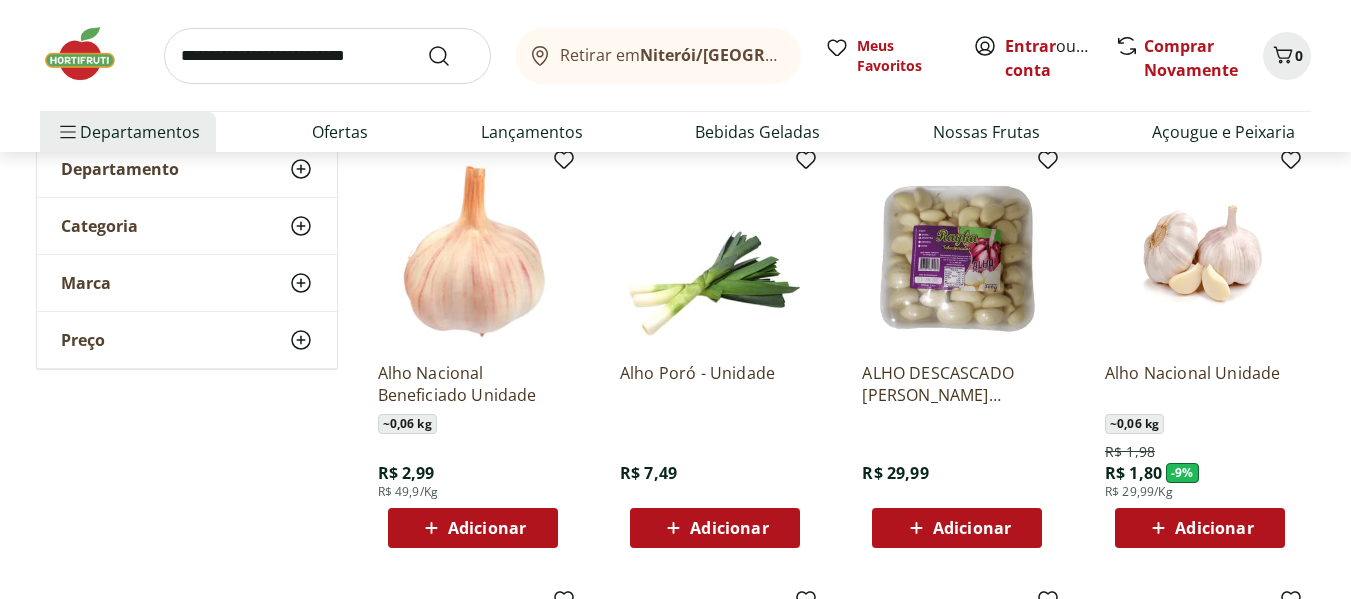 click on "Adicionar" at bounding box center [957, 528] 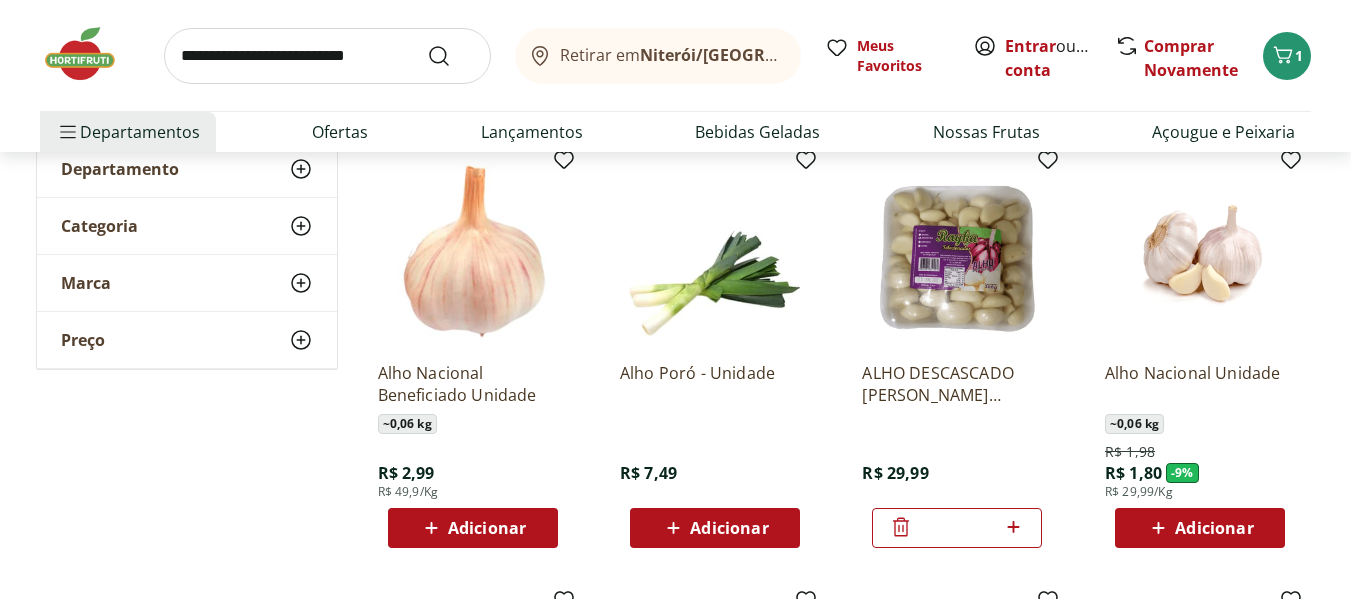 scroll, scrollTop: 0, scrollLeft: 0, axis: both 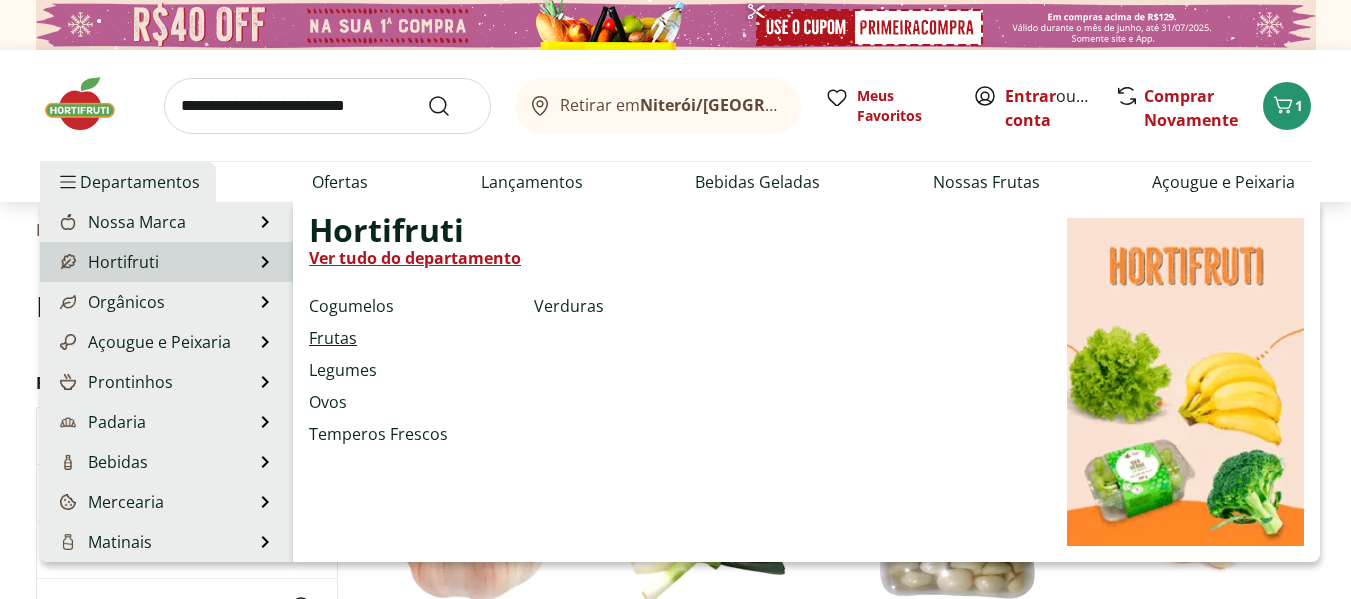 click on "Frutas" at bounding box center [333, 338] 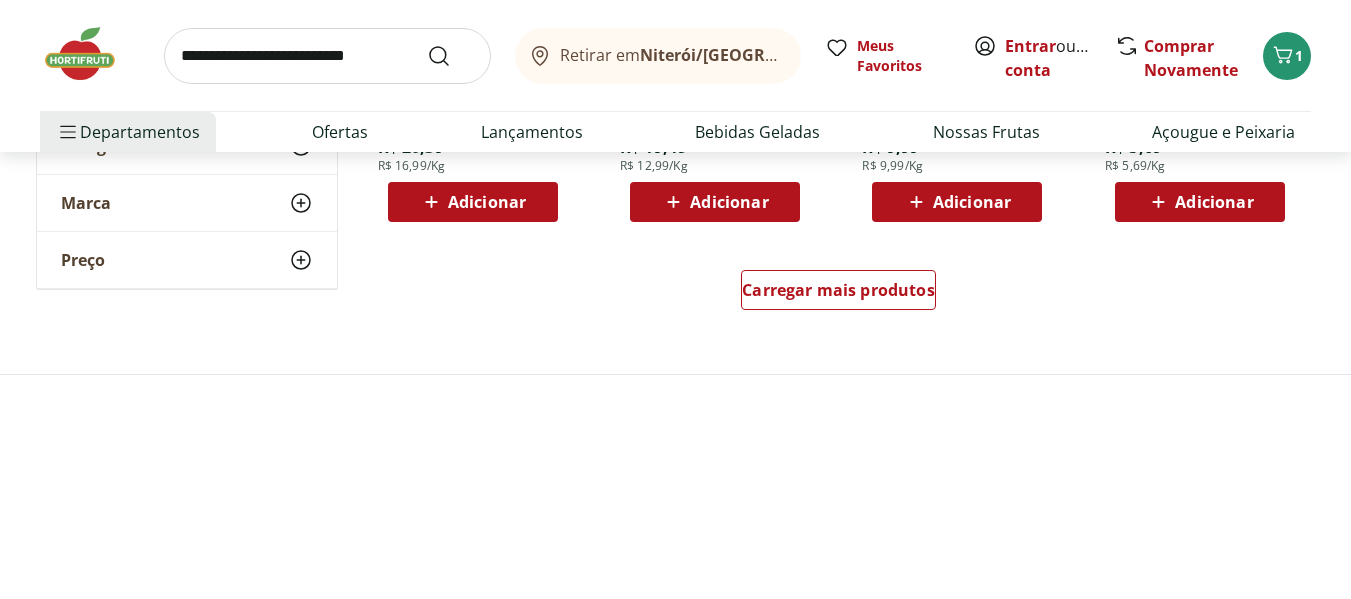 scroll, scrollTop: 1467, scrollLeft: 0, axis: vertical 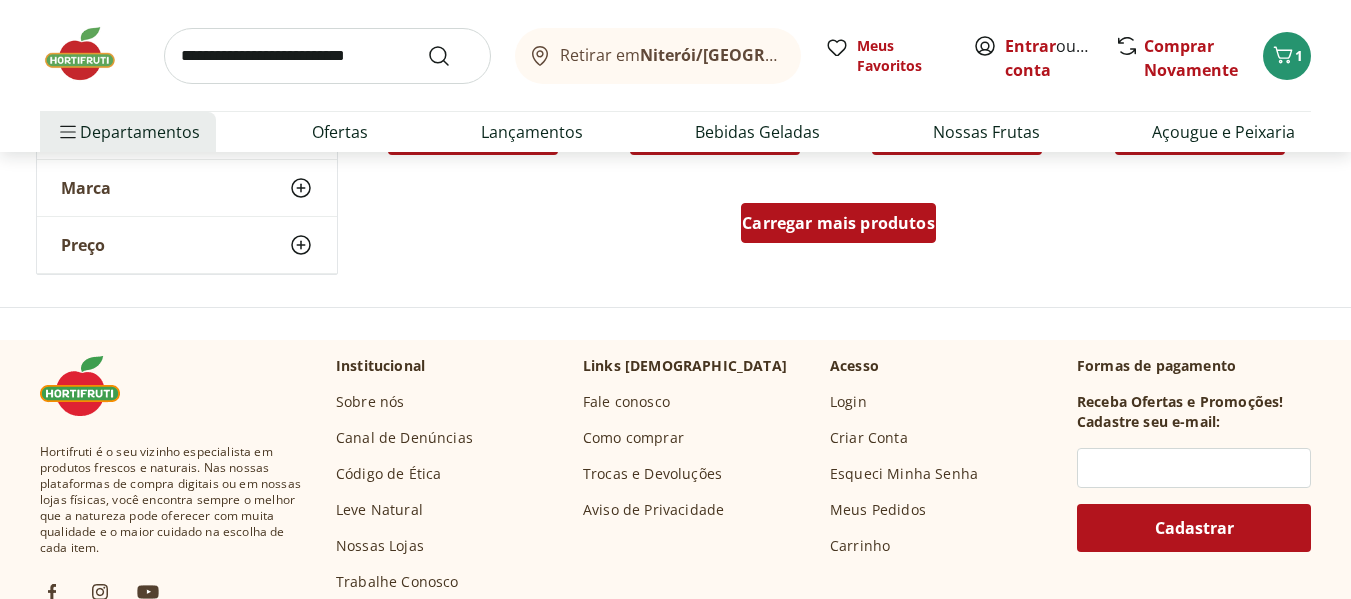 click on "Carregar mais produtos" at bounding box center [838, 223] 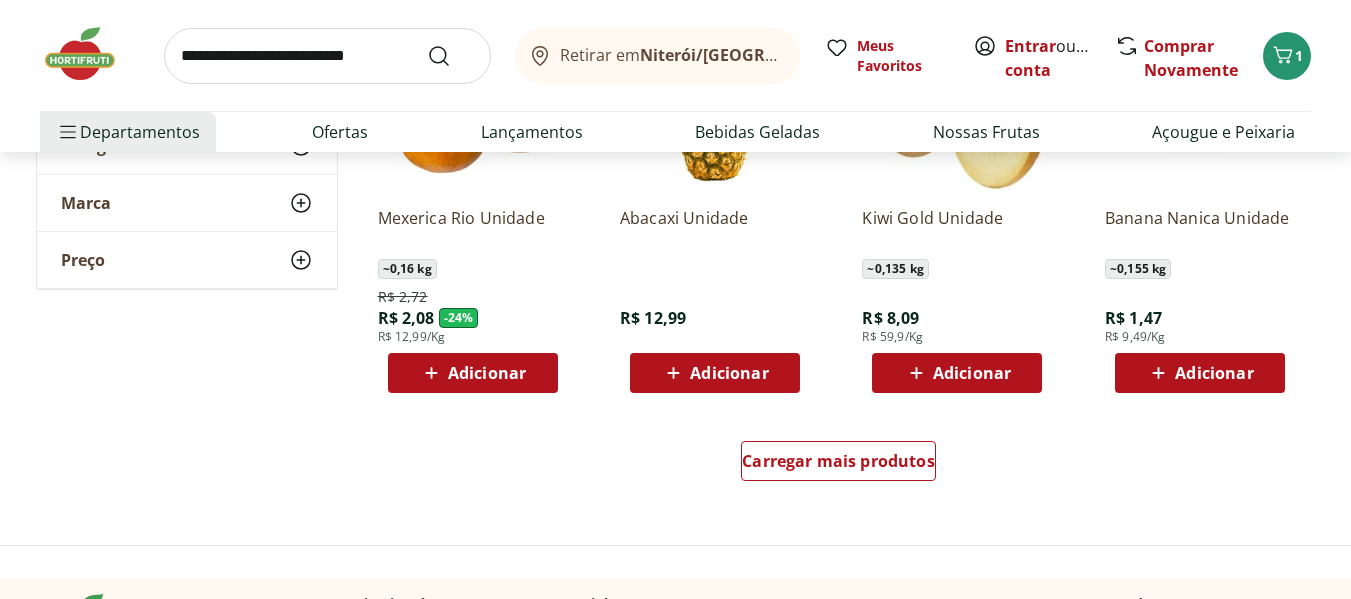 scroll, scrollTop: 2600, scrollLeft: 0, axis: vertical 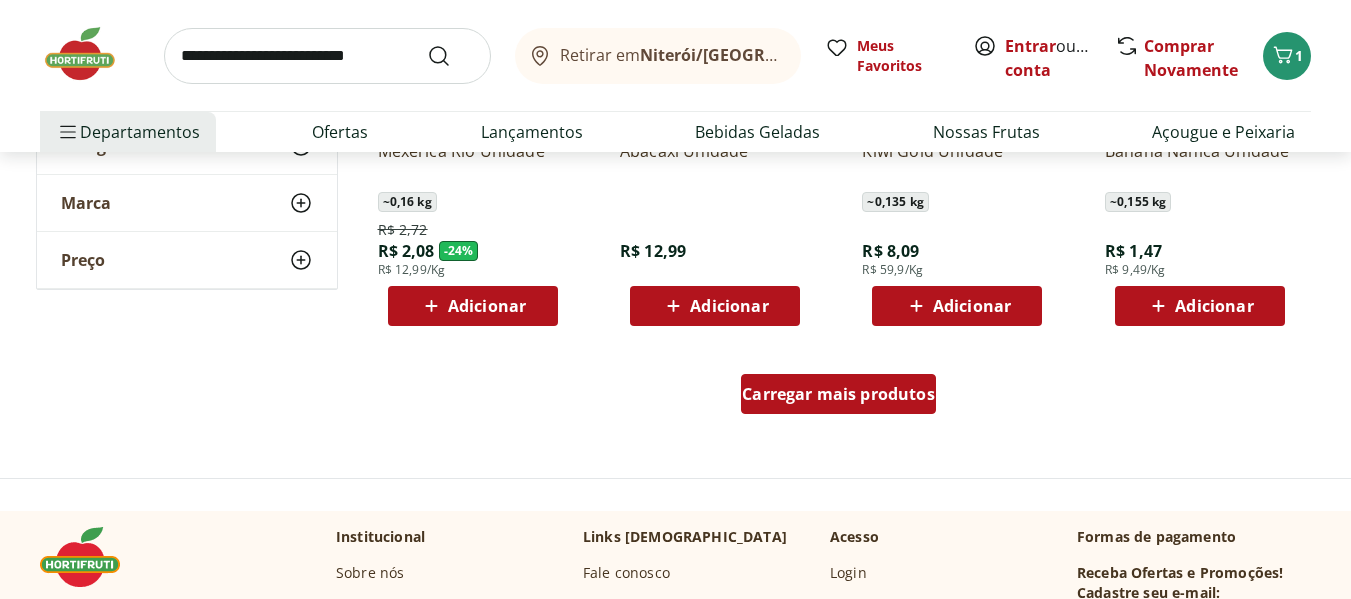 click on "Carregar mais produtos" at bounding box center (838, 394) 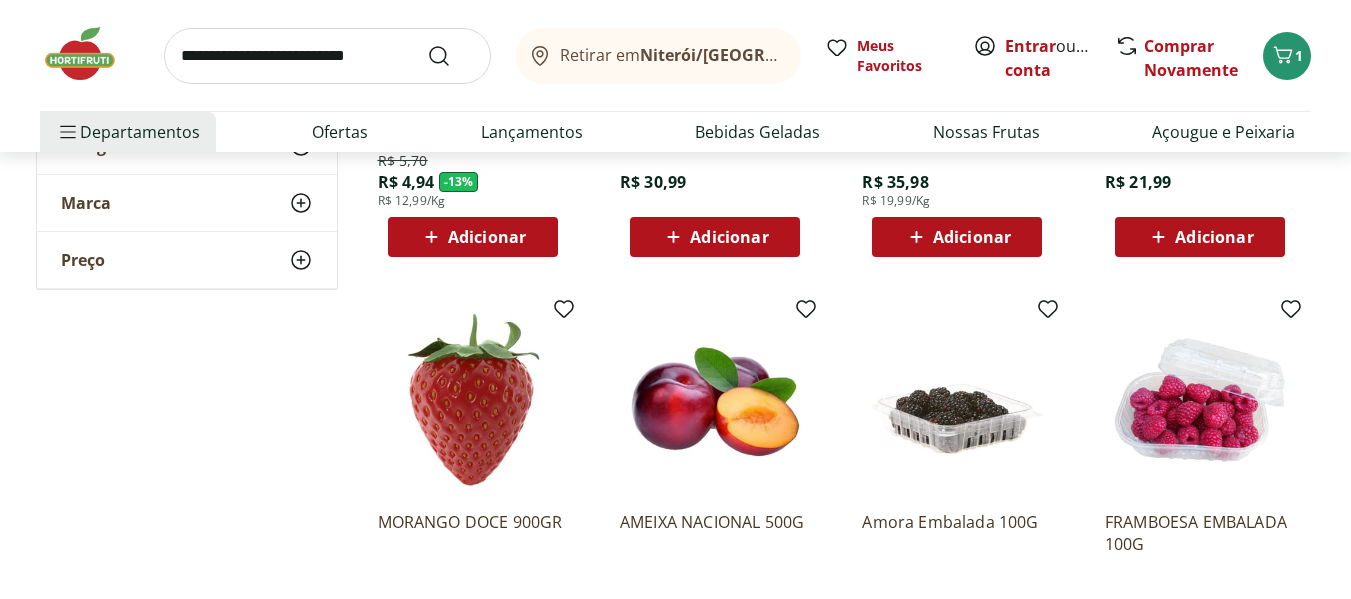 scroll, scrollTop: 3933, scrollLeft: 0, axis: vertical 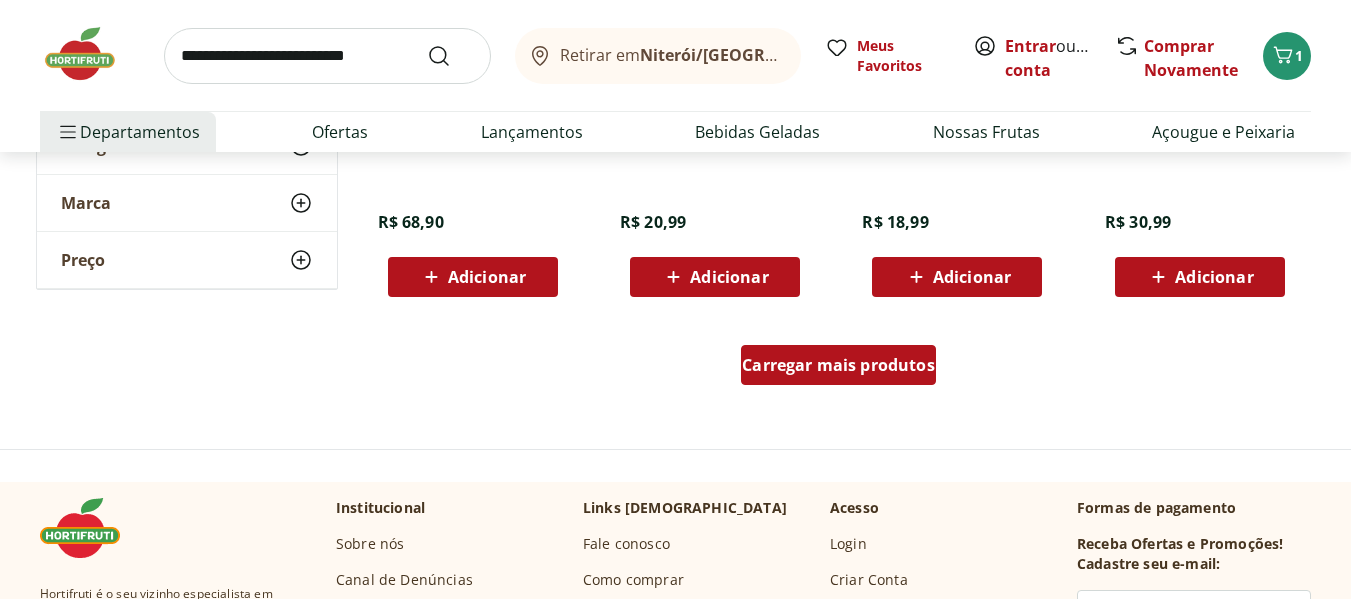 click on "Carregar mais produtos" at bounding box center (838, 365) 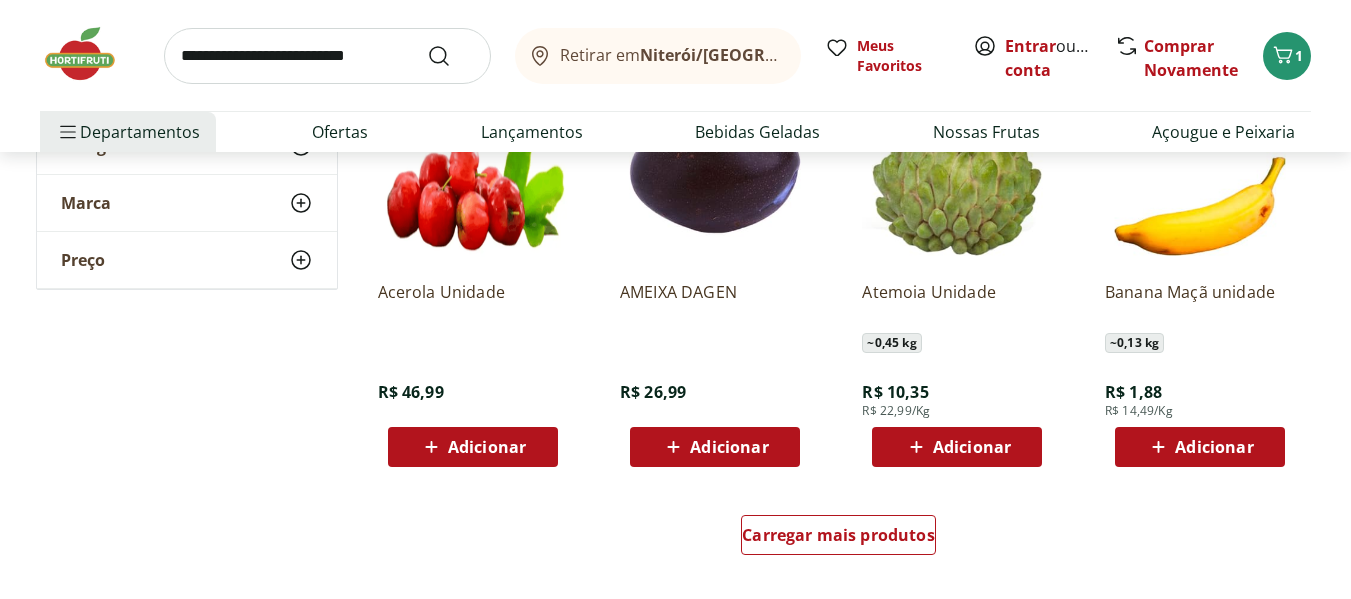 scroll, scrollTop: 5200, scrollLeft: 0, axis: vertical 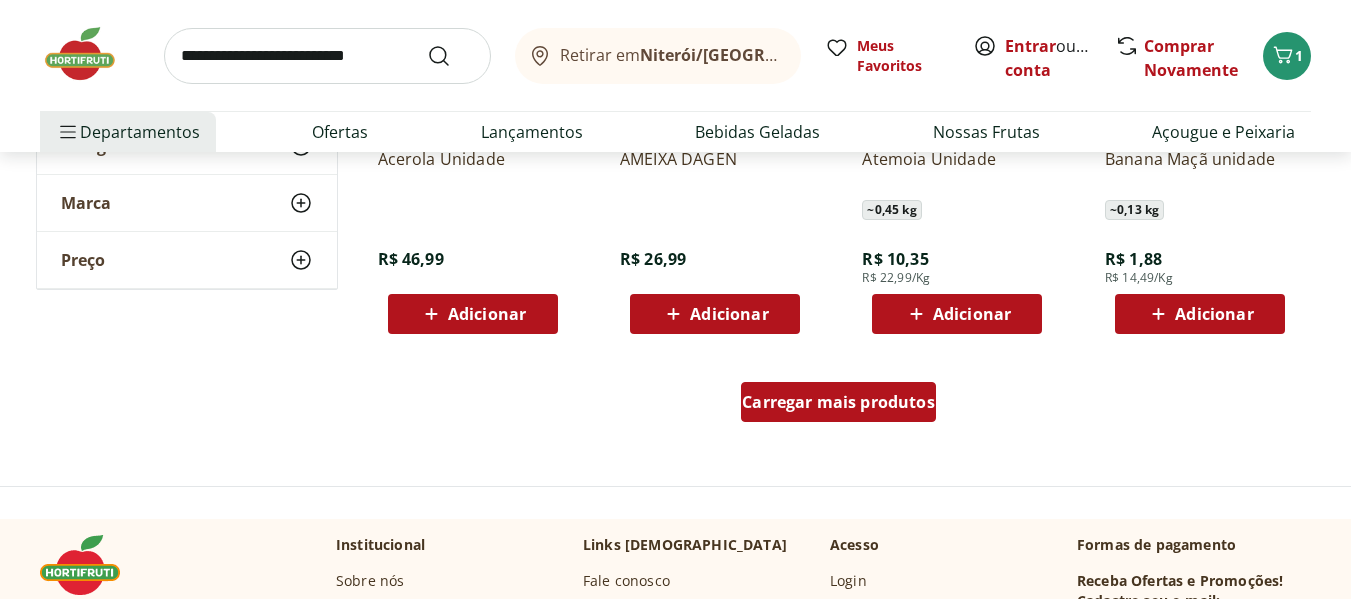 click on "Carregar mais produtos" at bounding box center (838, 402) 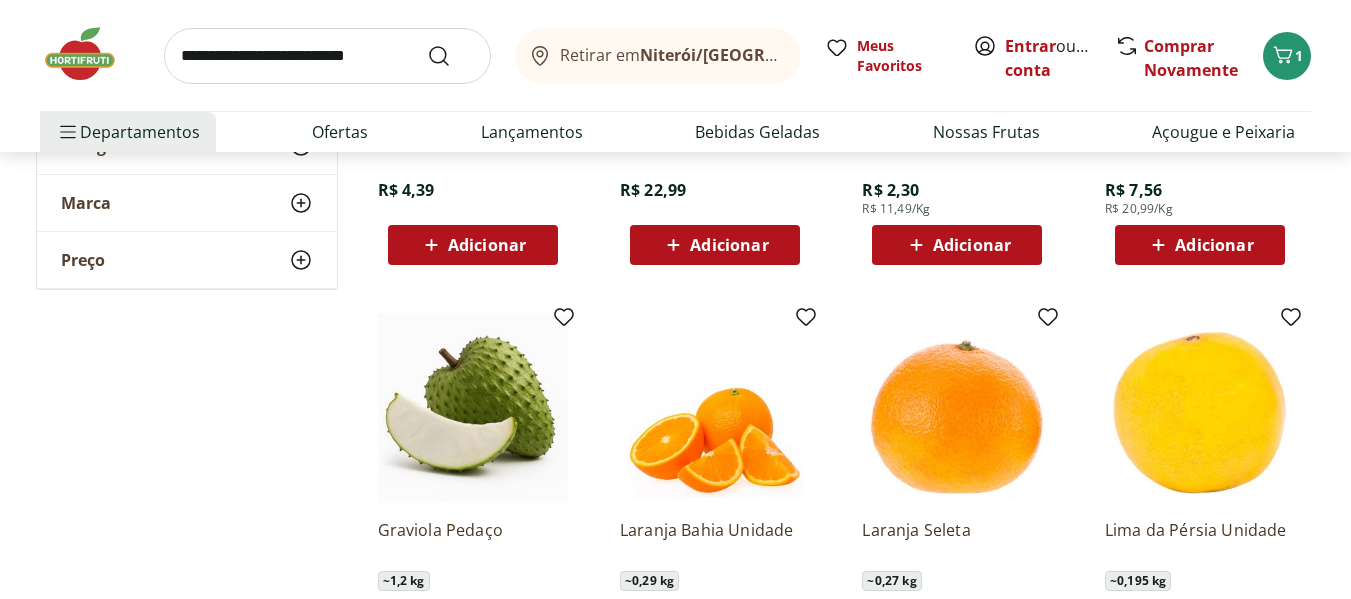 scroll, scrollTop: 6267, scrollLeft: 0, axis: vertical 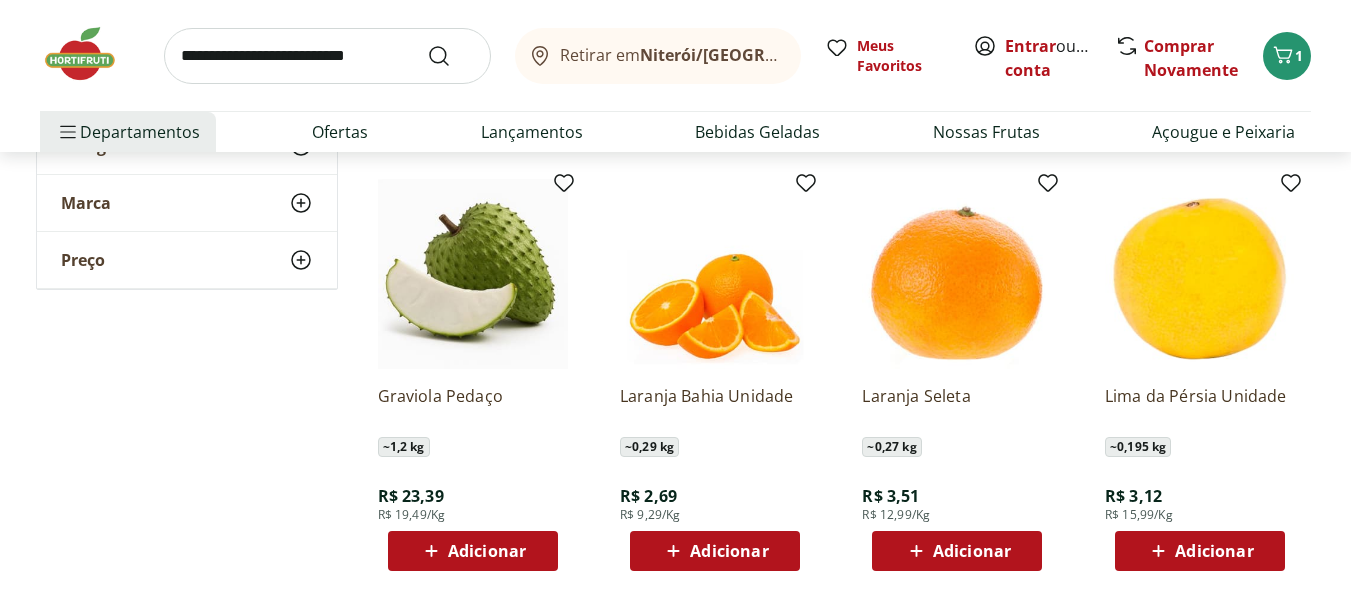 click on "Adicionar" at bounding box center [487, 551] 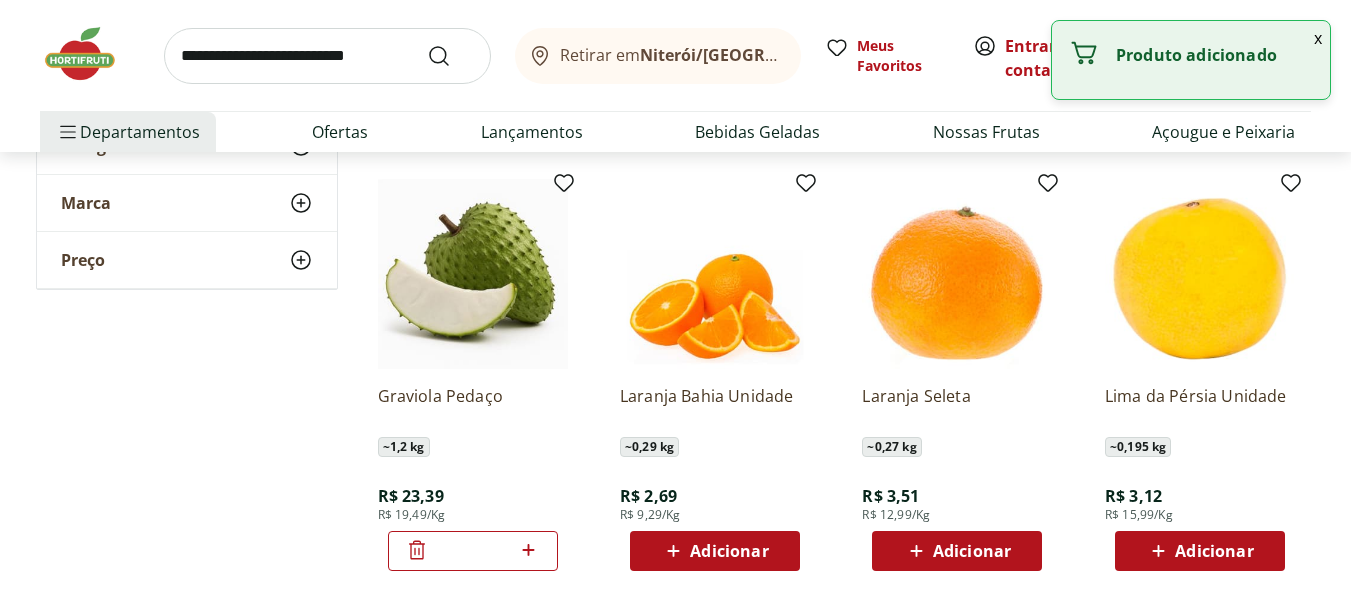 scroll, scrollTop: 6467, scrollLeft: 0, axis: vertical 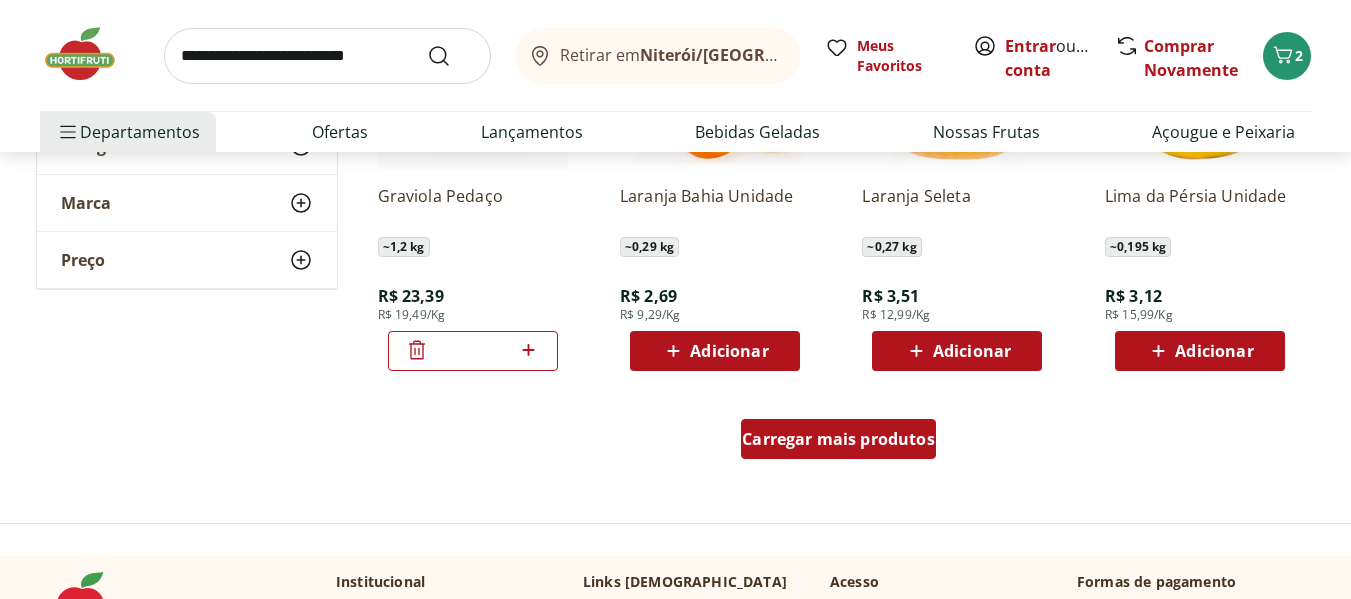 click on "Carregar mais produtos" at bounding box center [838, 439] 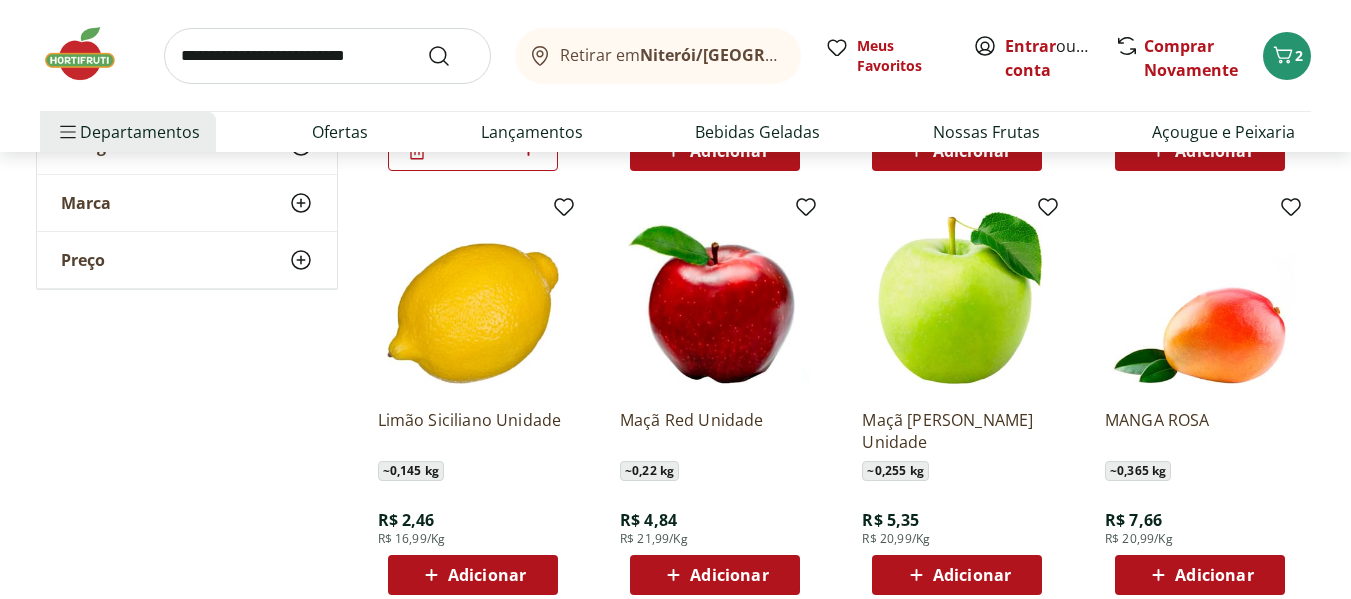 scroll, scrollTop: 6467, scrollLeft: 0, axis: vertical 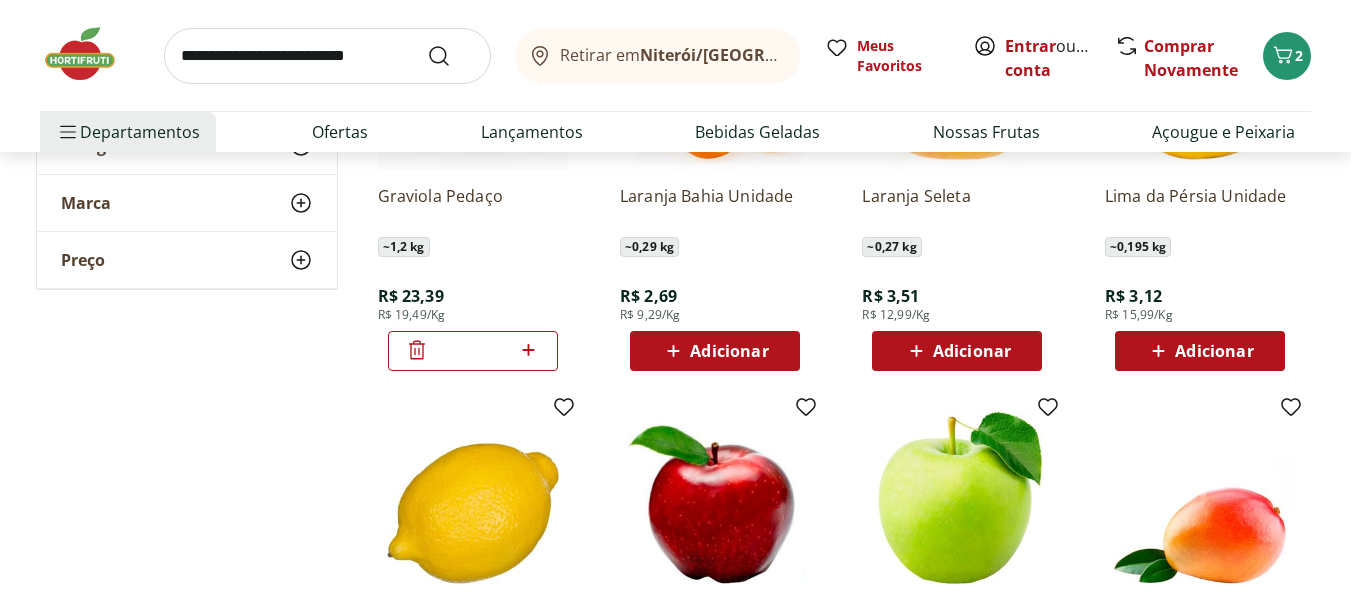 click 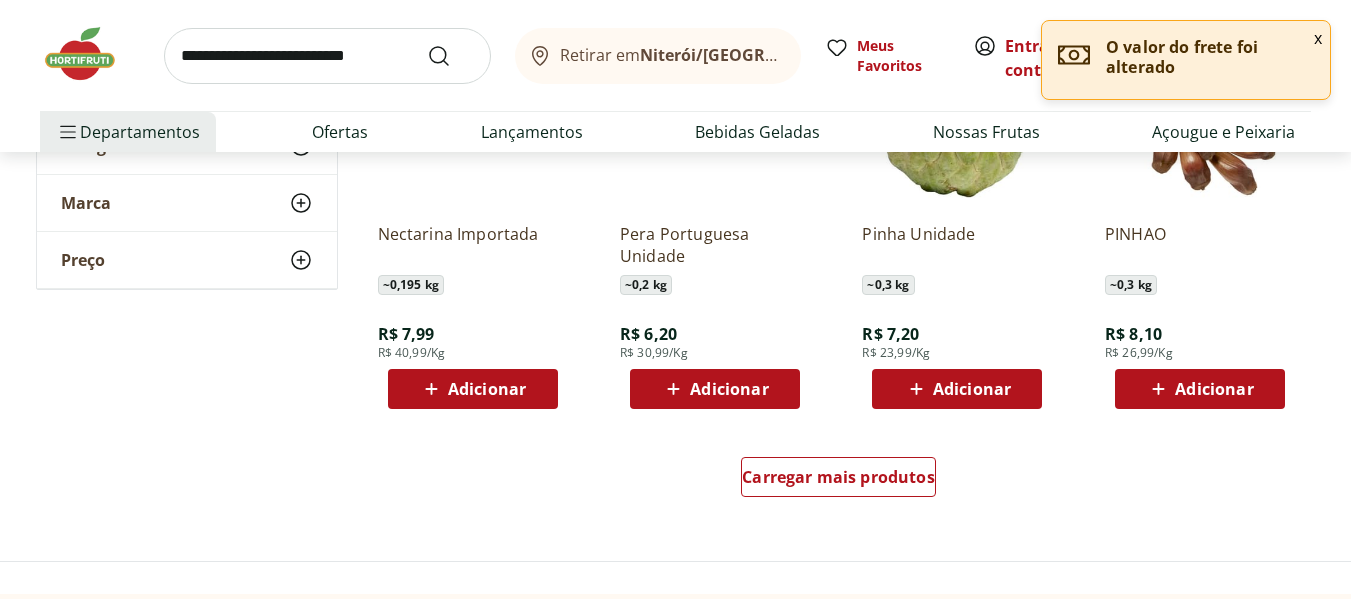 scroll, scrollTop: 7800, scrollLeft: 0, axis: vertical 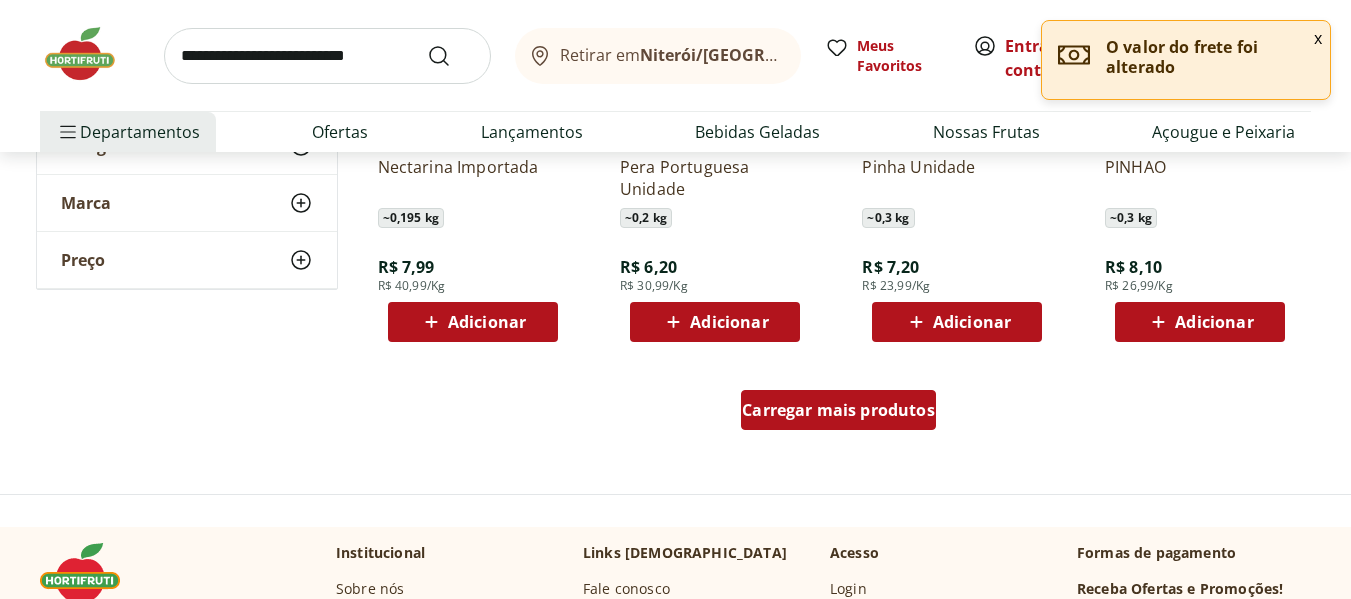 click on "Carregar mais produtos" at bounding box center (838, 410) 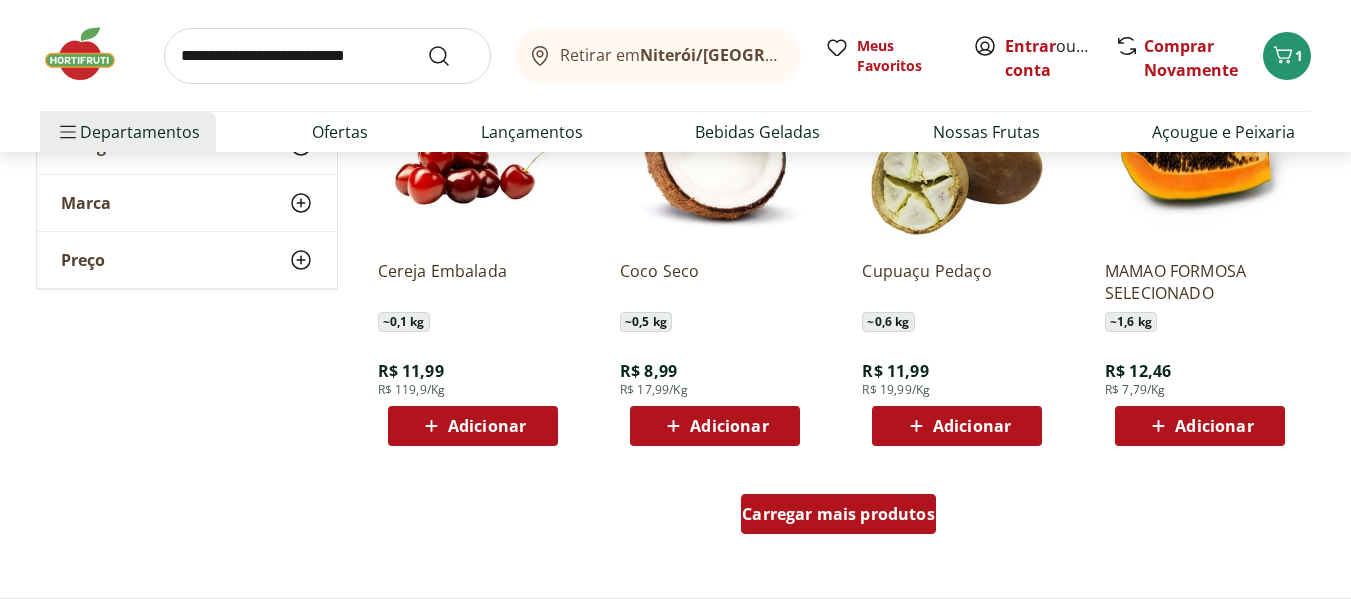 scroll, scrollTop: 9133, scrollLeft: 0, axis: vertical 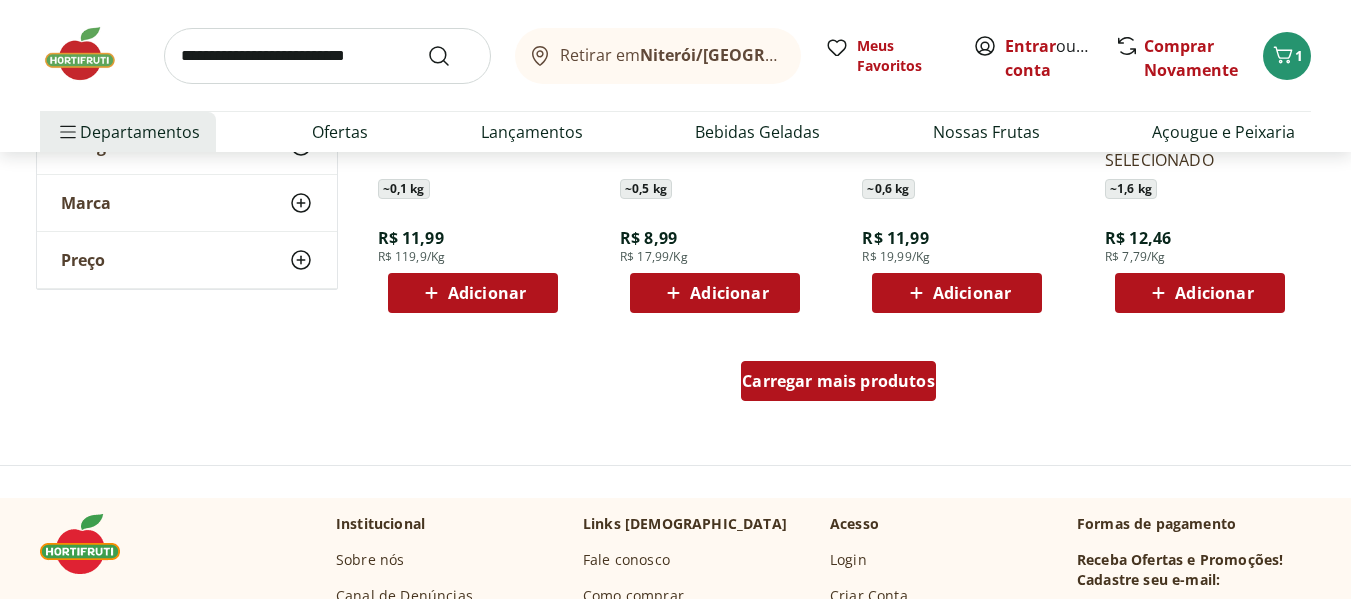 click on "Carregar mais produtos" at bounding box center (838, 381) 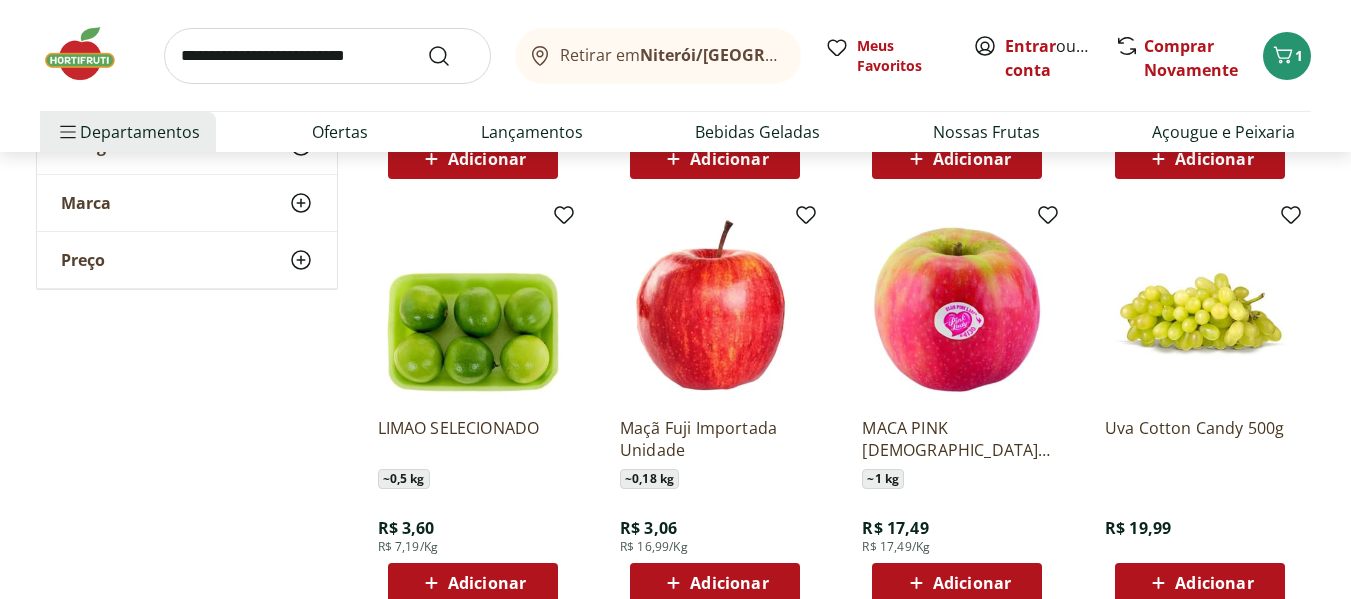 scroll, scrollTop: 9400, scrollLeft: 0, axis: vertical 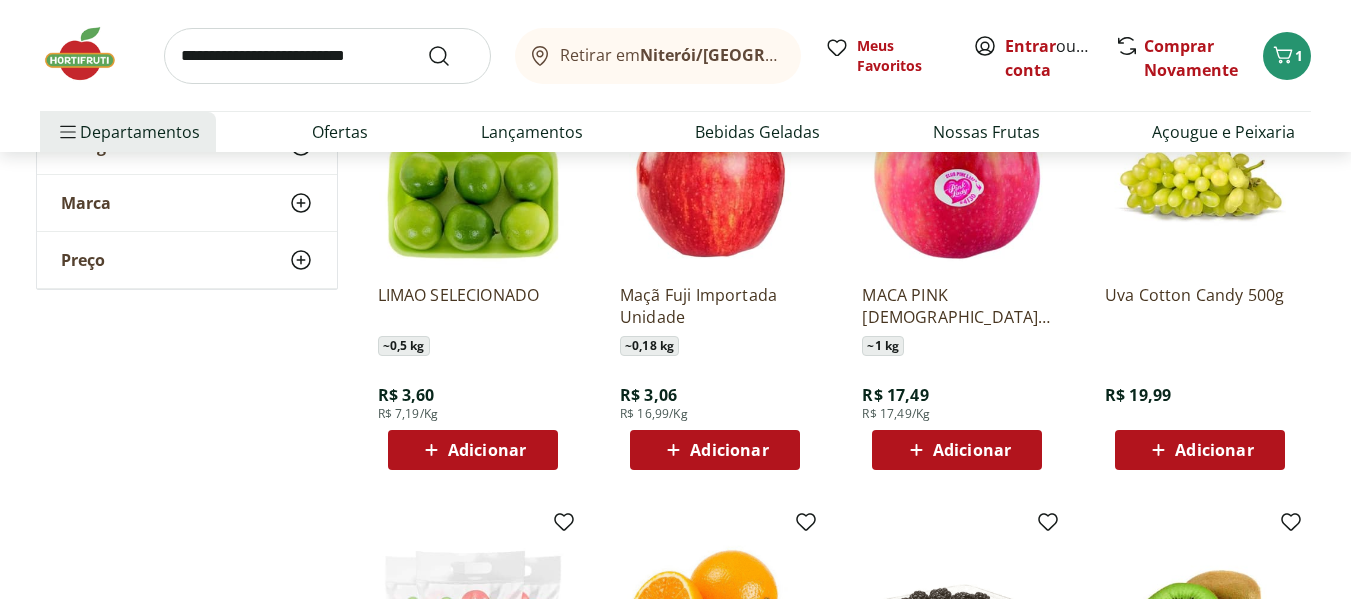 click on "Adicionar" at bounding box center (487, 450) 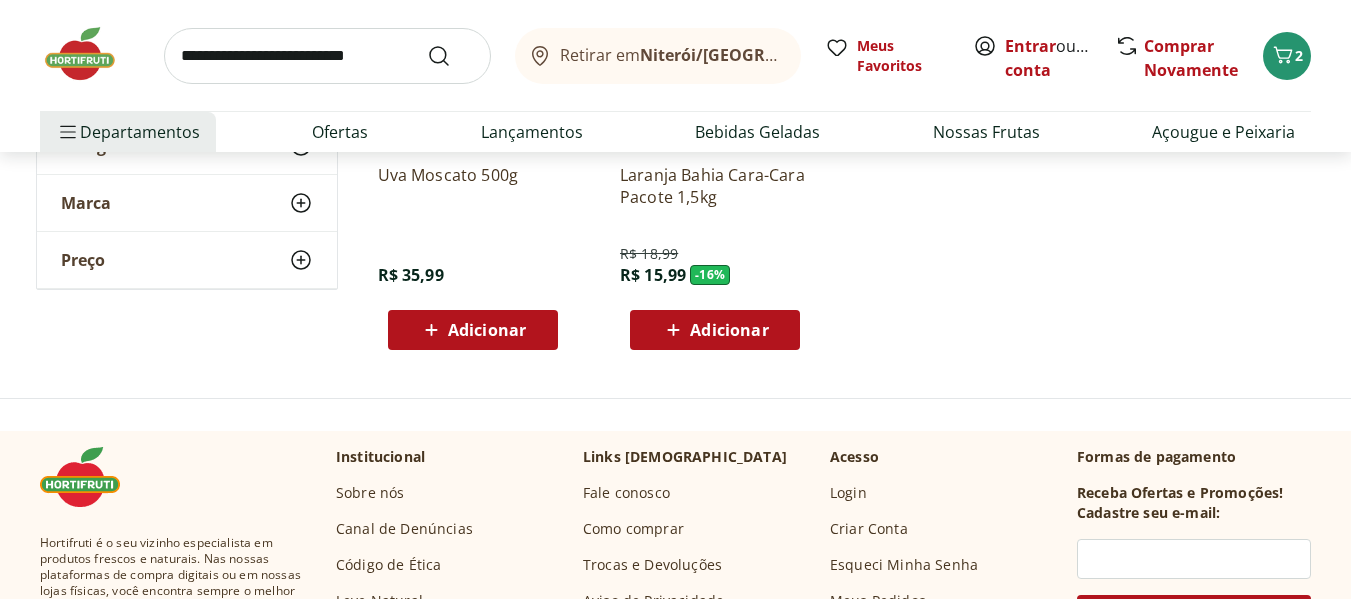 scroll, scrollTop: 10067, scrollLeft: 0, axis: vertical 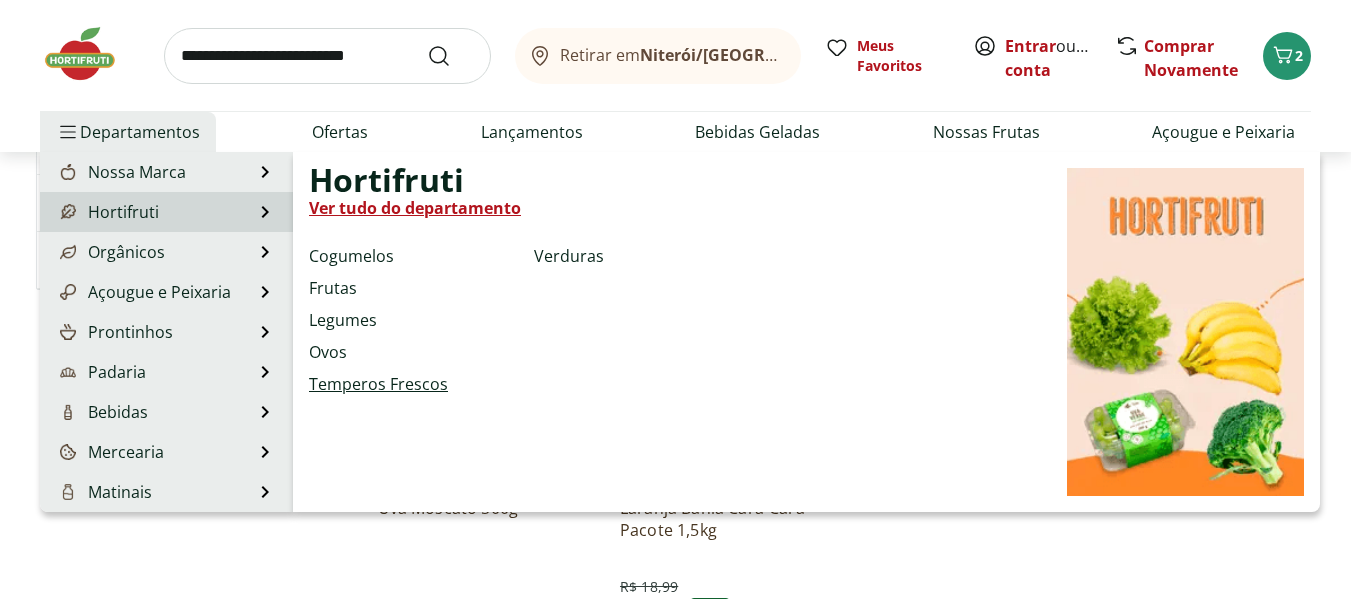 click on "Temperos Frescos" at bounding box center [378, 384] 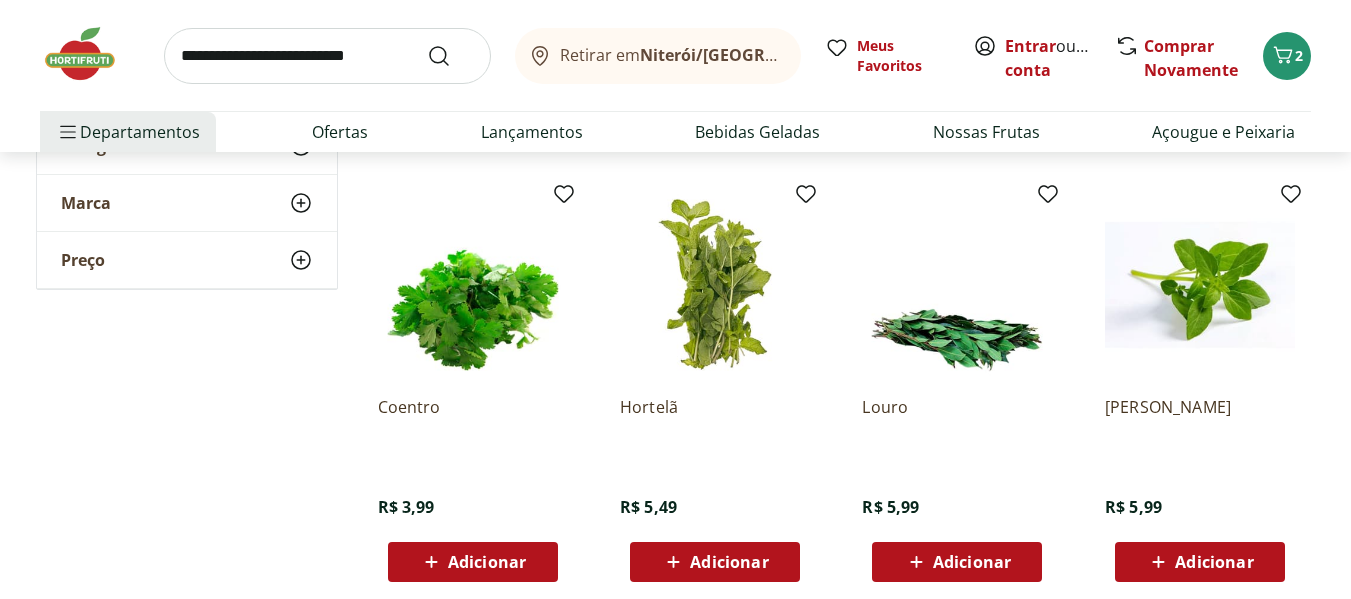 scroll, scrollTop: 733, scrollLeft: 0, axis: vertical 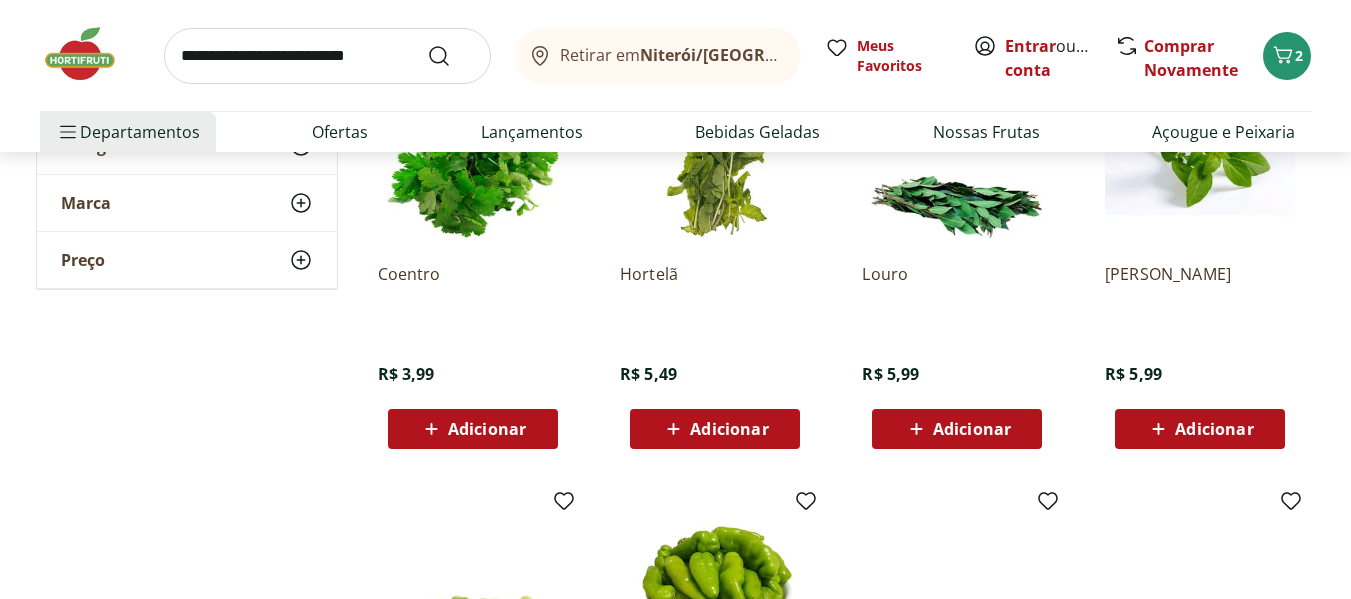 click on "Adicionar" at bounding box center (487, 429) 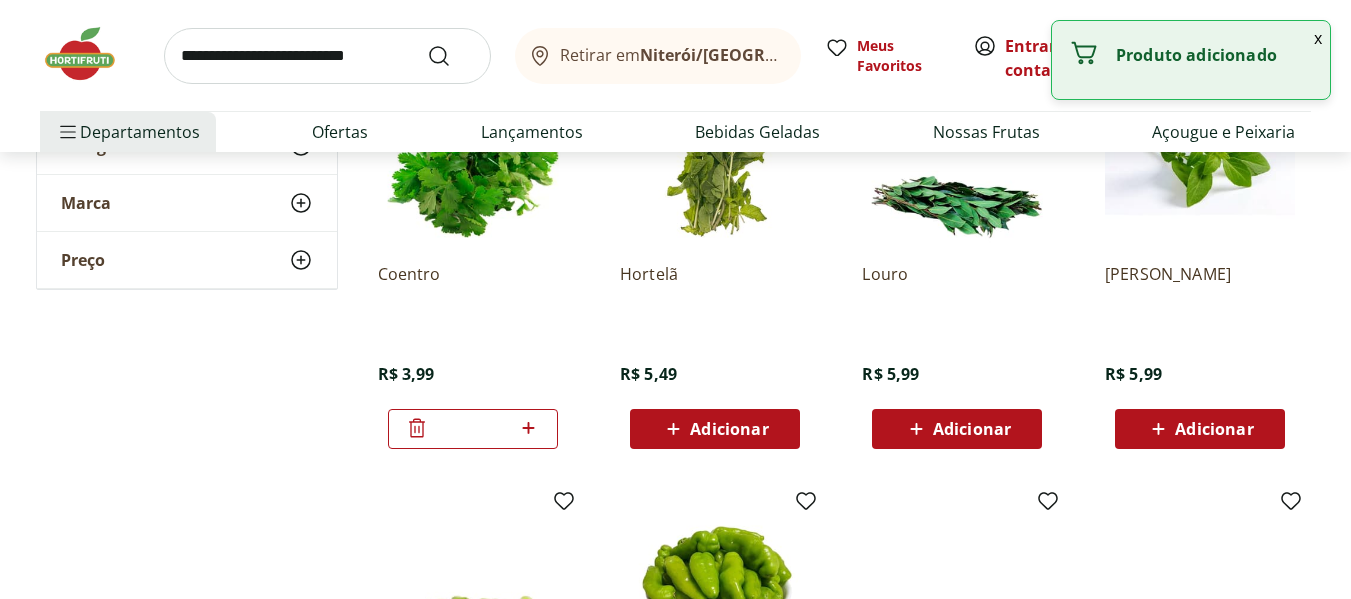 click 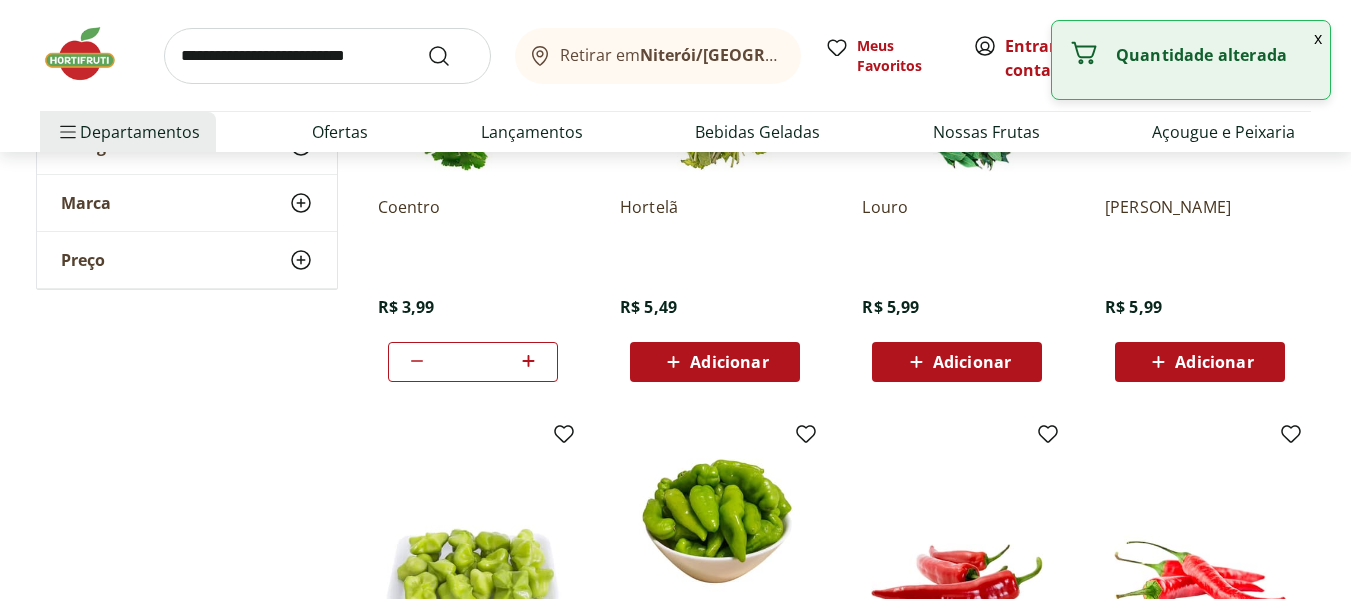scroll, scrollTop: 1067, scrollLeft: 0, axis: vertical 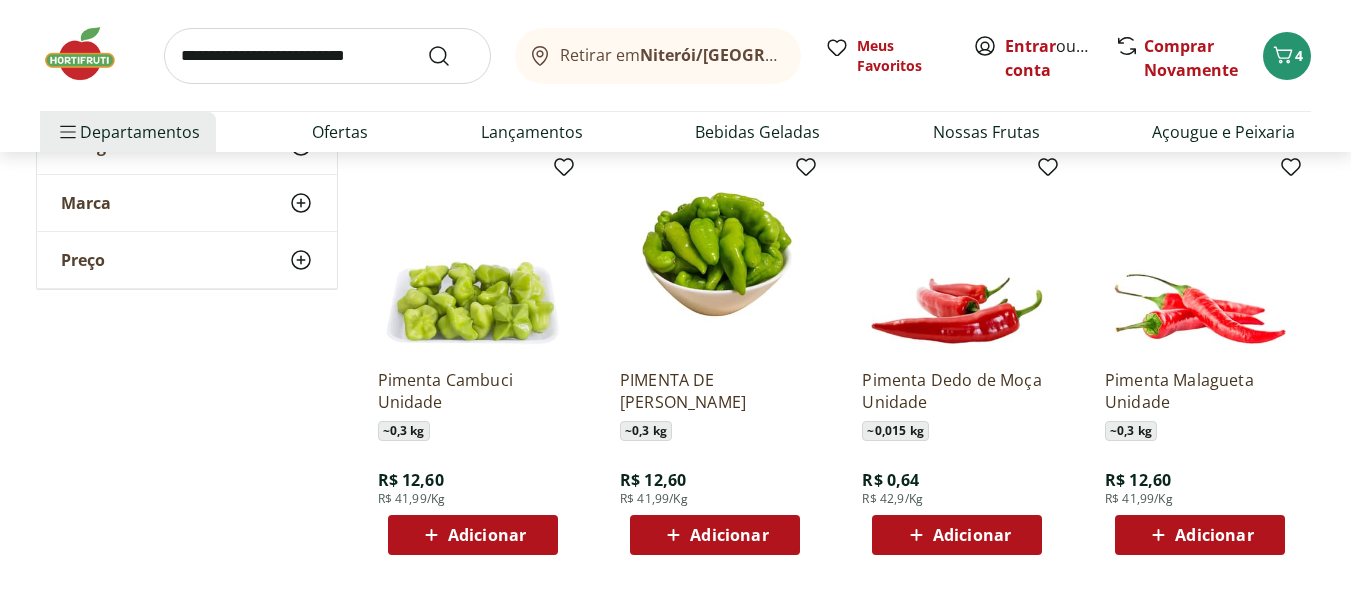 click on "Adicionar" at bounding box center (729, 535) 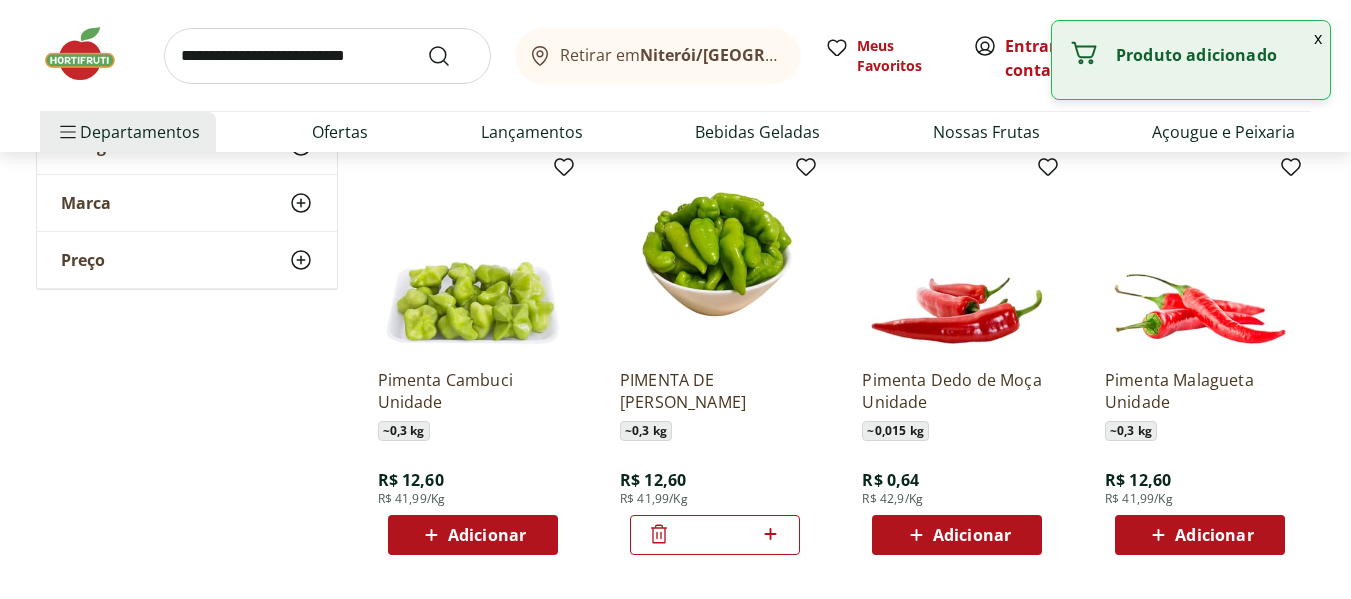 scroll, scrollTop: 1267, scrollLeft: 0, axis: vertical 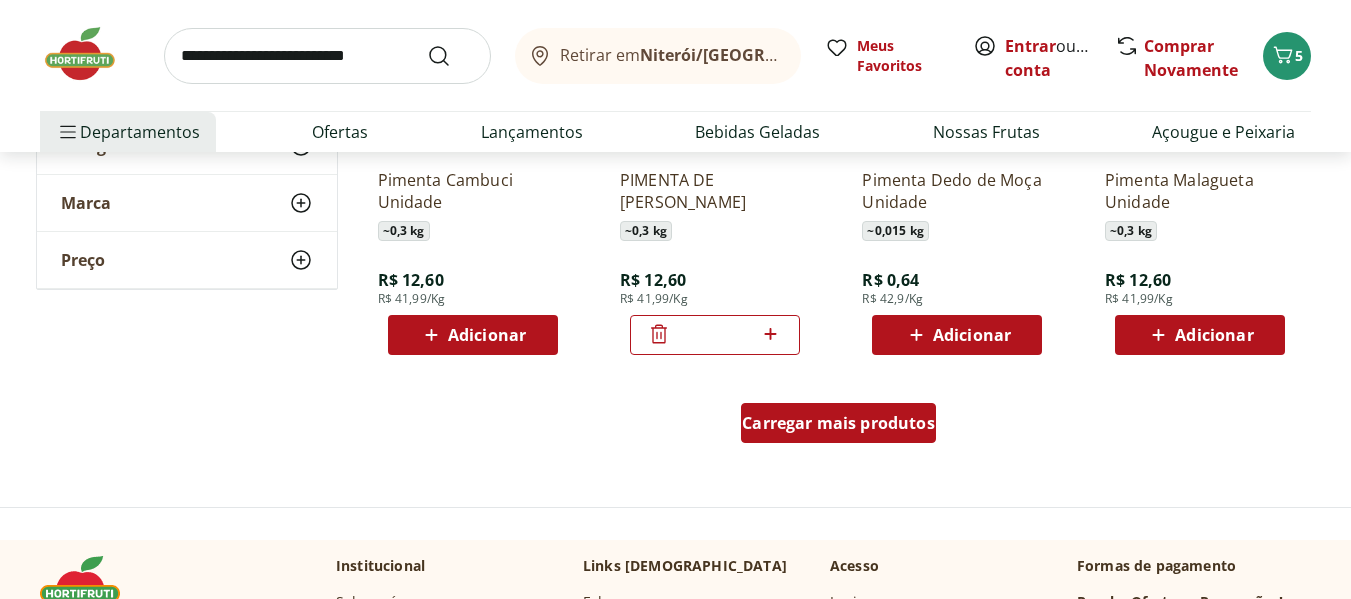 click on "Carregar mais produtos" at bounding box center [838, 423] 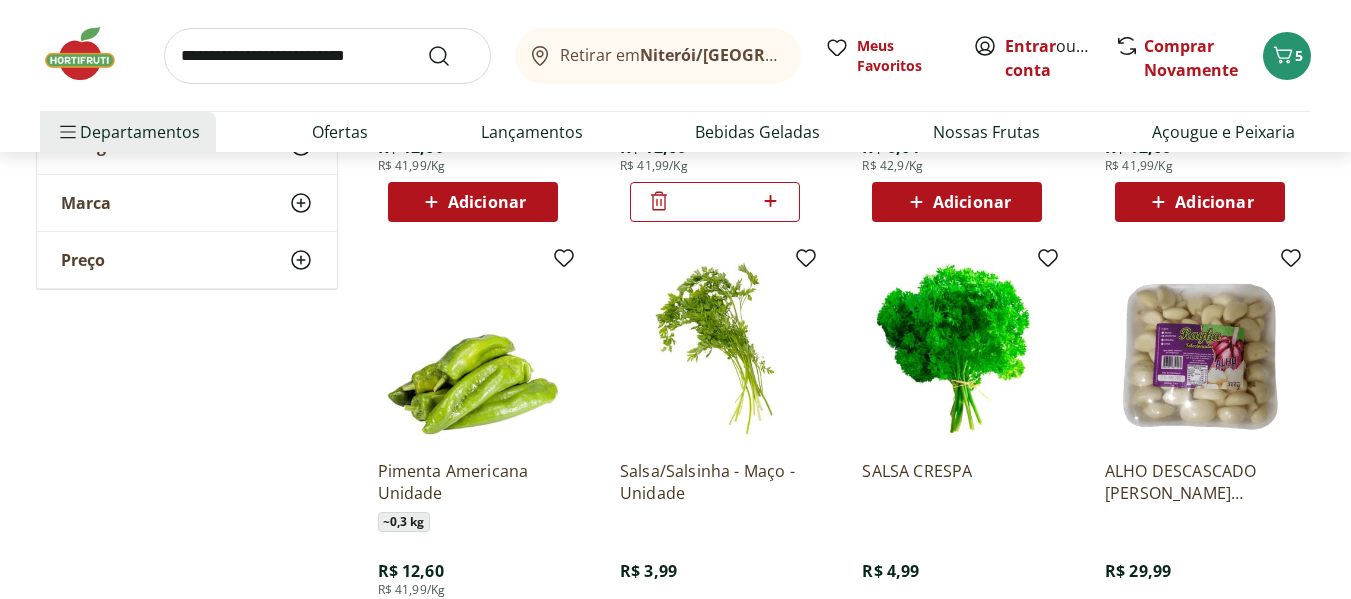 scroll, scrollTop: 1267, scrollLeft: 0, axis: vertical 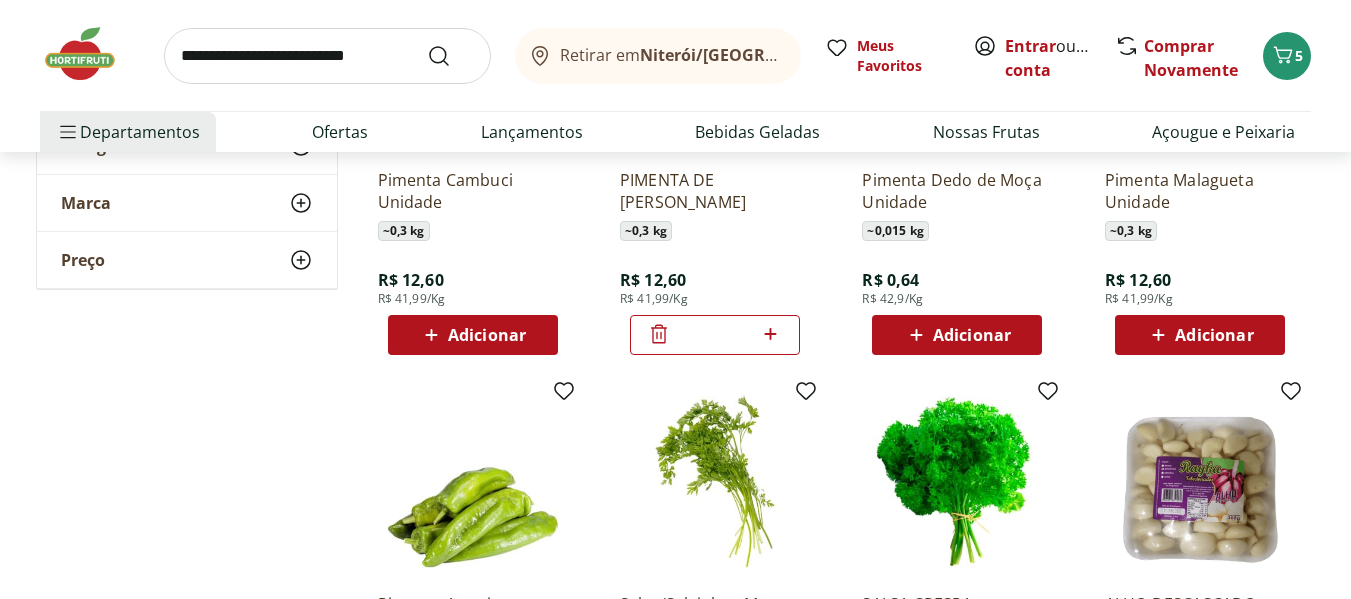 click 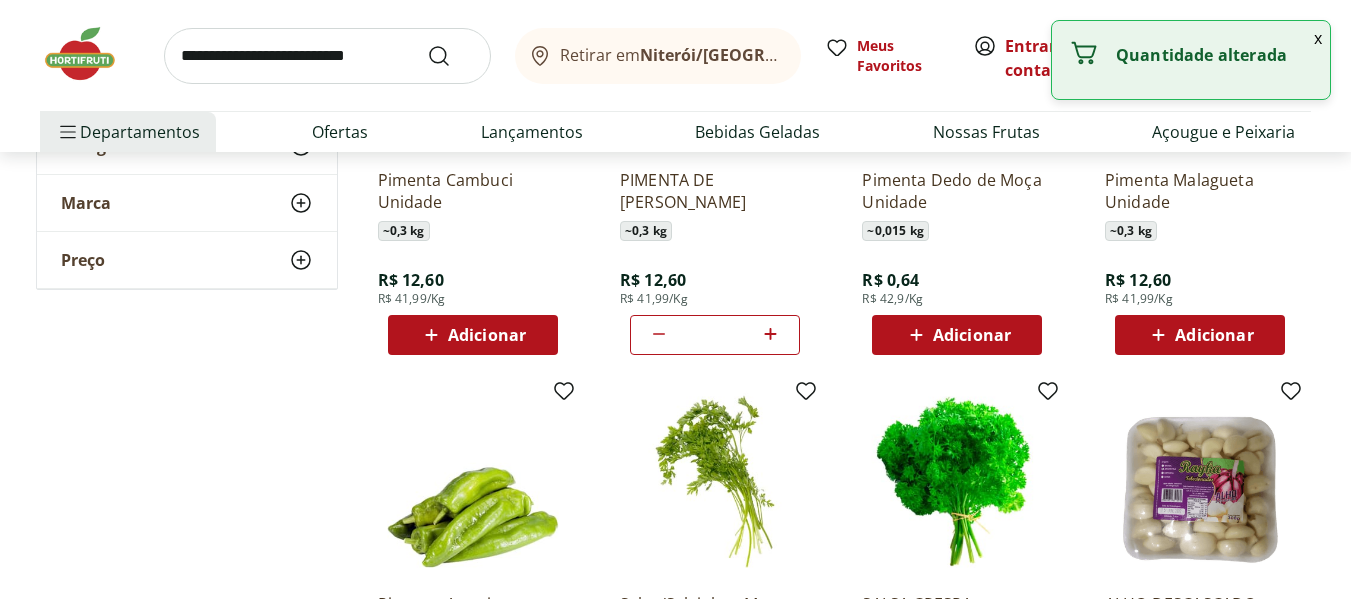 scroll, scrollTop: 1467, scrollLeft: 0, axis: vertical 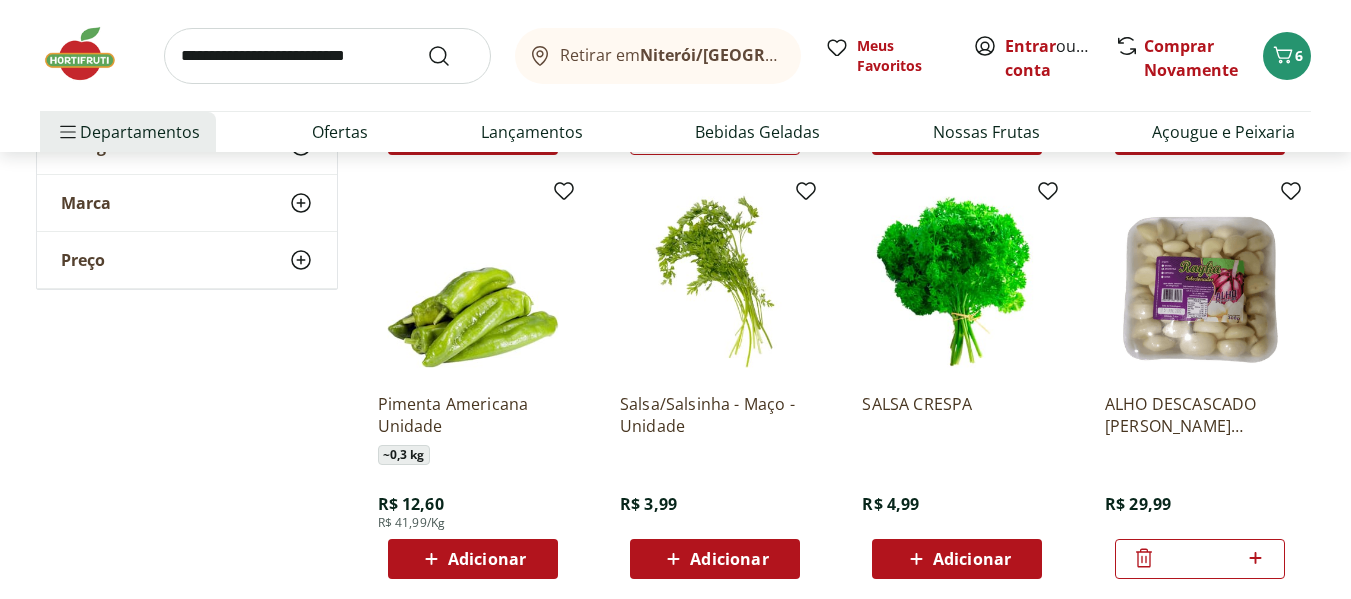 click on "Adicionar" at bounding box center (729, 559) 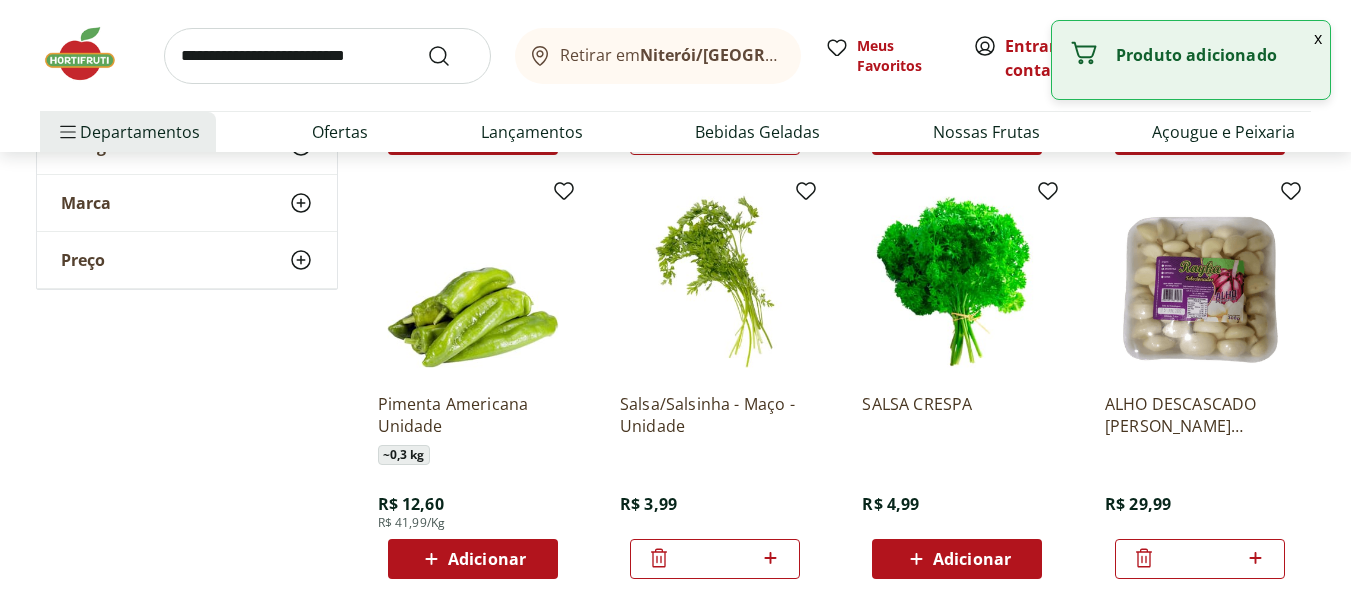 click 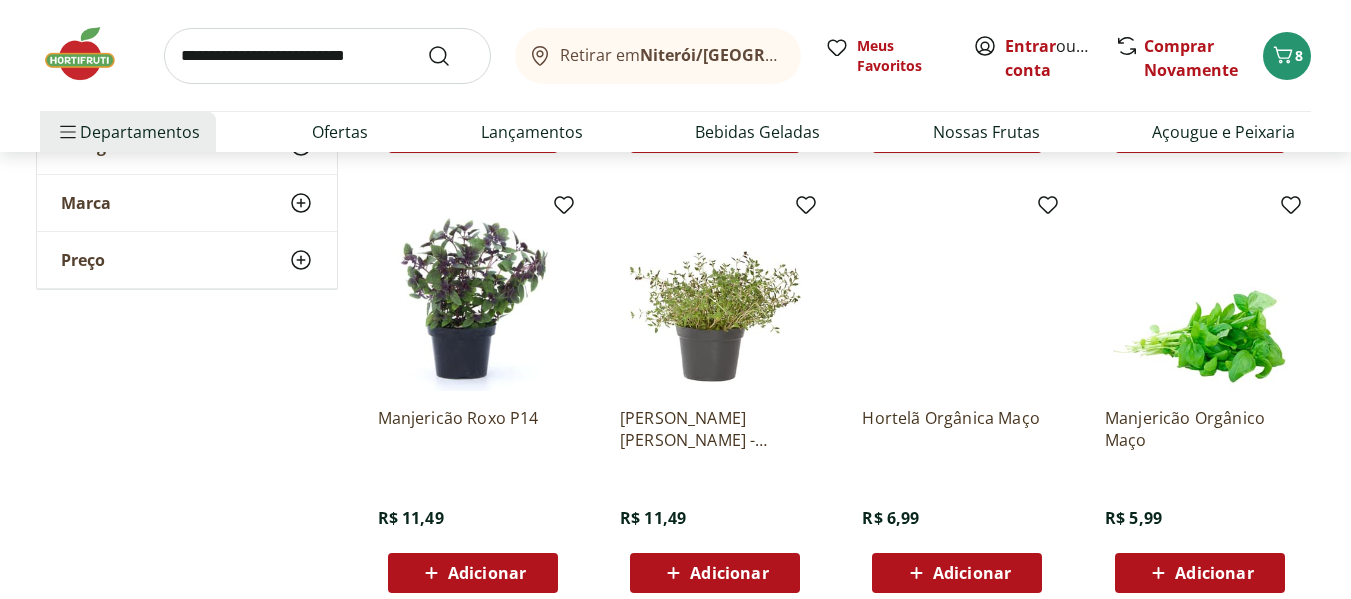 scroll, scrollTop: 2600, scrollLeft: 0, axis: vertical 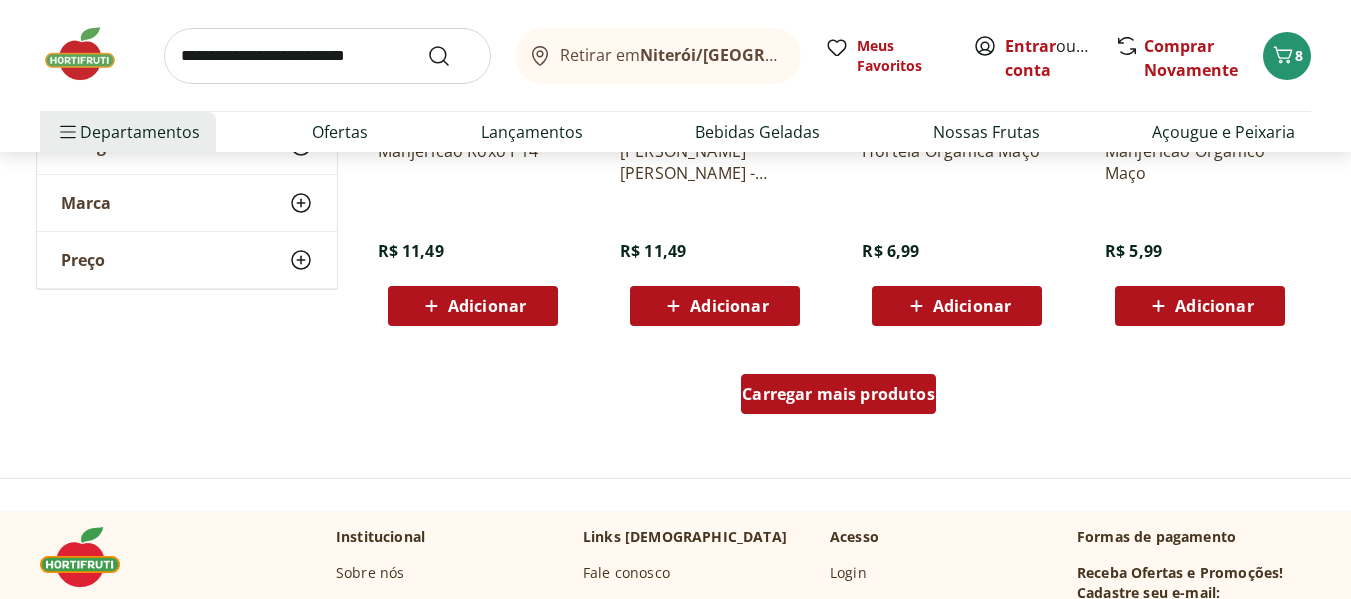 click on "Carregar mais produtos" at bounding box center [838, 394] 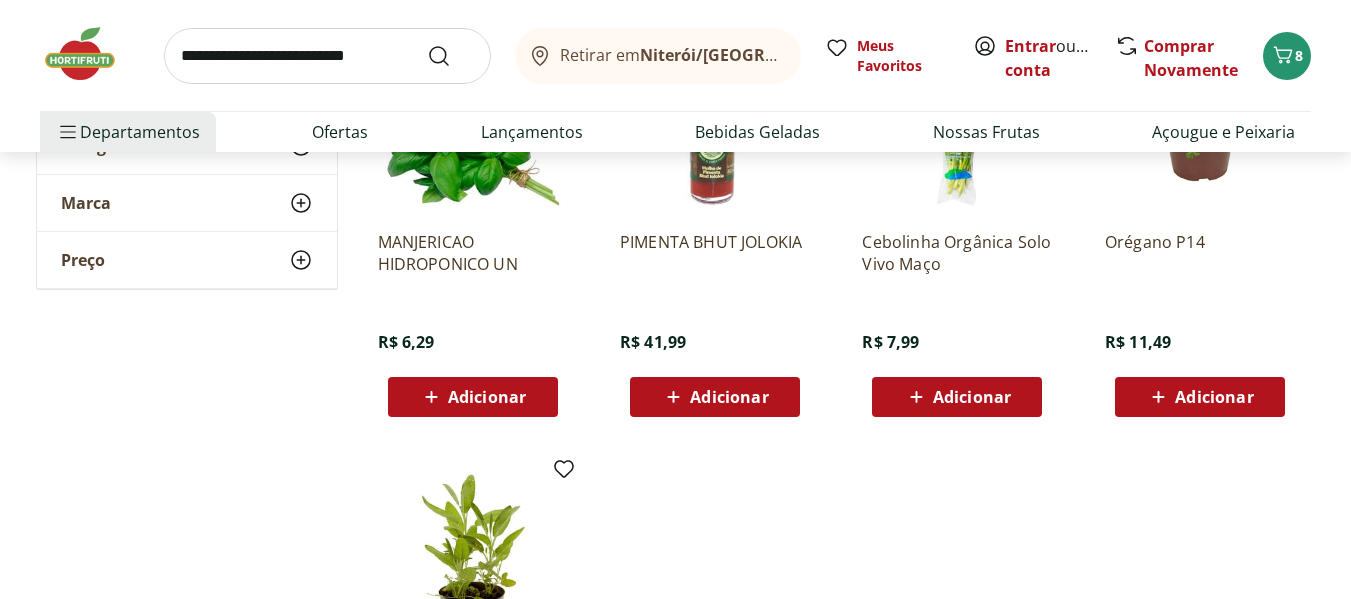 scroll, scrollTop: 3133, scrollLeft: 0, axis: vertical 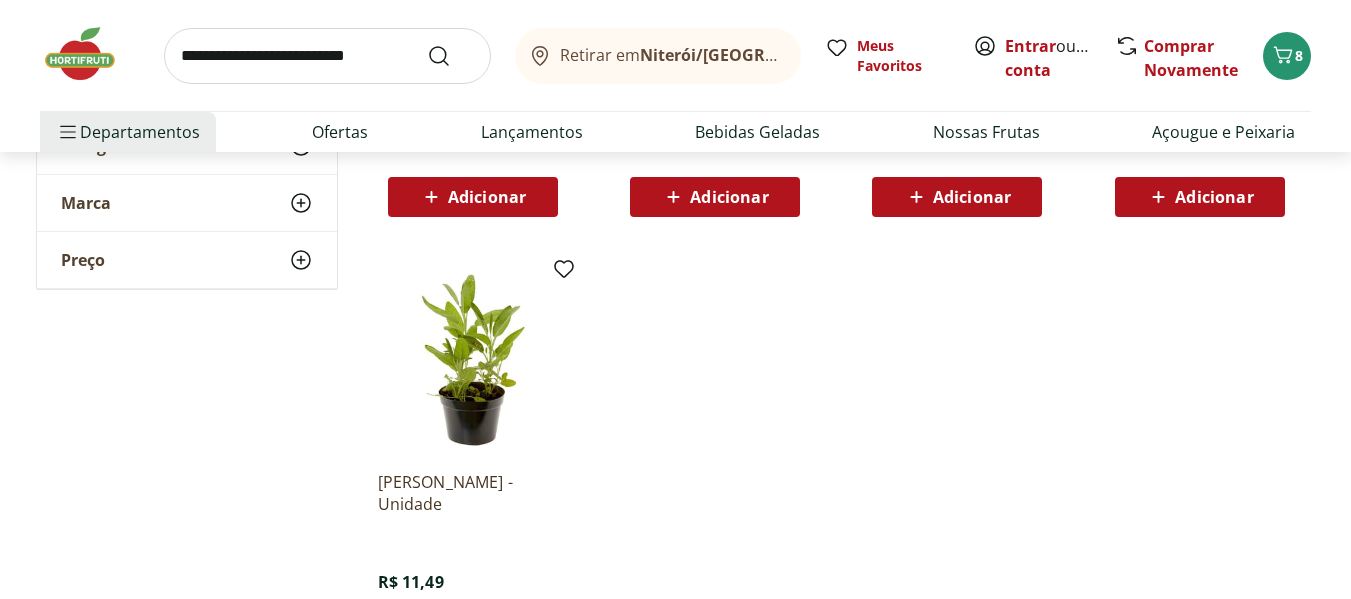 click at bounding box center (327, 56) 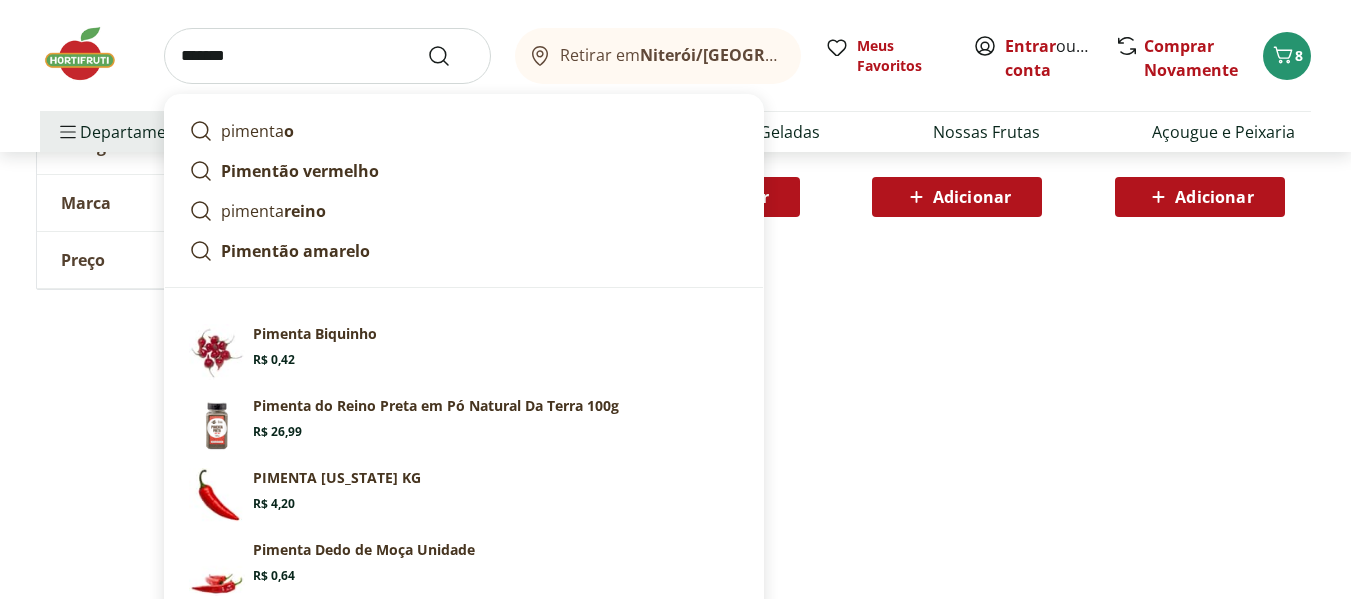 type on "*******" 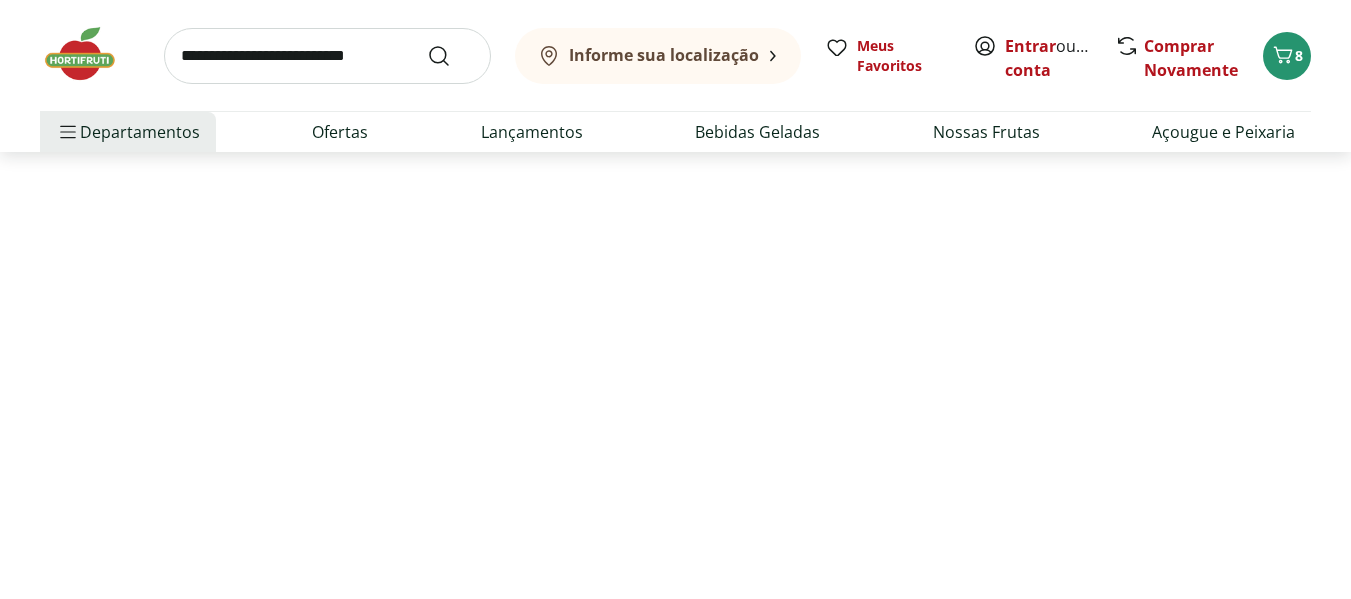 scroll, scrollTop: 0, scrollLeft: 0, axis: both 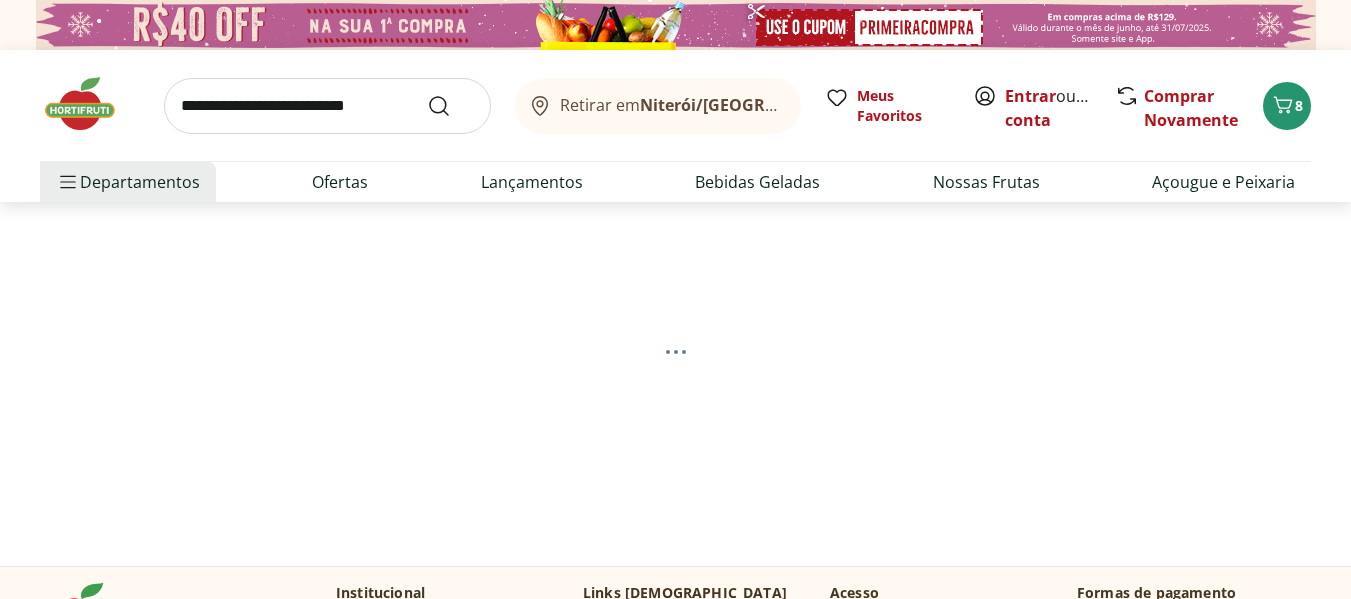 select on "**********" 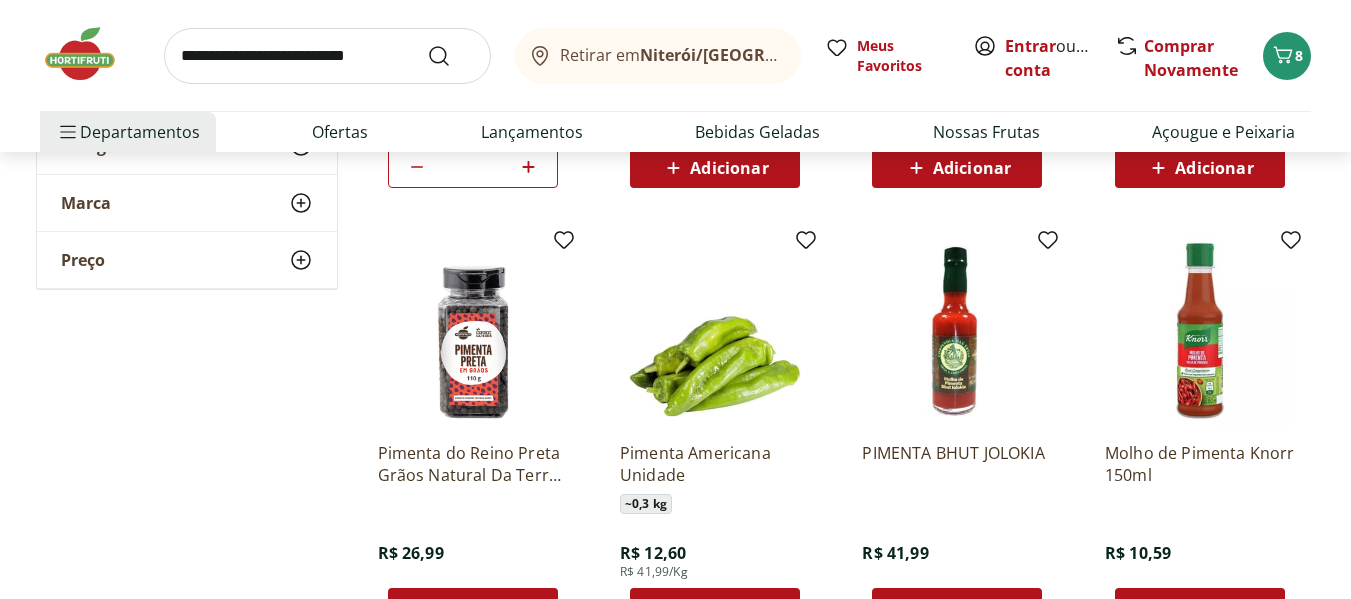 scroll, scrollTop: 1334, scrollLeft: 0, axis: vertical 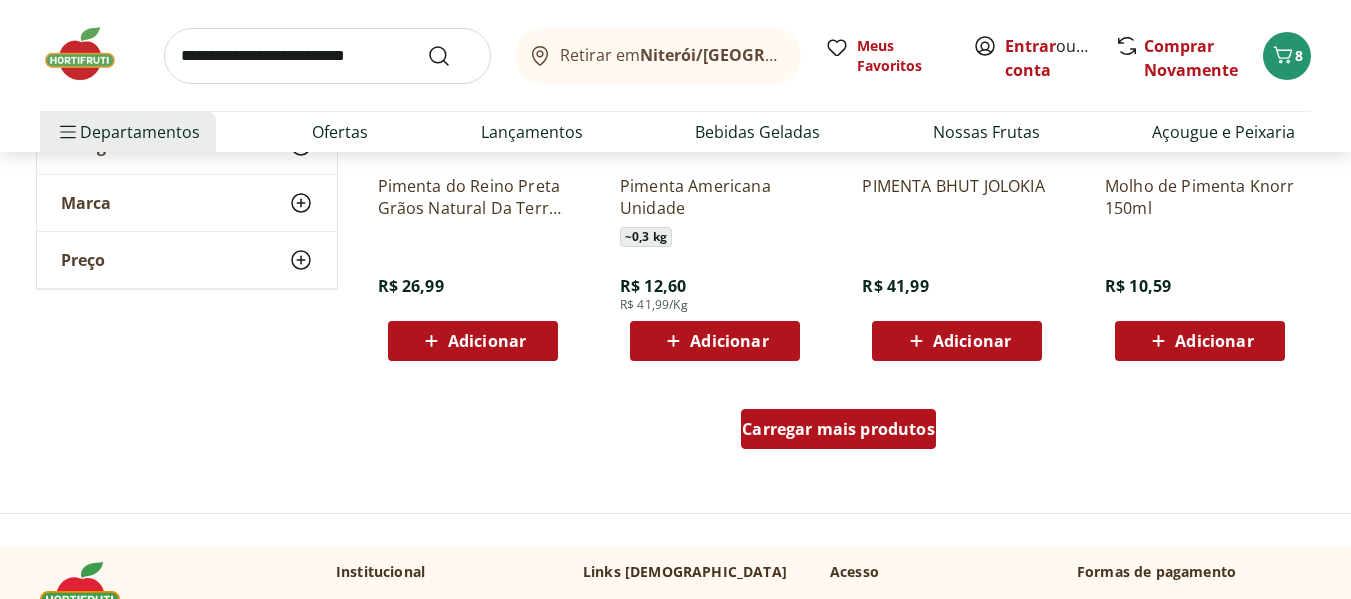 click on "Carregar mais produtos" at bounding box center [838, 429] 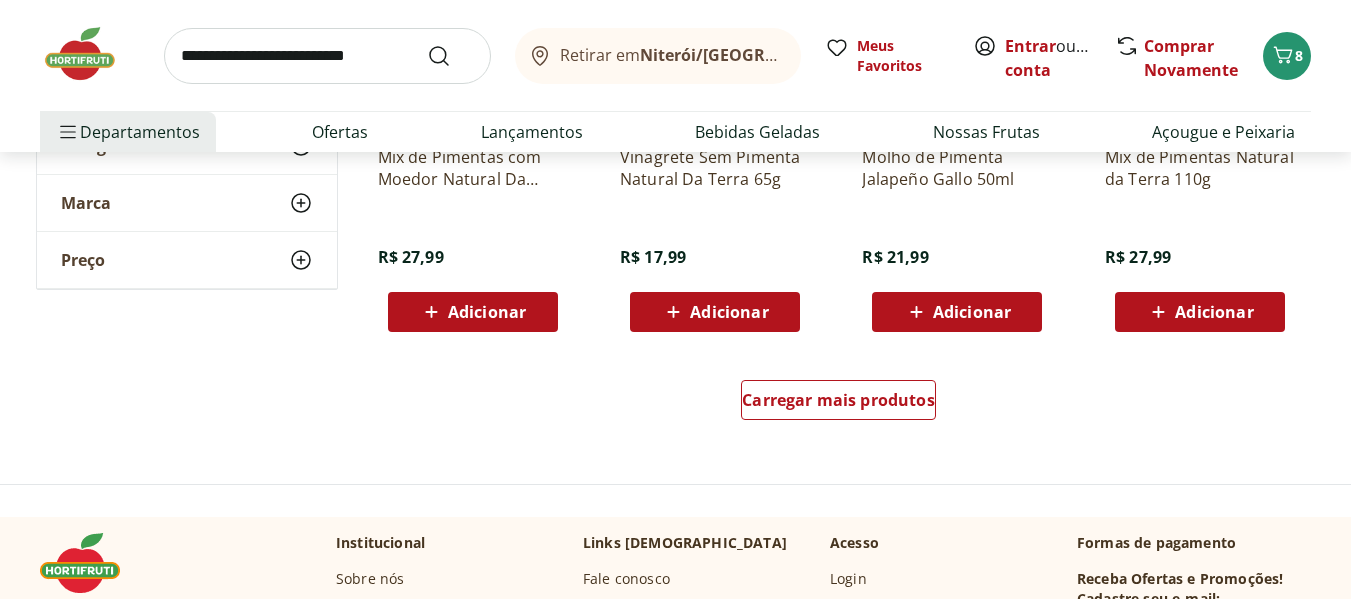 scroll, scrollTop: 2734, scrollLeft: 0, axis: vertical 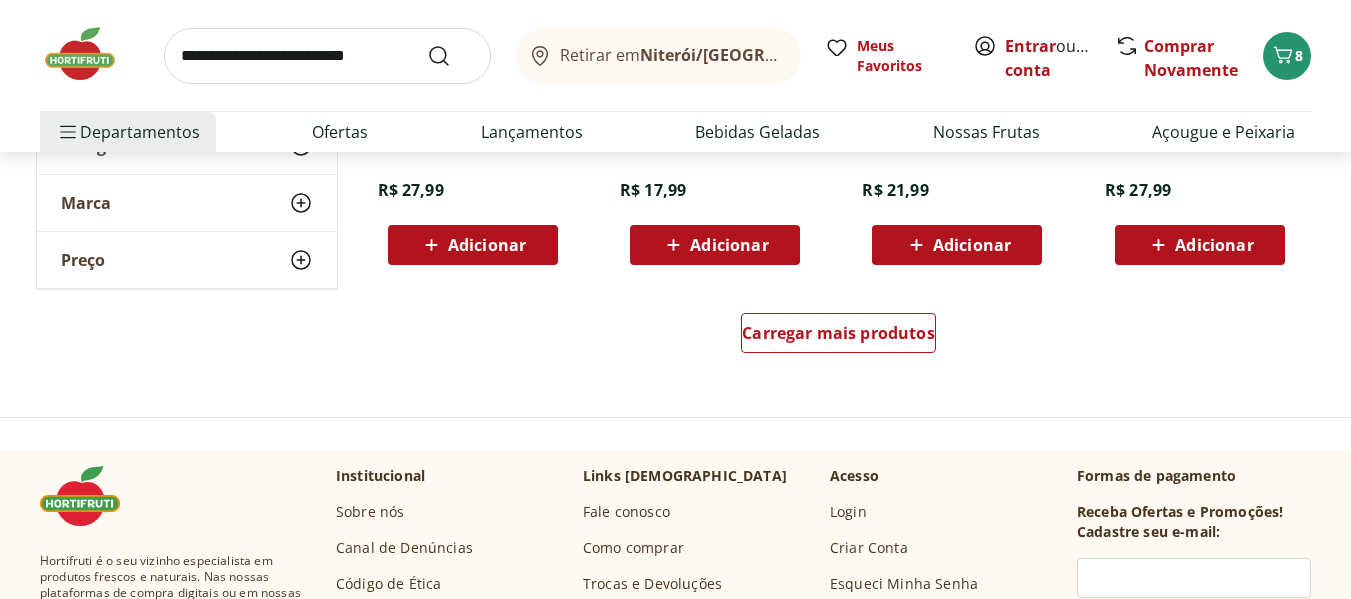 click on "Carregar mais produtos" at bounding box center [839, 337] 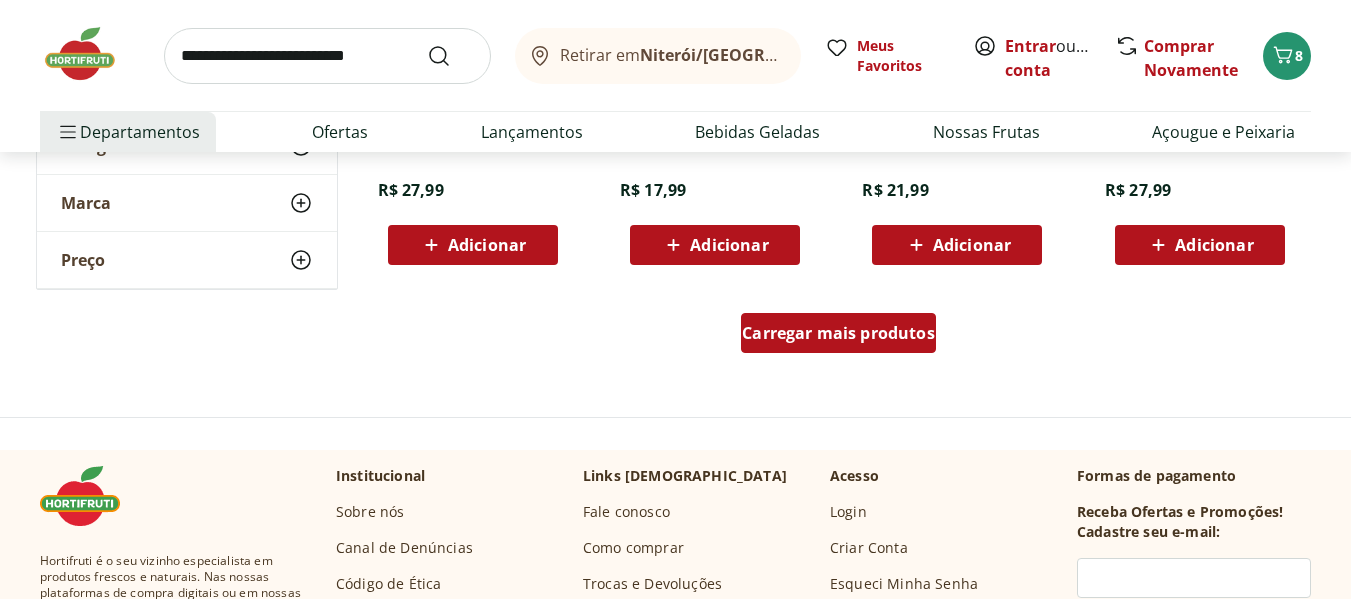 click on "Carregar mais produtos" at bounding box center (838, 333) 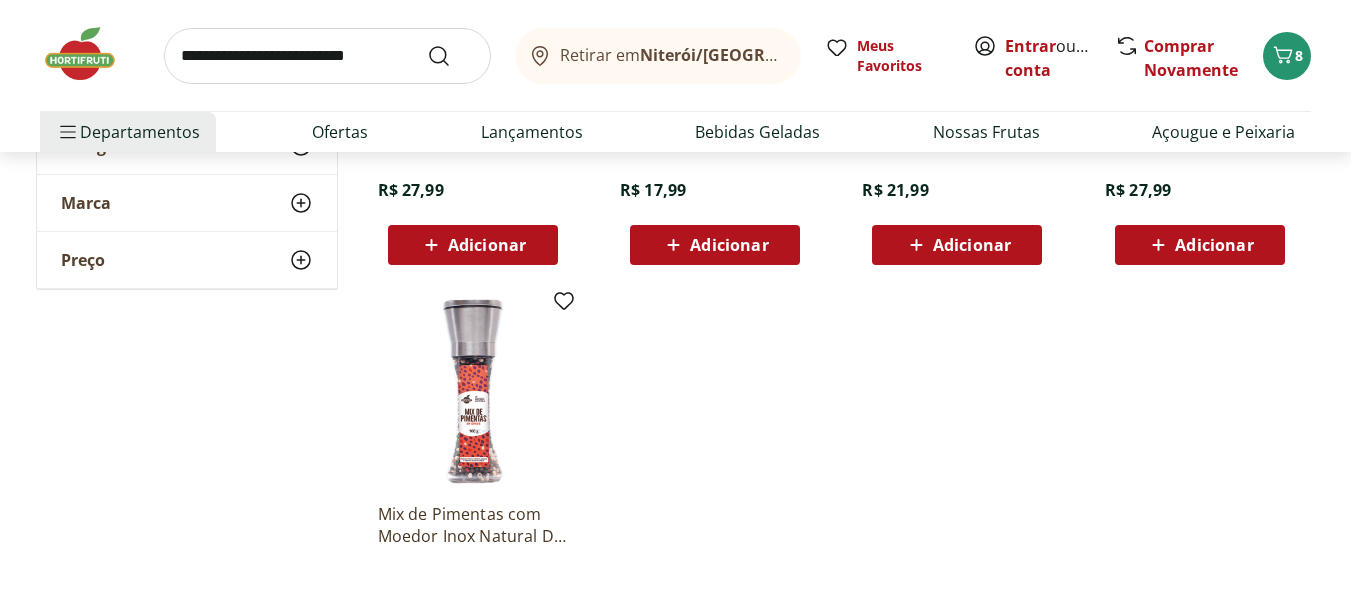 scroll, scrollTop: 2467, scrollLeft: 0, axis: vertical 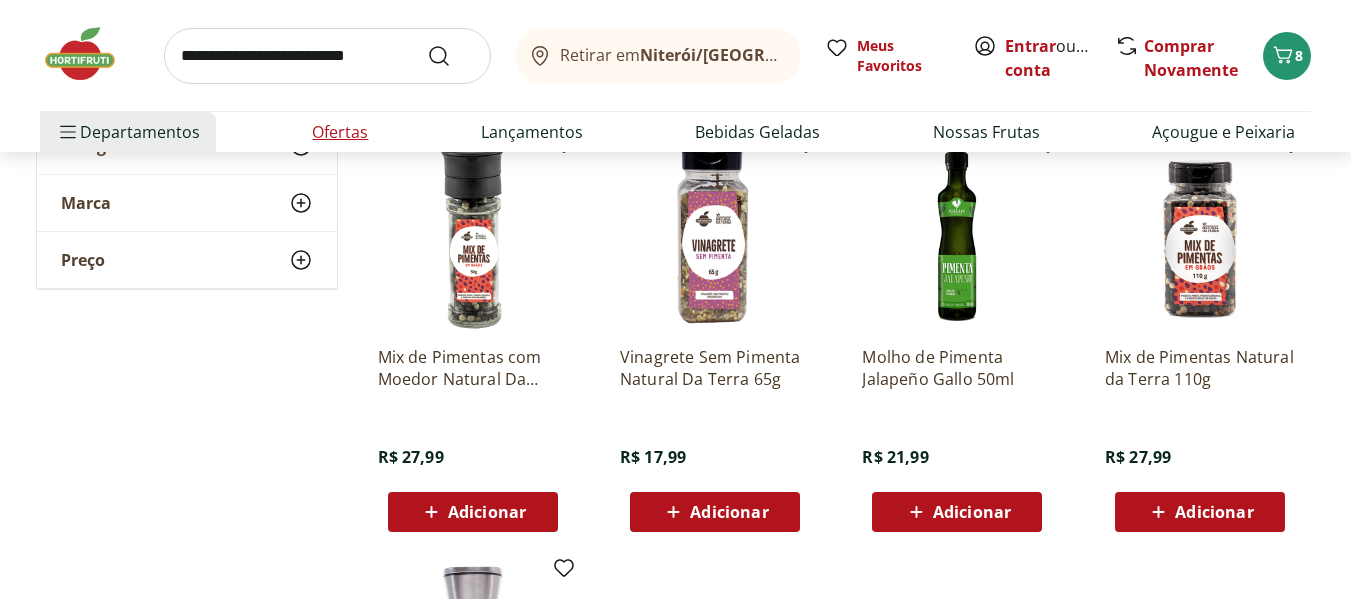 click on "Ofertas" at bounding box center (340, 132) 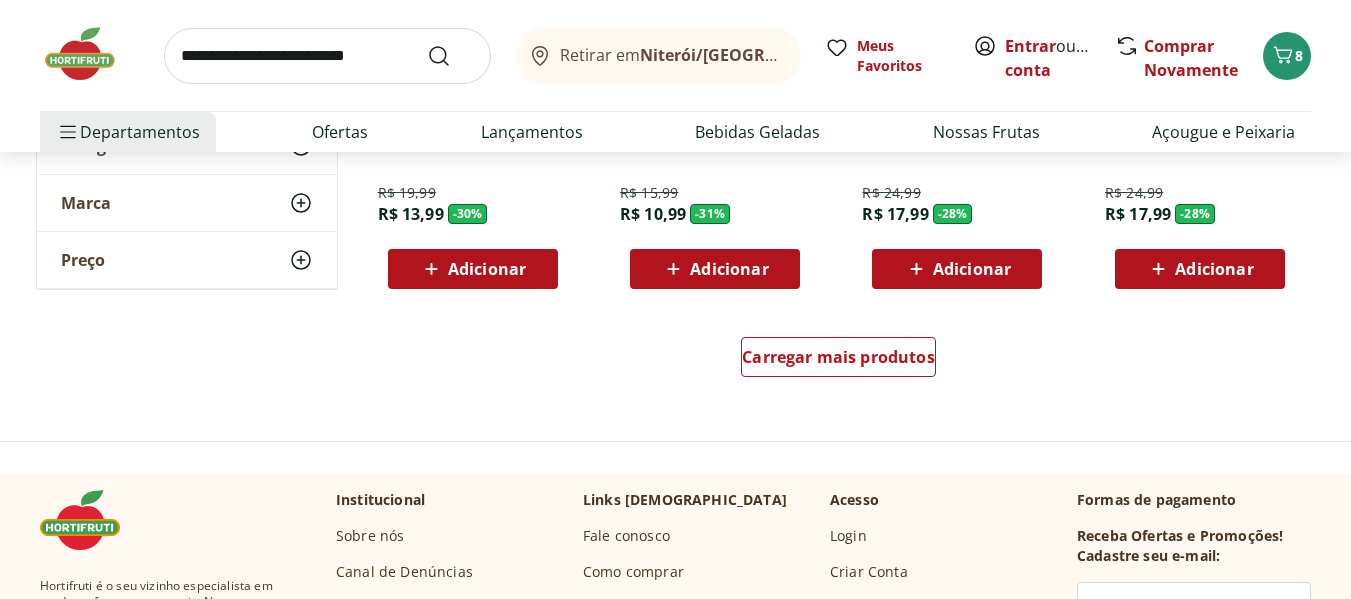 scroll, scrollTop: 1400, scrollLeft: 0, axis: vertical 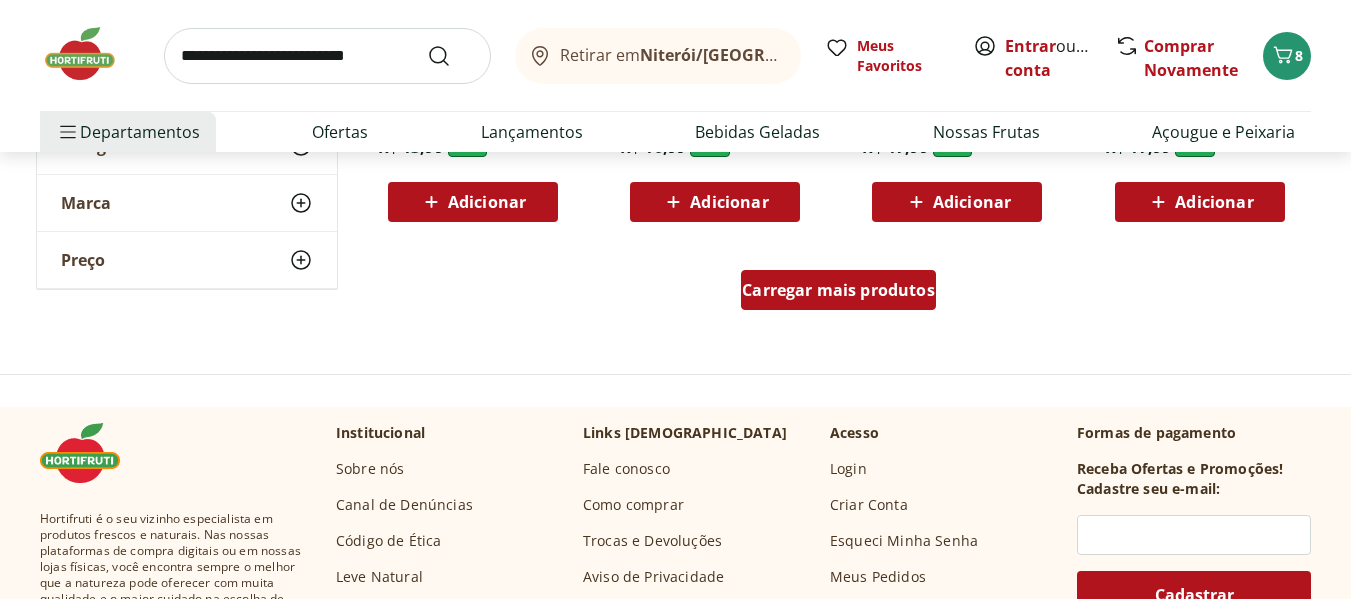 click on "Carregar mais produtos" at bounding box center (838, 290) 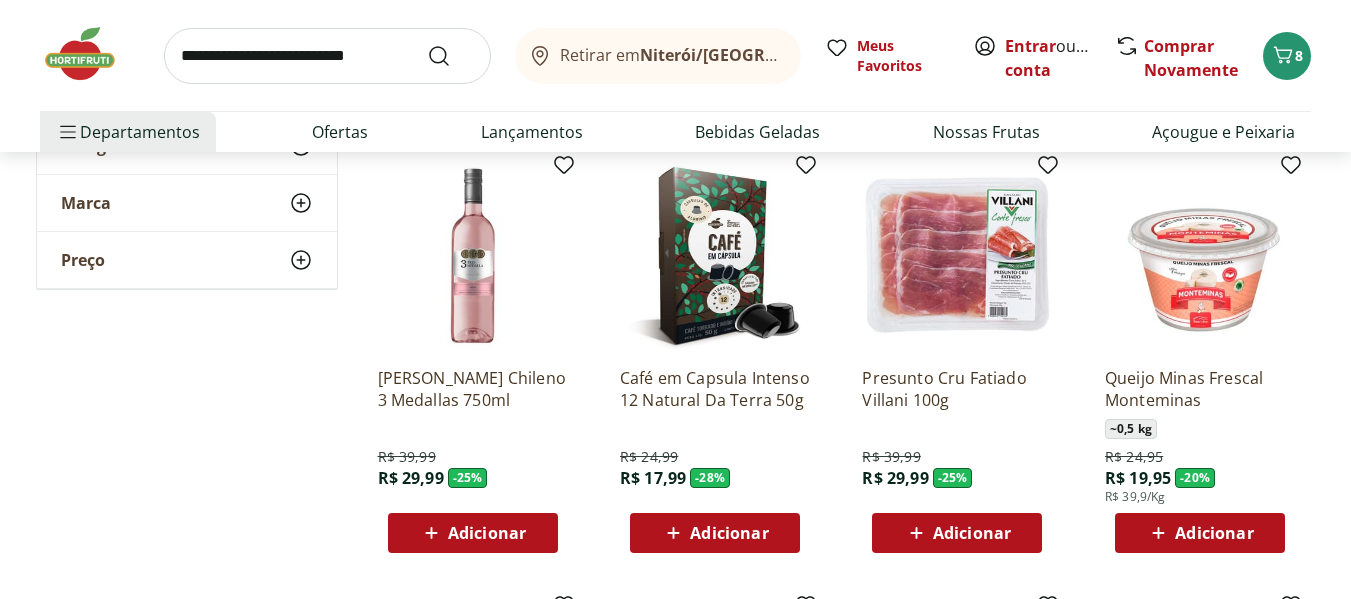 scroll, scrollTop: 2200, scrollLeft: 0, axis: vertical 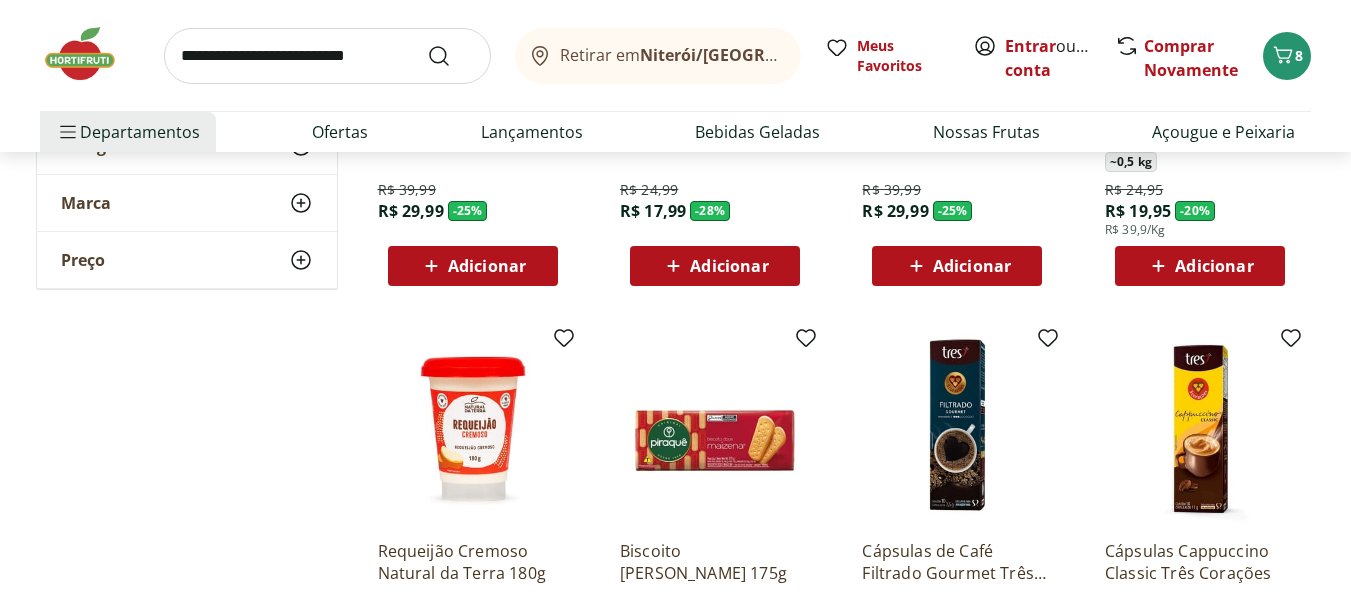 click on "Adicionar" at bounding box center (1214, 266) 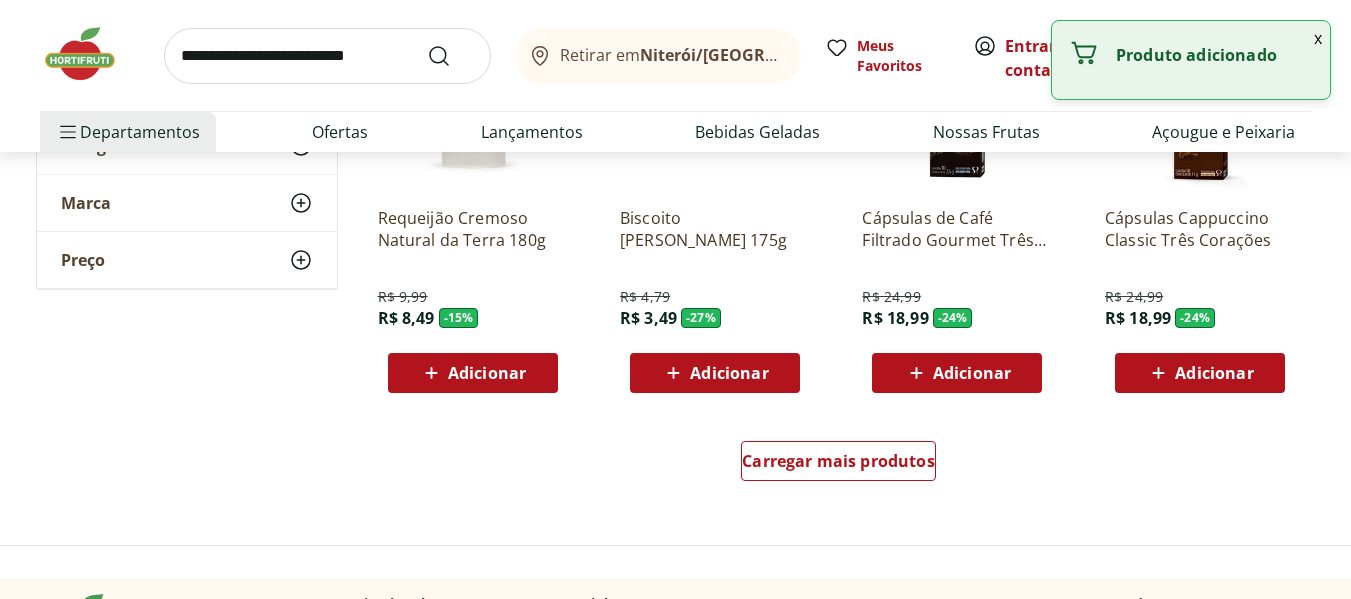 scroll, scrollTop: 2667, scrollLeft: 0, axis: vertical 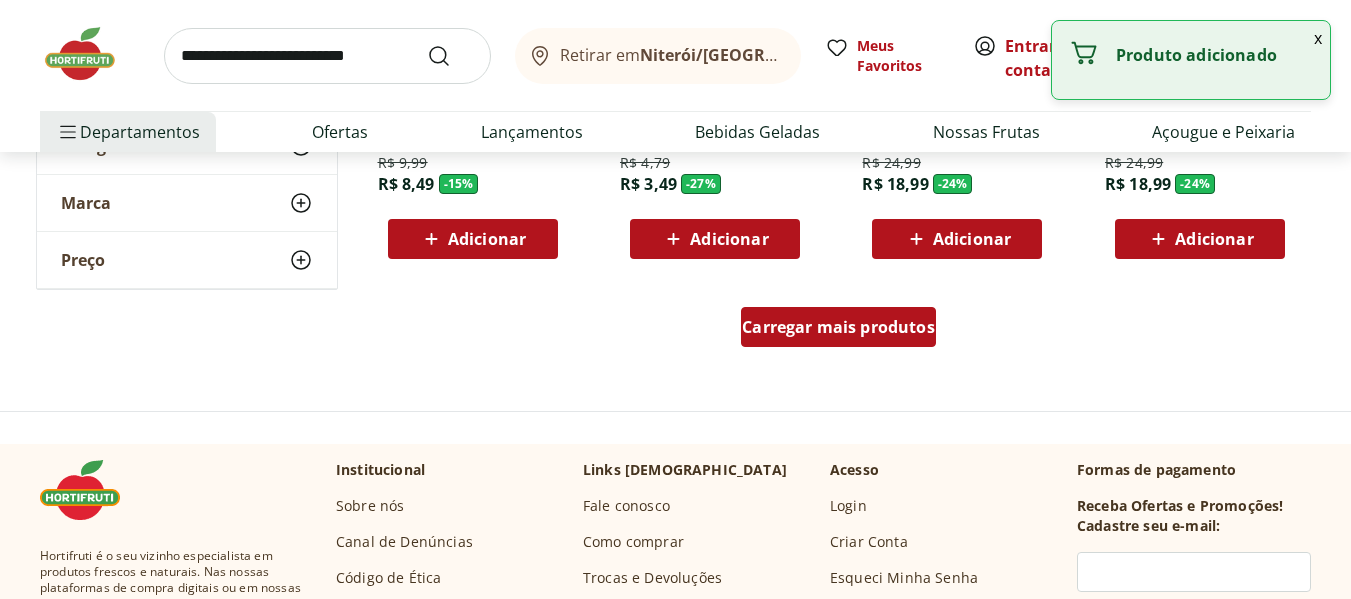 click on "Carregar mais produtos" at bounding box center [838, 327] 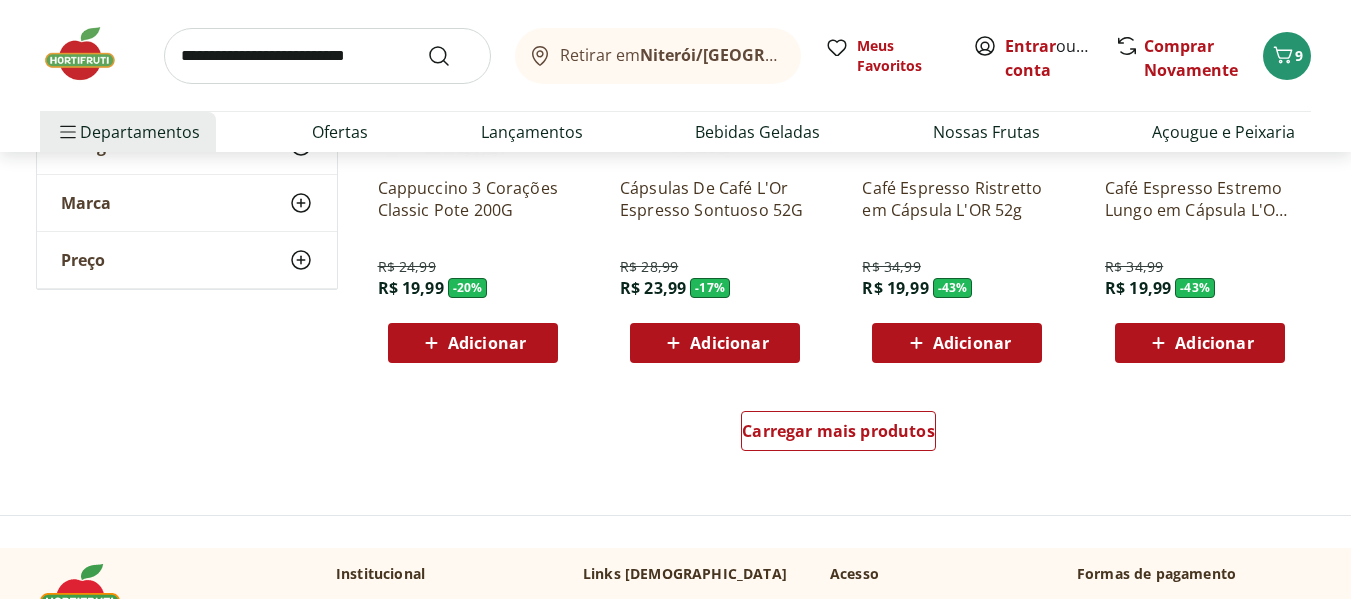 scroll, scrollTop: 3933, scrollLeft: 0, axis: vertical 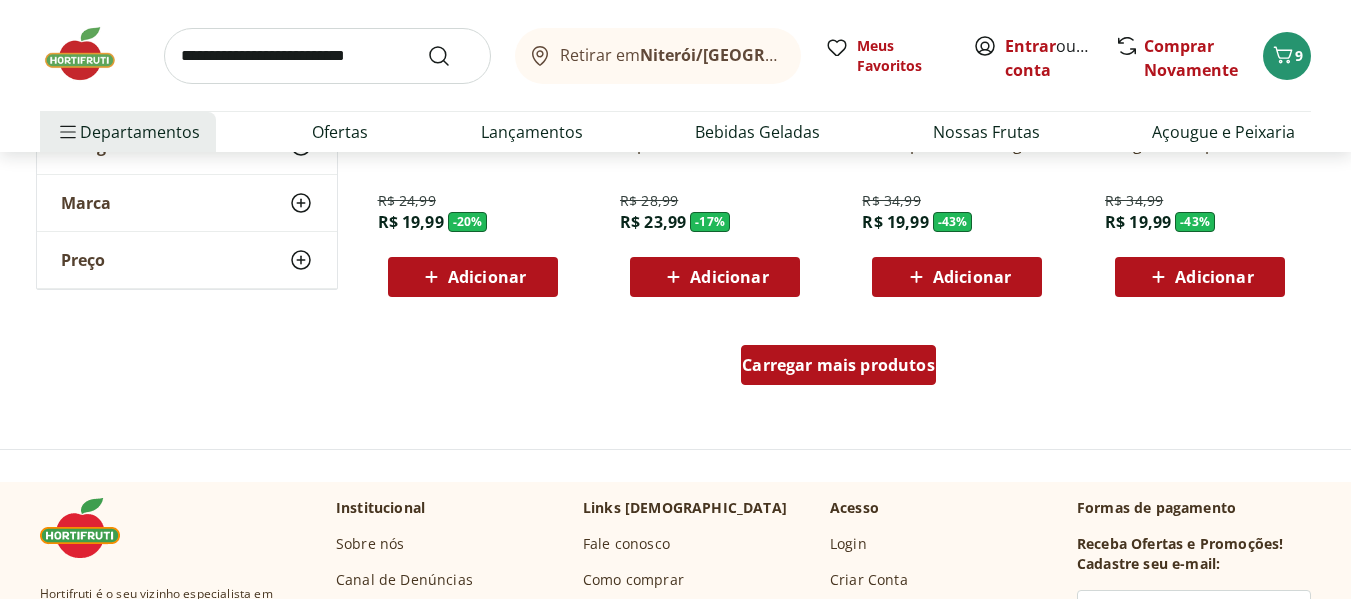 click on "Carregar mais produtos" at bounding box center [838, 365] 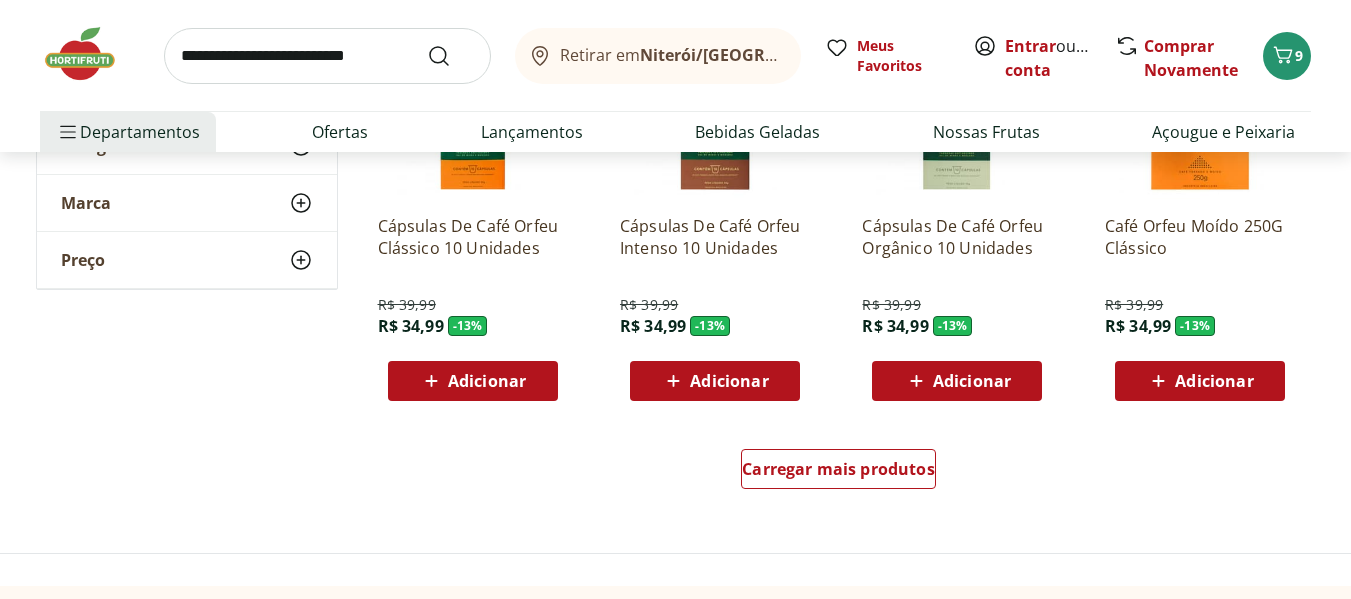 scroll, scrollTop: 5200, scrollLeft: 0, axis: vertical 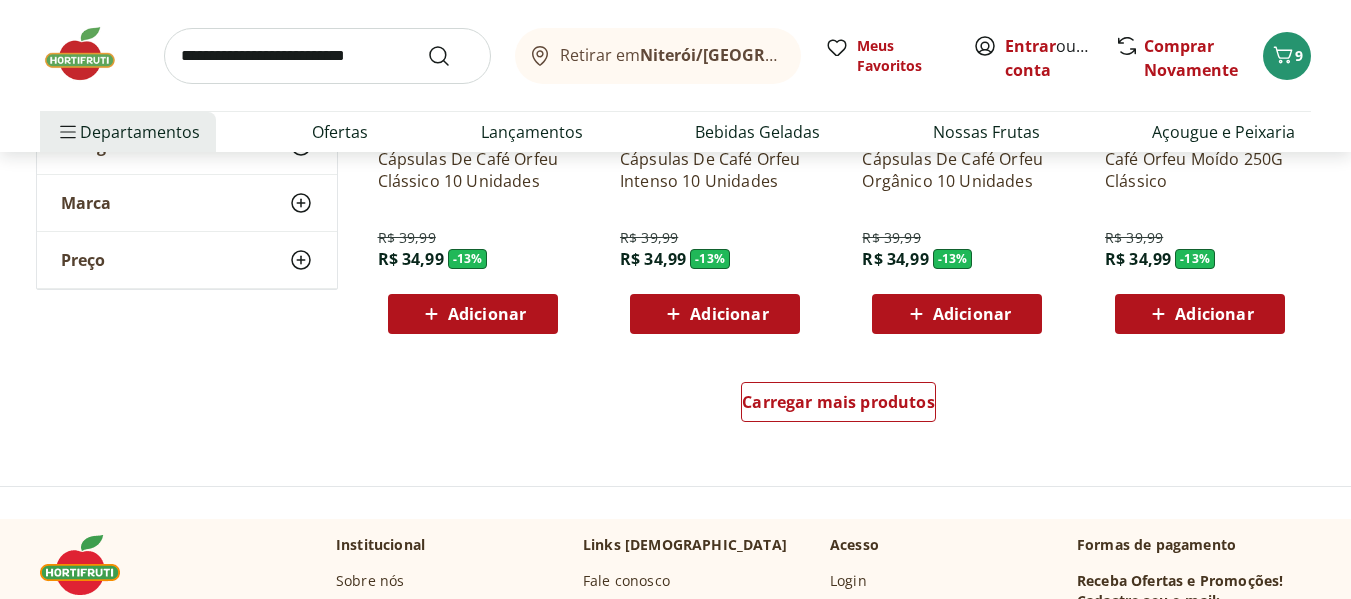 click on "Carregar mais produtos" at bounding box center [839, 406] 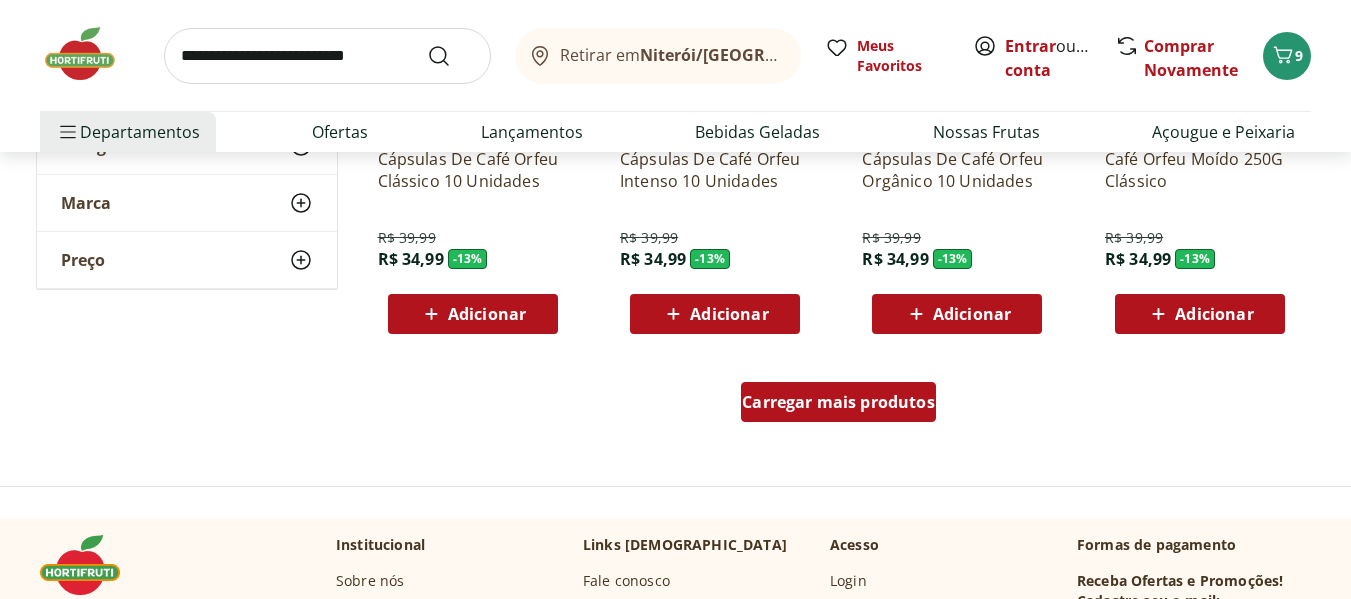 click on "Carregar mais produtos" at bounding box center [838, 402] 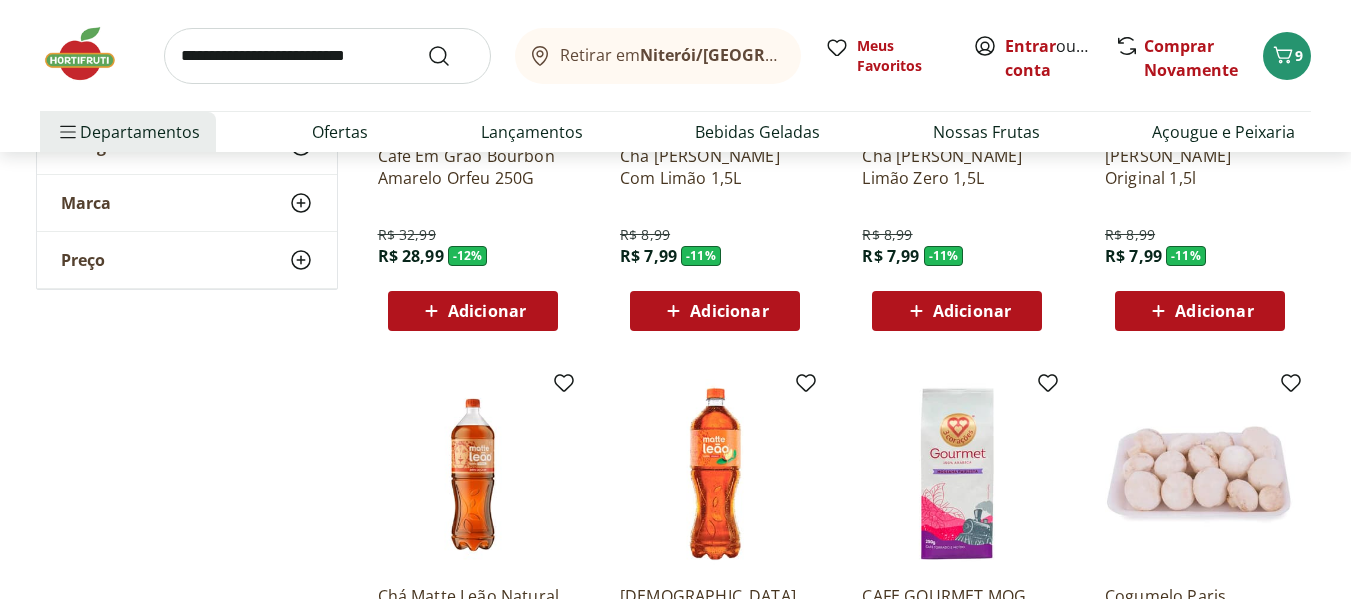 scroll, scrollTop: 6267, scrollLeft: 0, axis: vertical 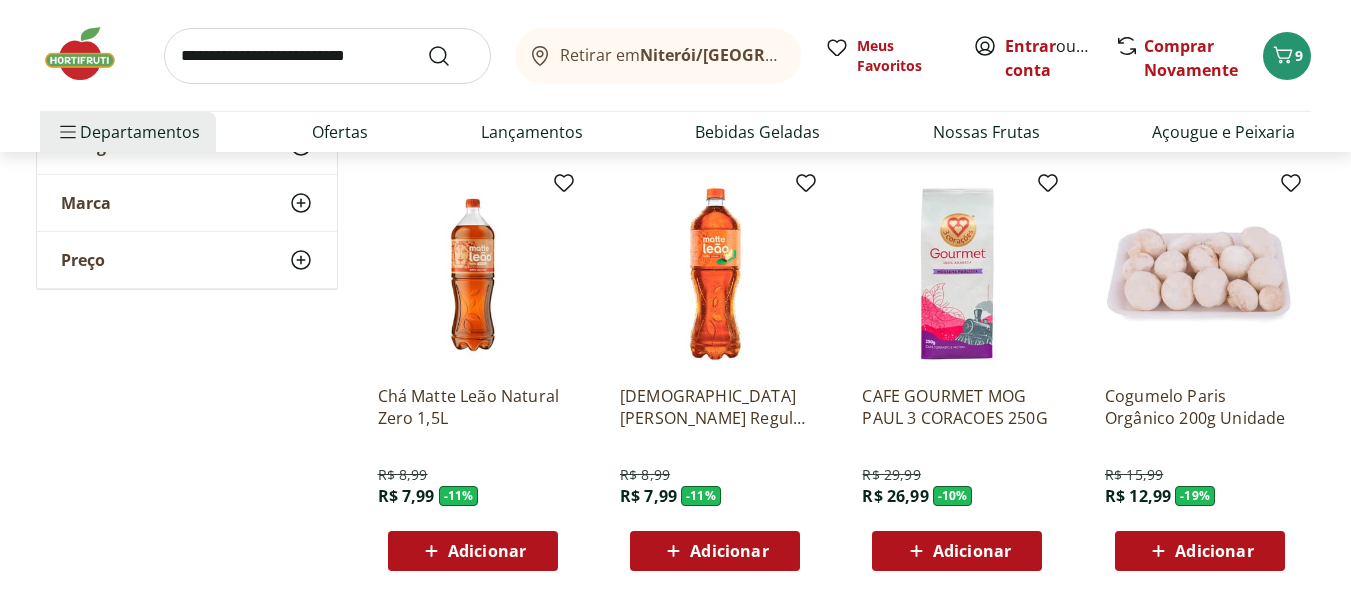 click on "Adicionar" at bounding box center (1214, 551) 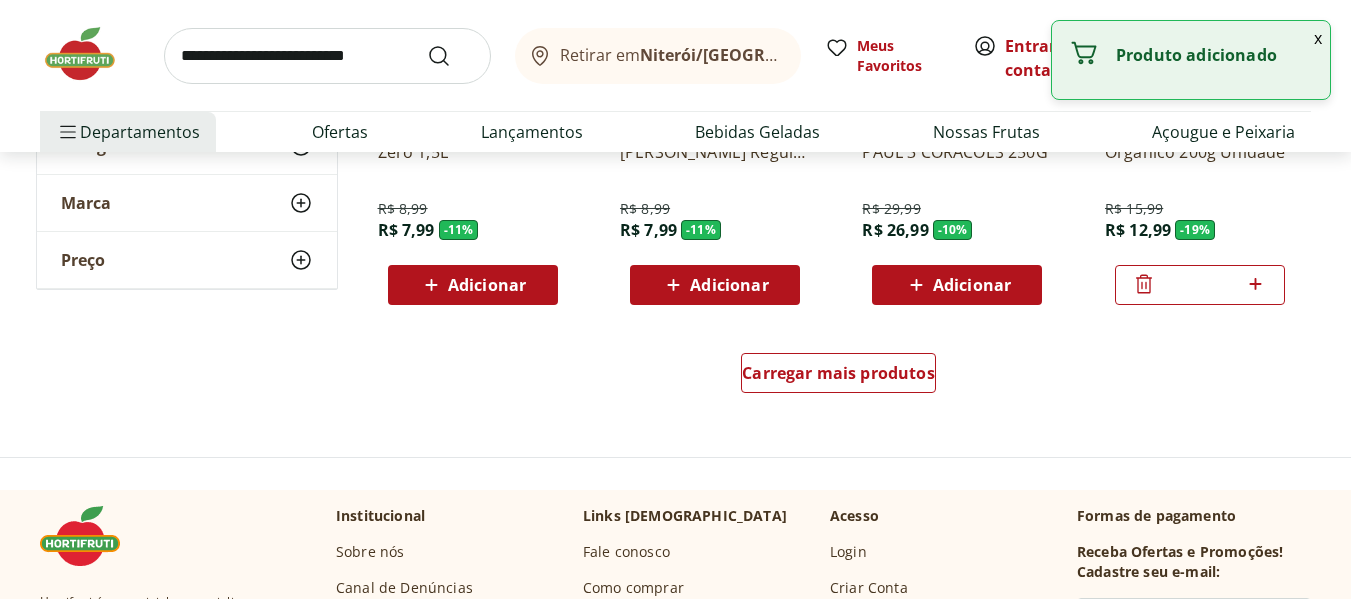 scroll, scrollTop: 6600, scrollLeft: 0, axis: vertical 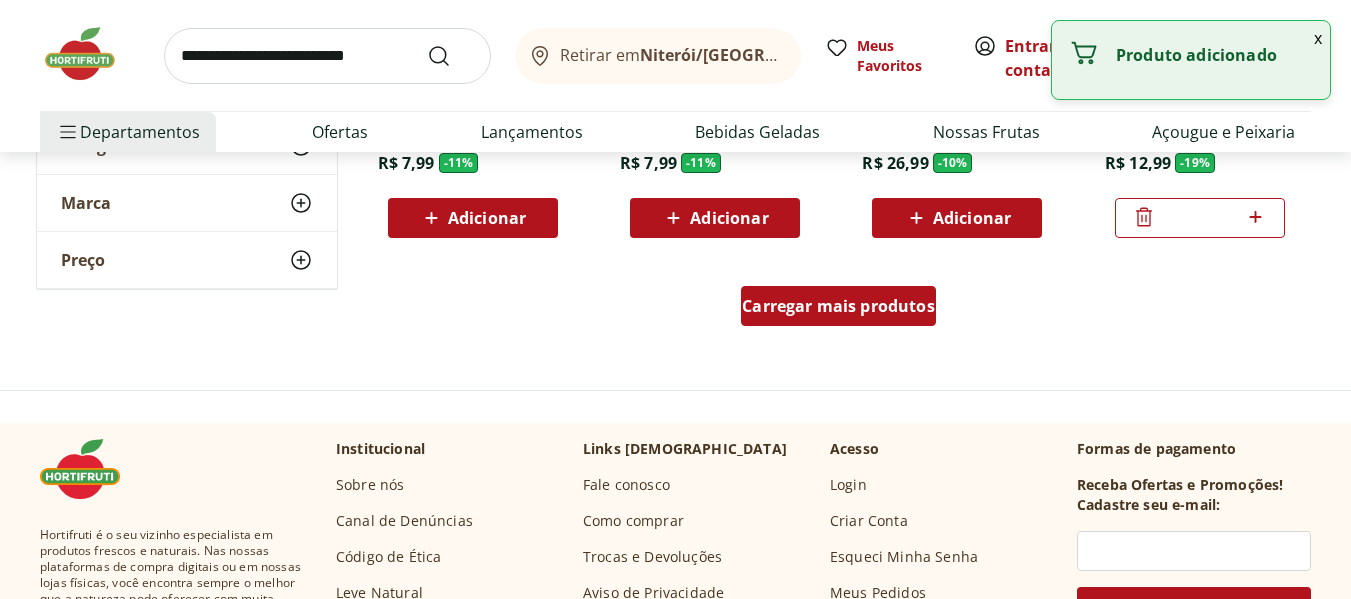 click on "Carregar mais produtos" at bounding box center [838, 306] 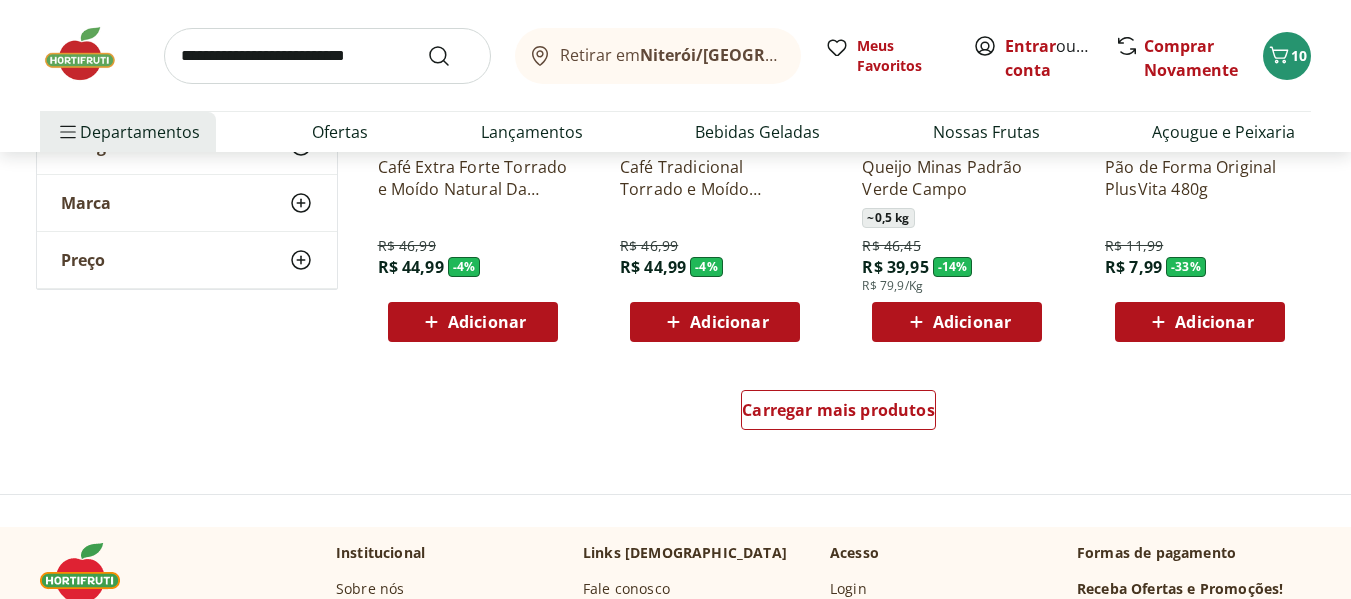 scroll, scrollTop: 7933, scrollLeft: 0, axis: vertical 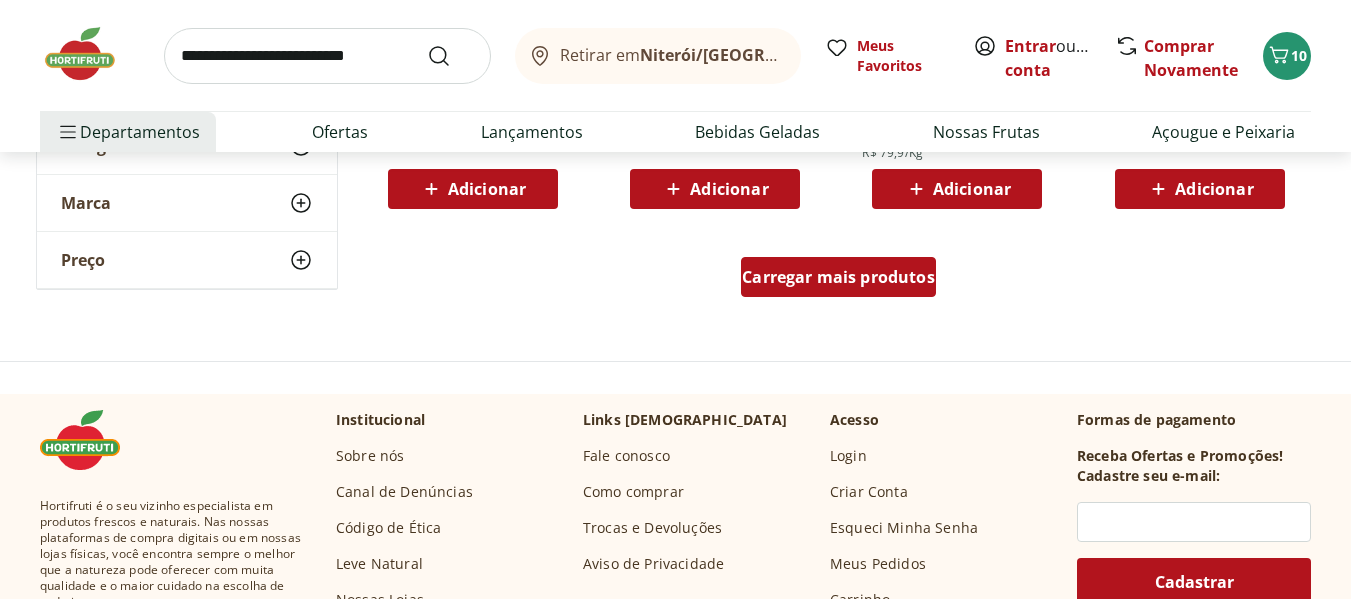 click on "Carregar mais produtos" at bounding box center (838, 277) 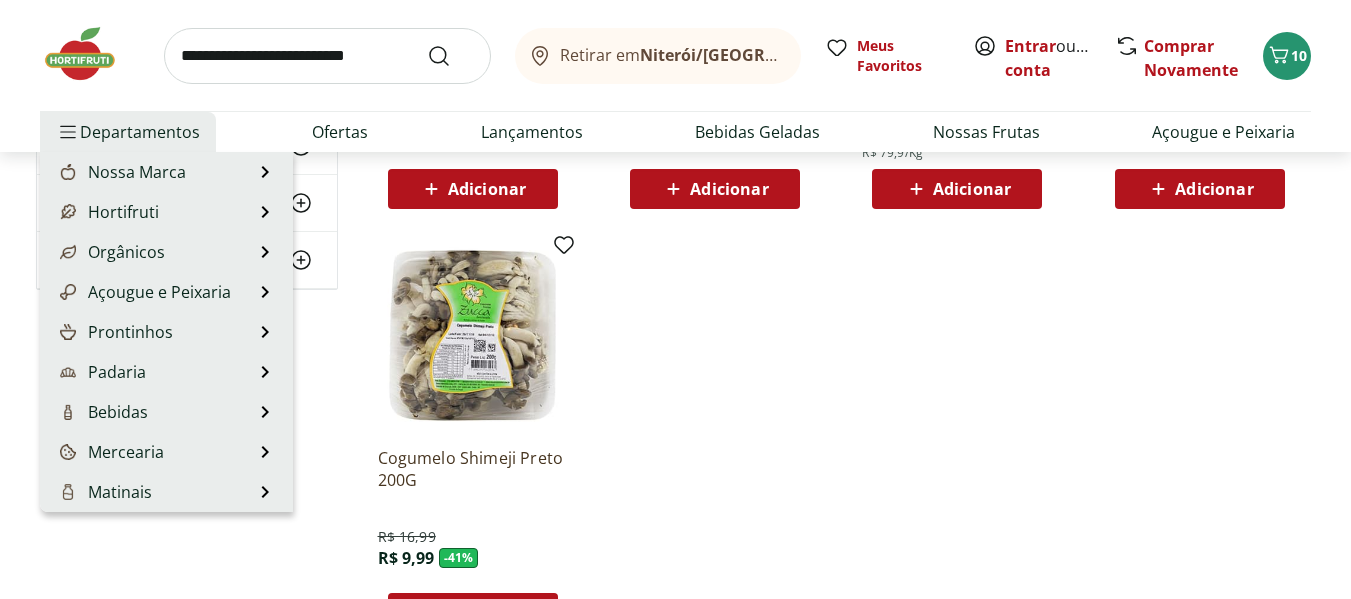click on "Departamentos" at bounding box center [128, 132] 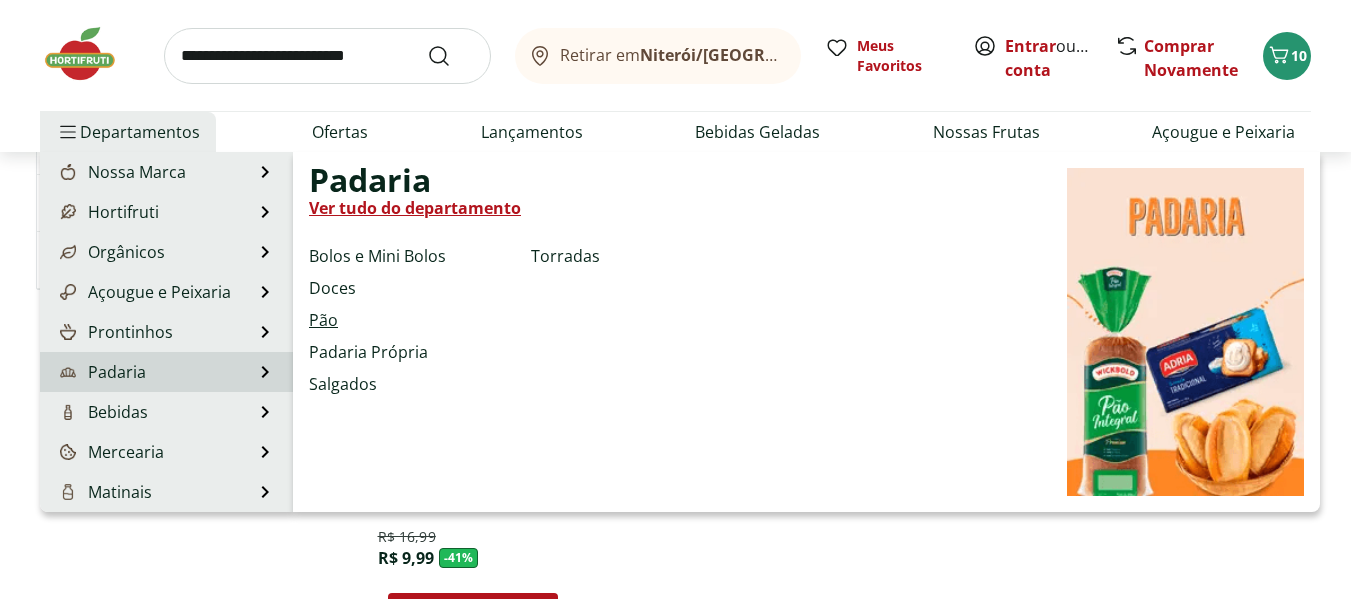 click on "Pão" at bounding box center (323, 320) 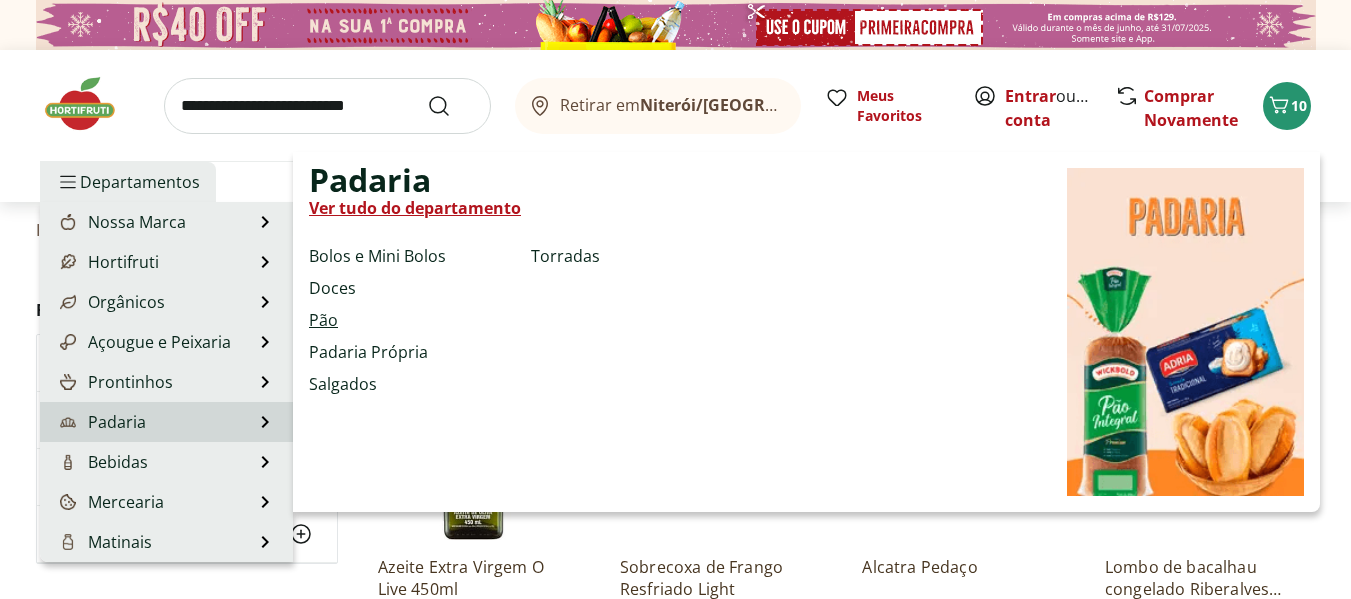 select on "**********" 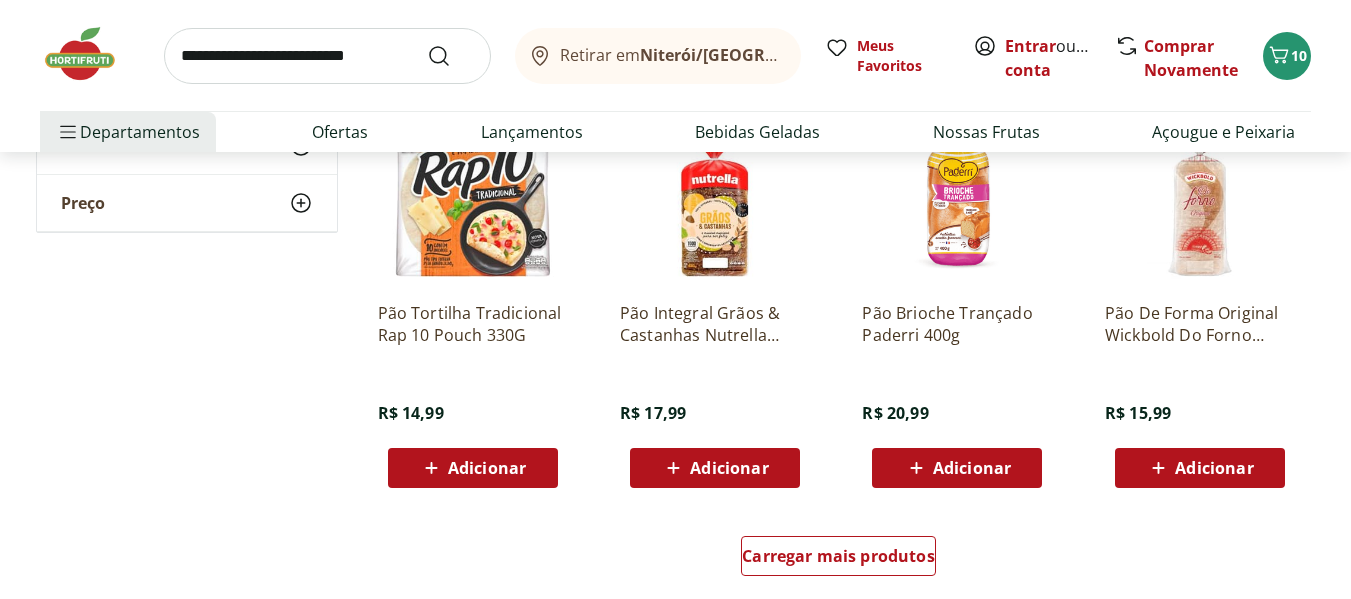 scroll, scrollTop: 1200, scrollLeft: 0, axis: vertical 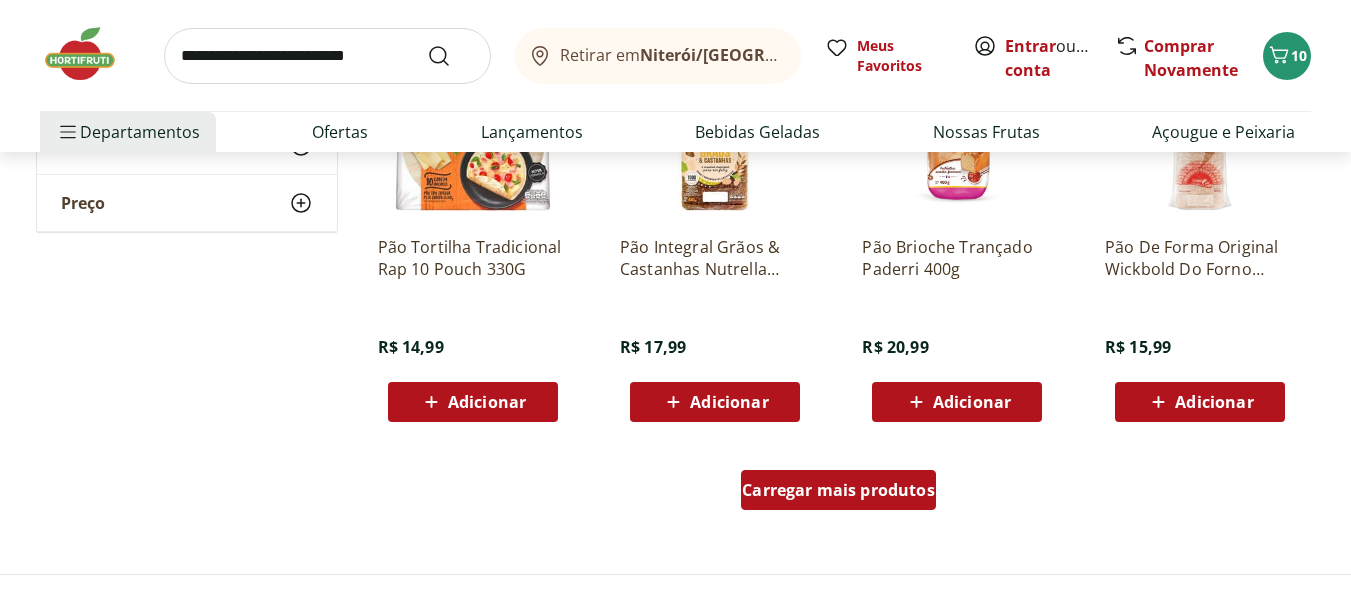 click on "Carregar mais produtos" at bounding box center [838, 490] 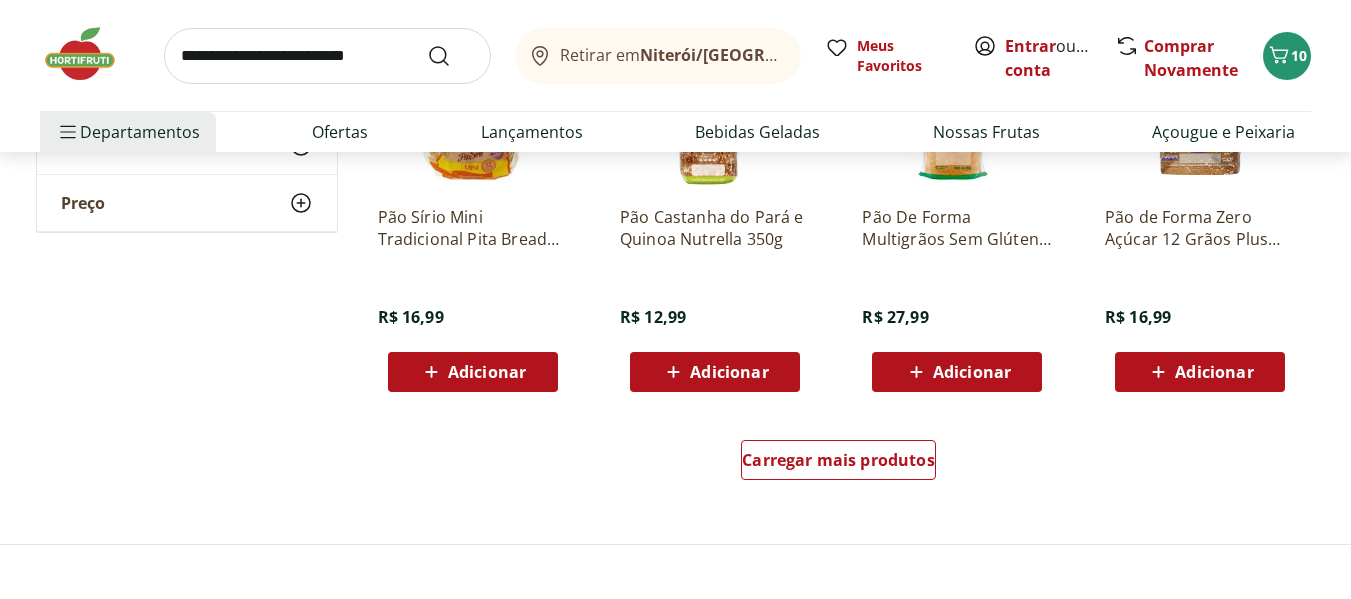 scroll, scrollTop: 2600, scrollLeft: 0, axis: vertical 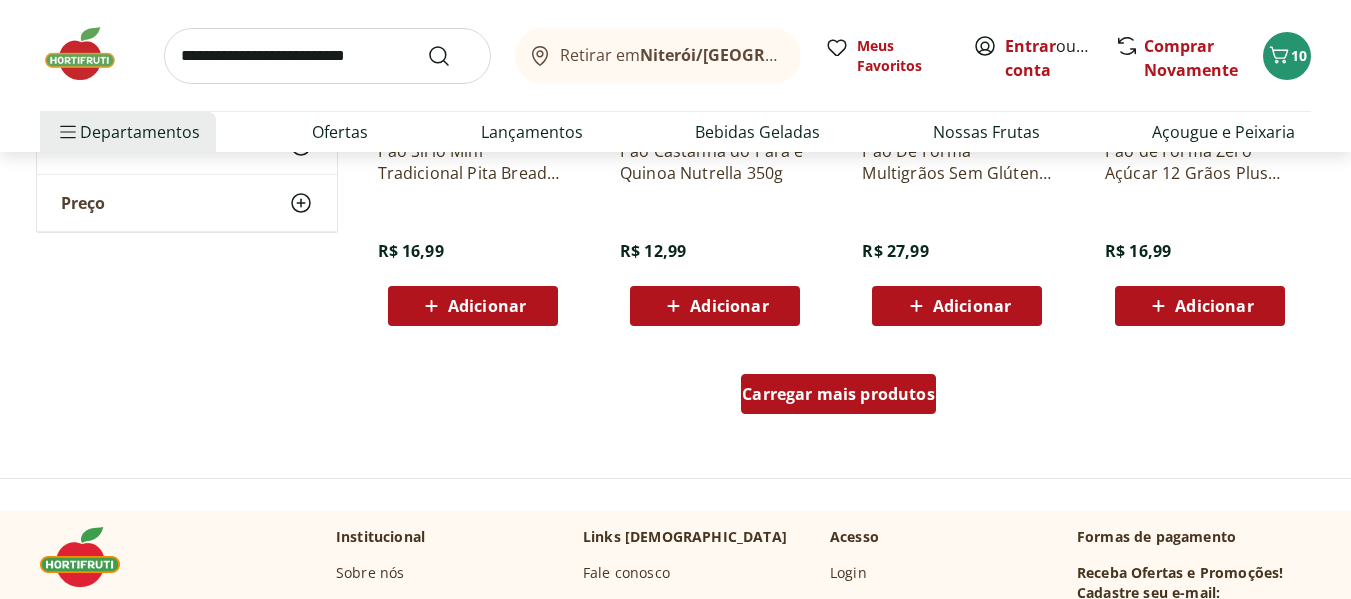 click on "Carregar mais produtos" at bounding box center (838, 394) 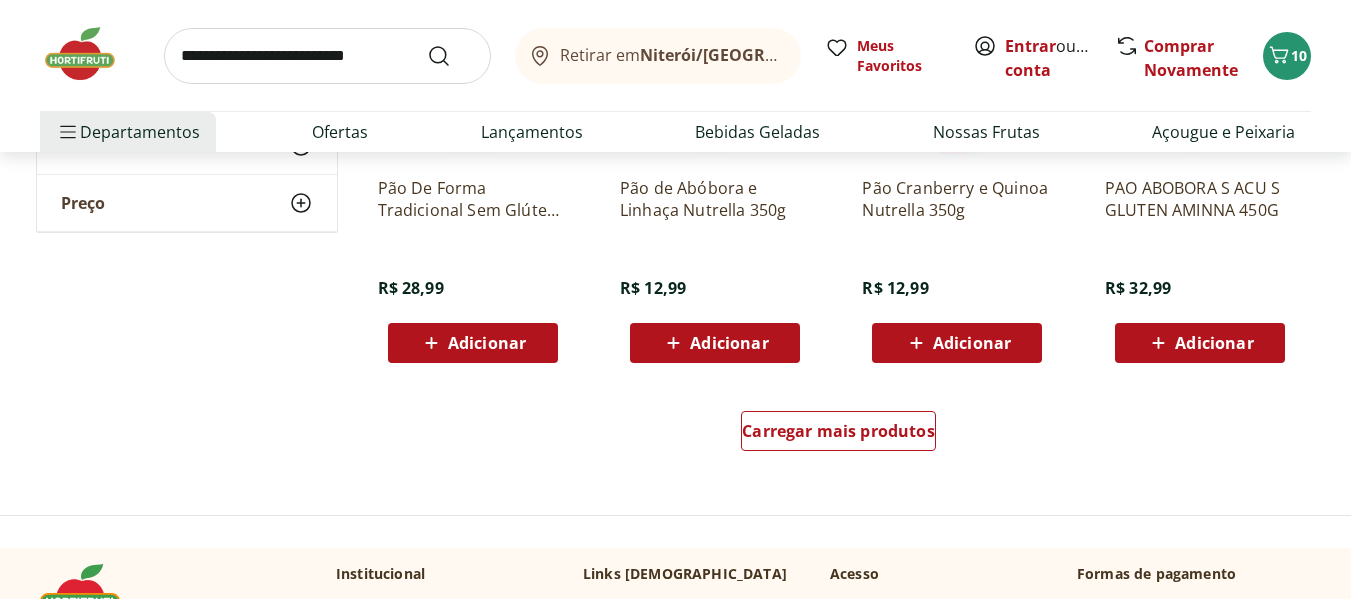 scroll, scrollTop: 3934, scrollLeft: 0, axis: vertical 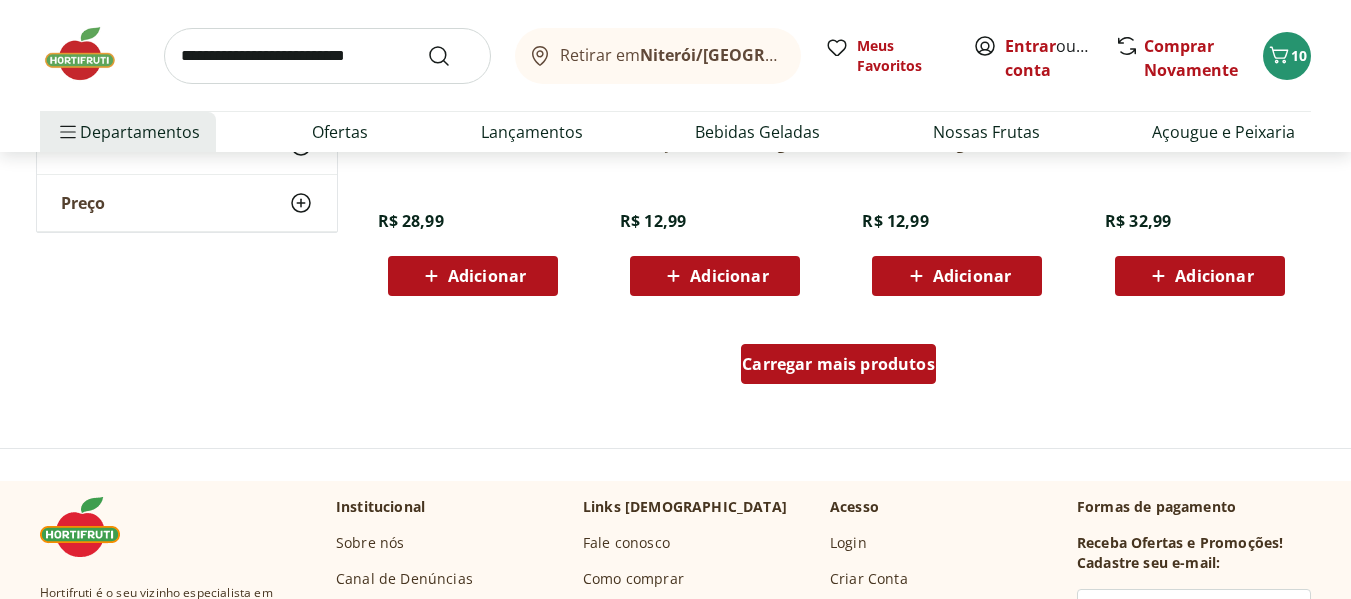click on "Carregar mais produtos" at bounding box center [838, 364] 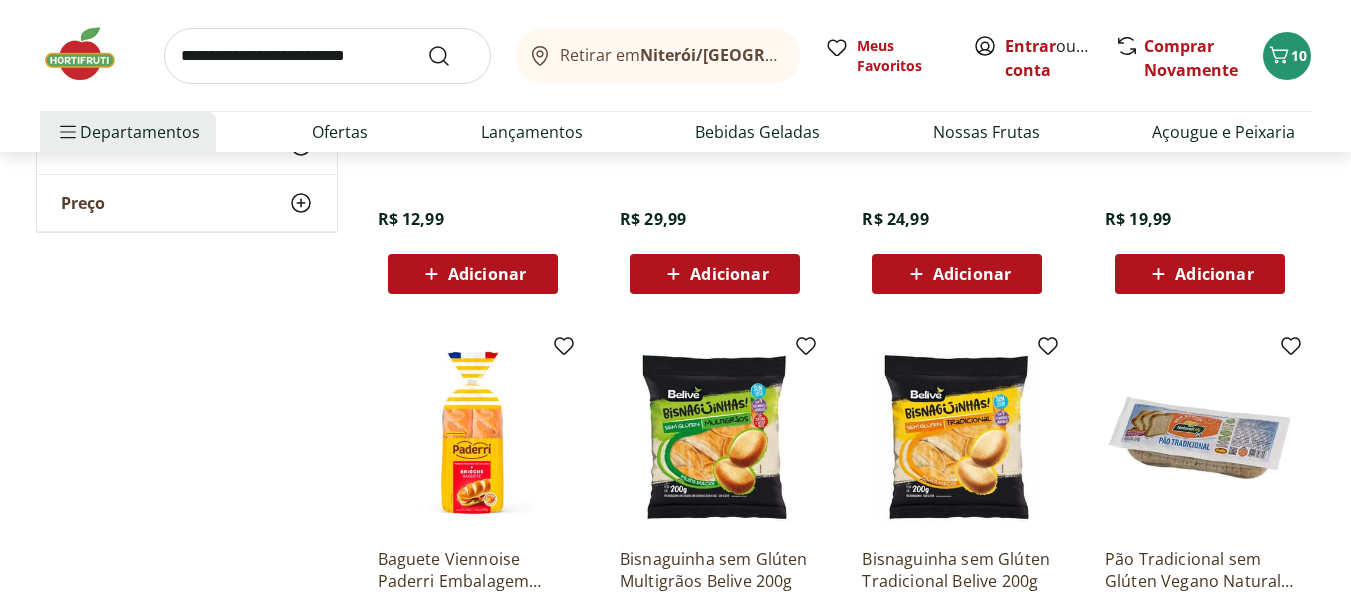 scroll, scrollTop: 5067, scrollLeft: 0, axis: vertical 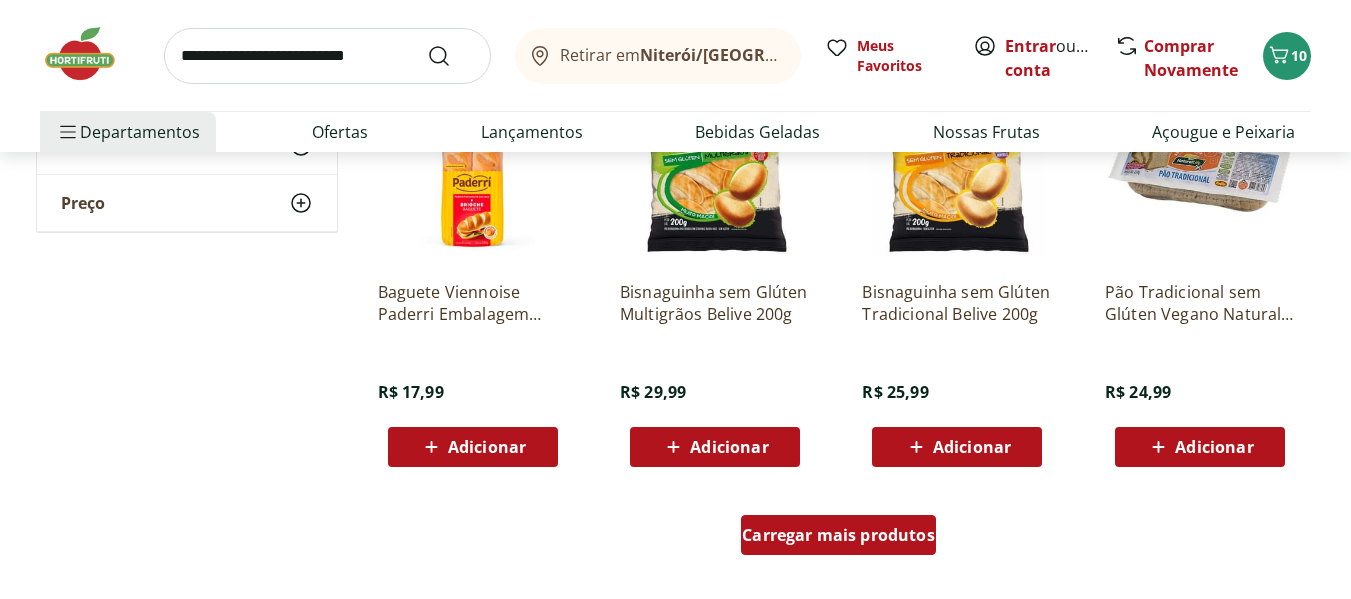 click on "Carregar mais produtos" at bounding box center [838, 535] 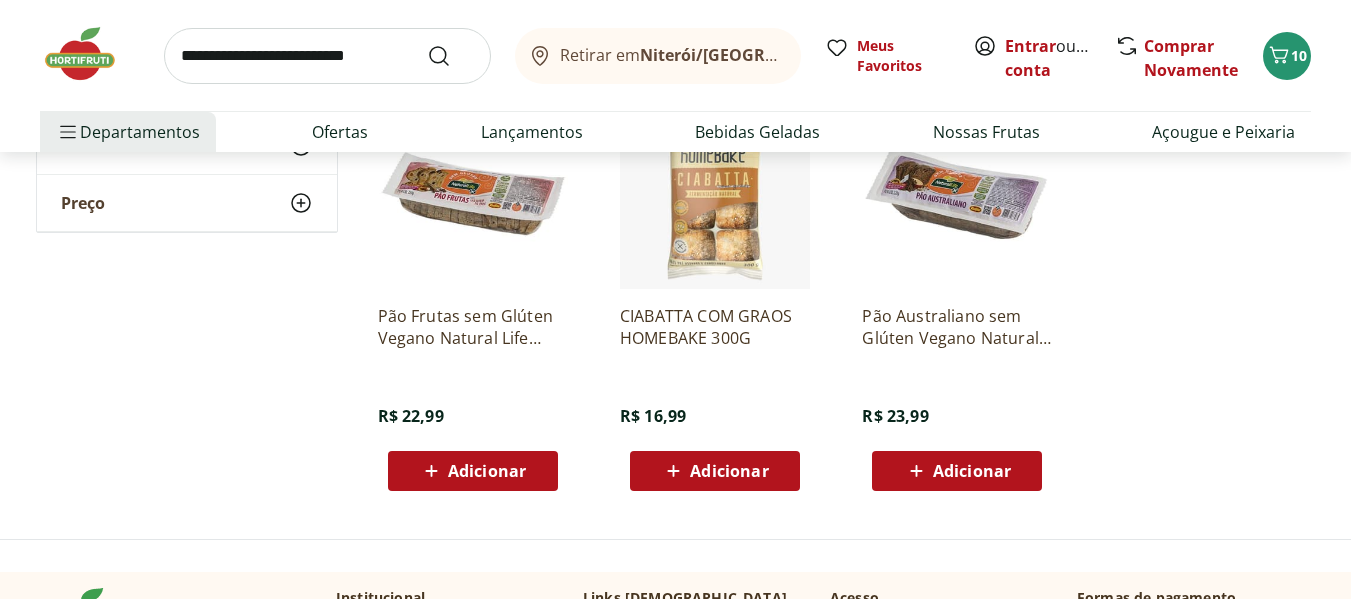 scroll, scrollTop: 5267, scrollLeft: 0, axis: vertical 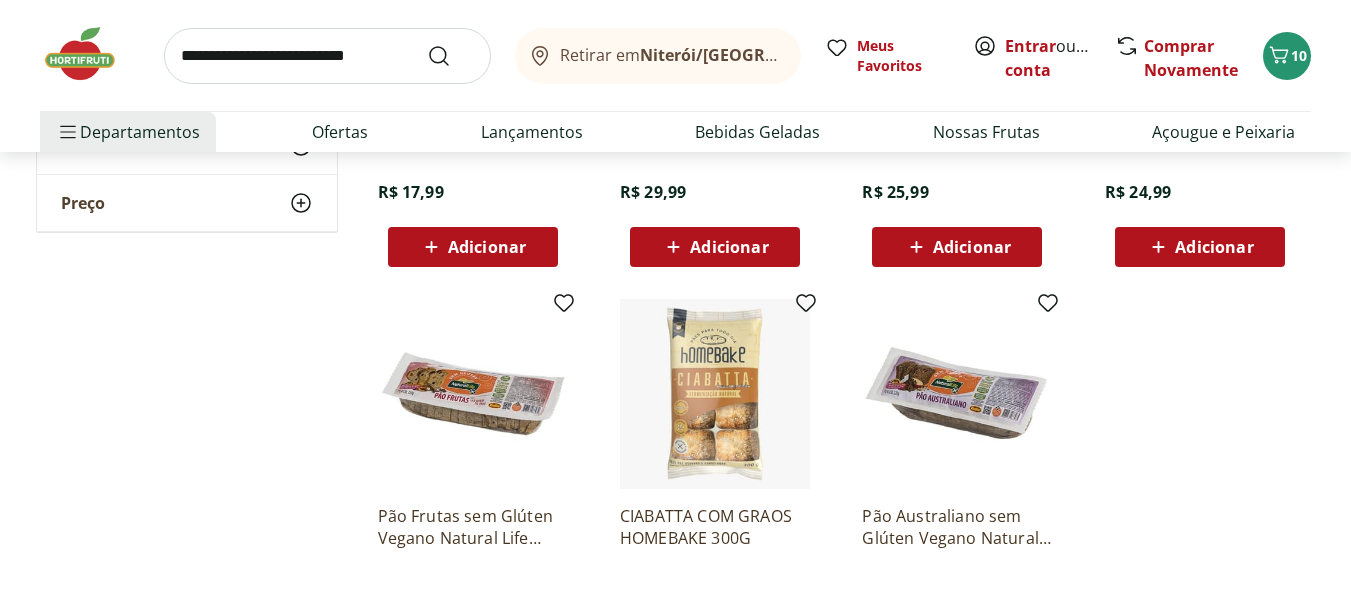 click at bounding box center [473, 394] 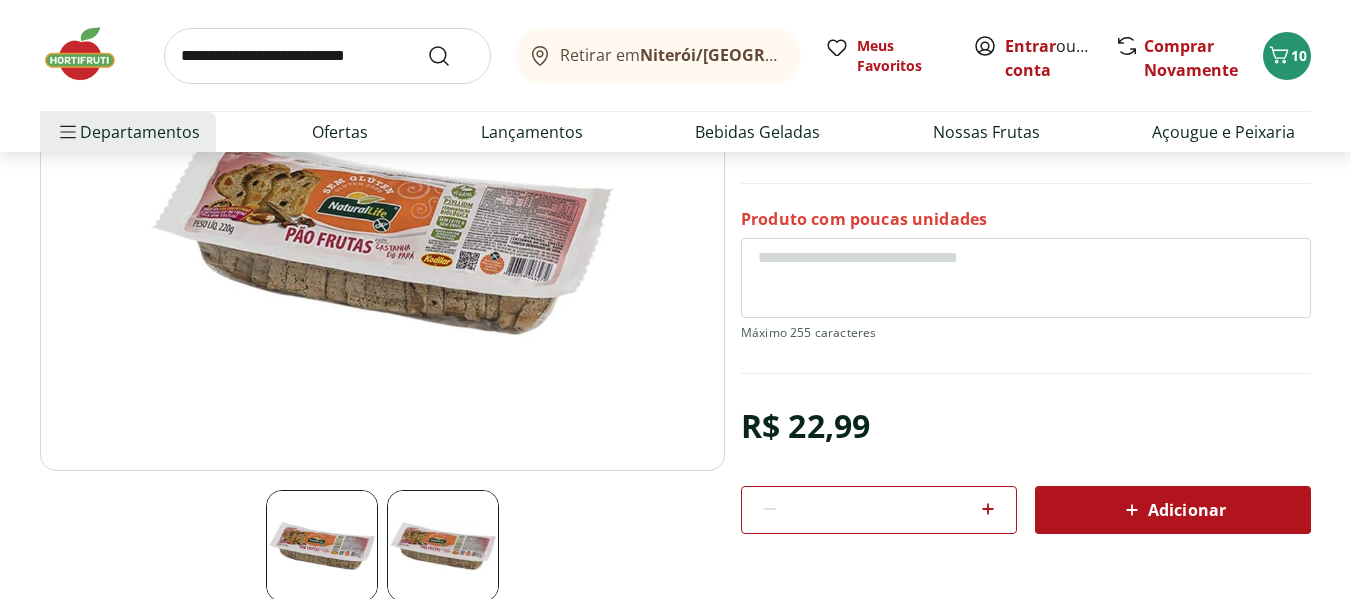 scroll, scrollTop: 400, scrollLeft: 0, axis: vertical 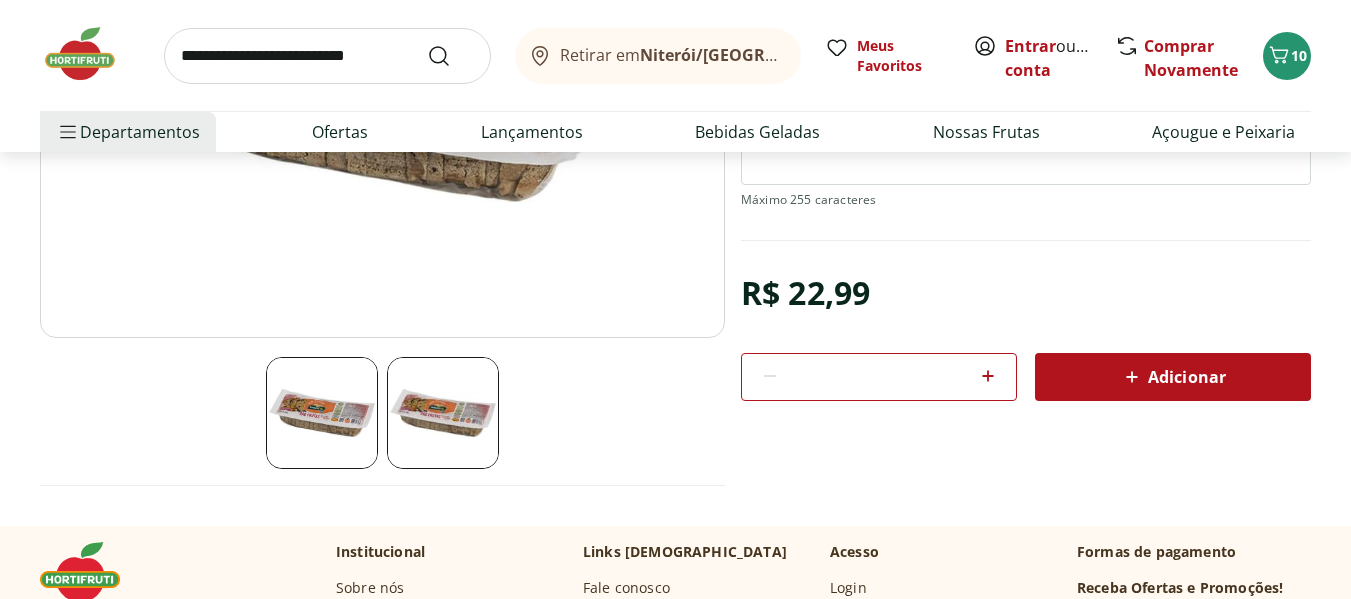 click at bounding box center (443, 413) 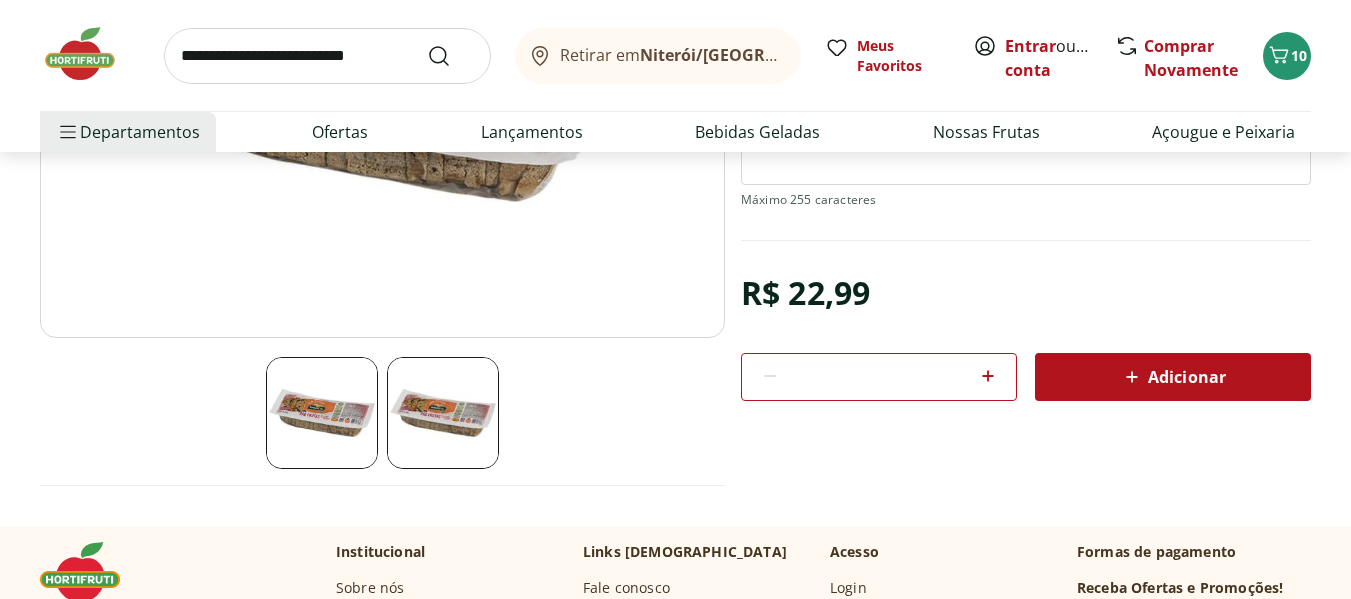 scroll, scrollTop: 133, scrollLeft: 0, axis: vertical 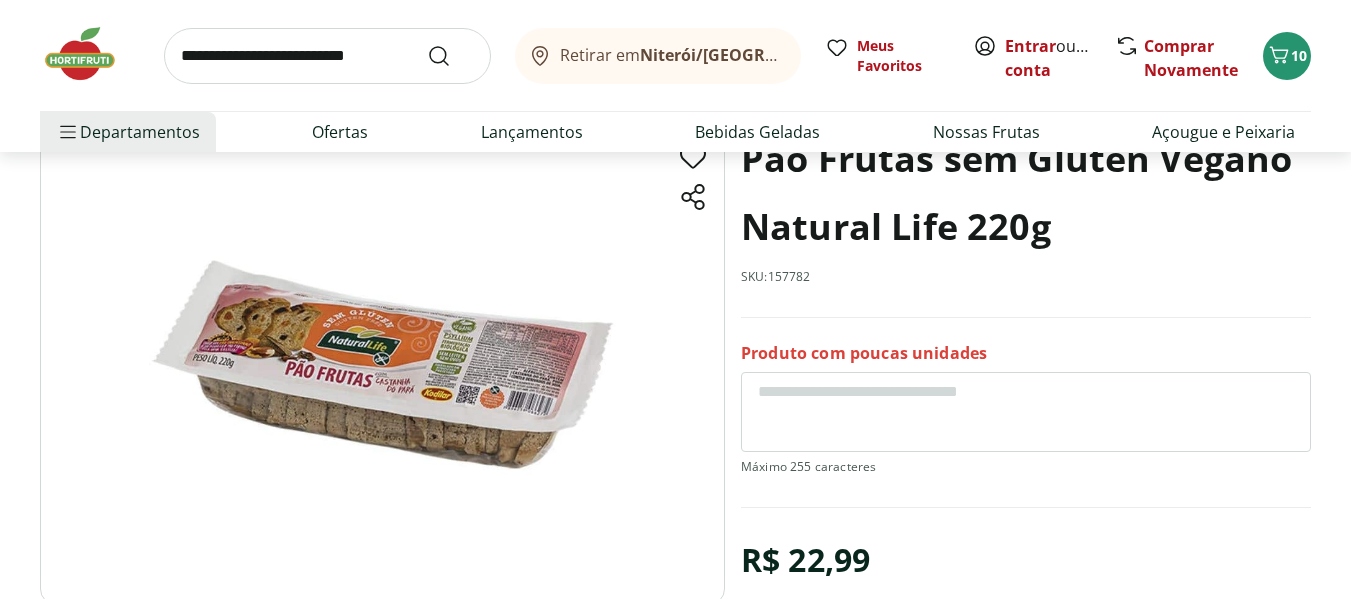 click at bounding box center (382, 365) 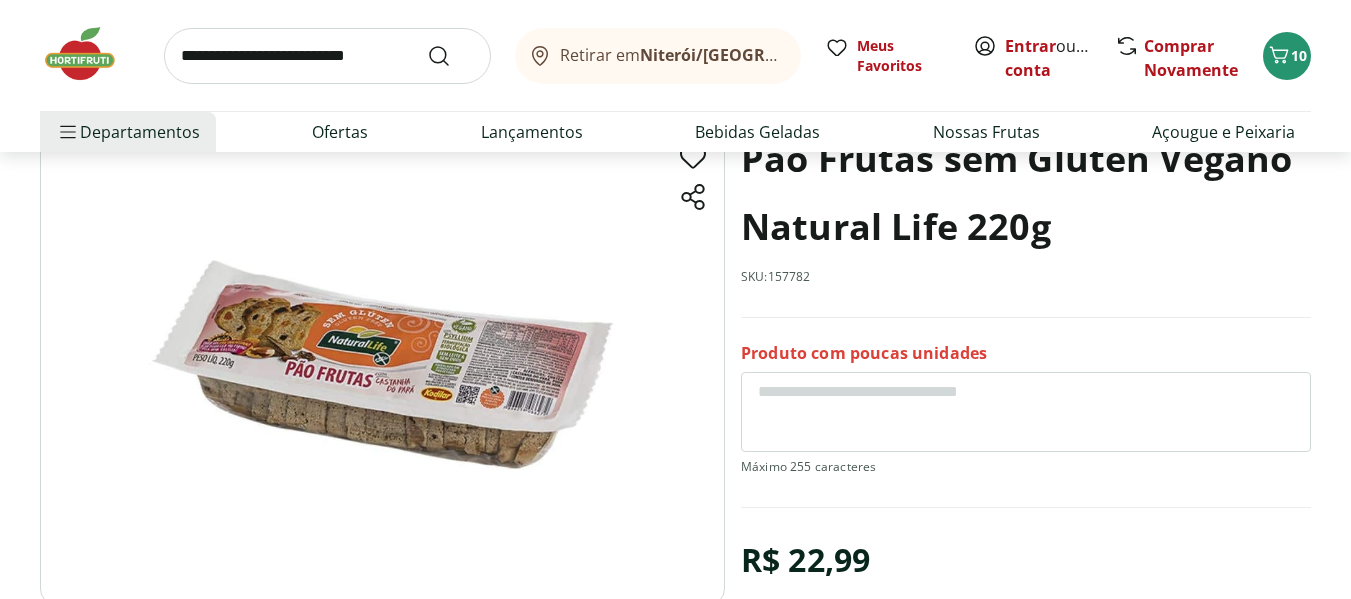 click 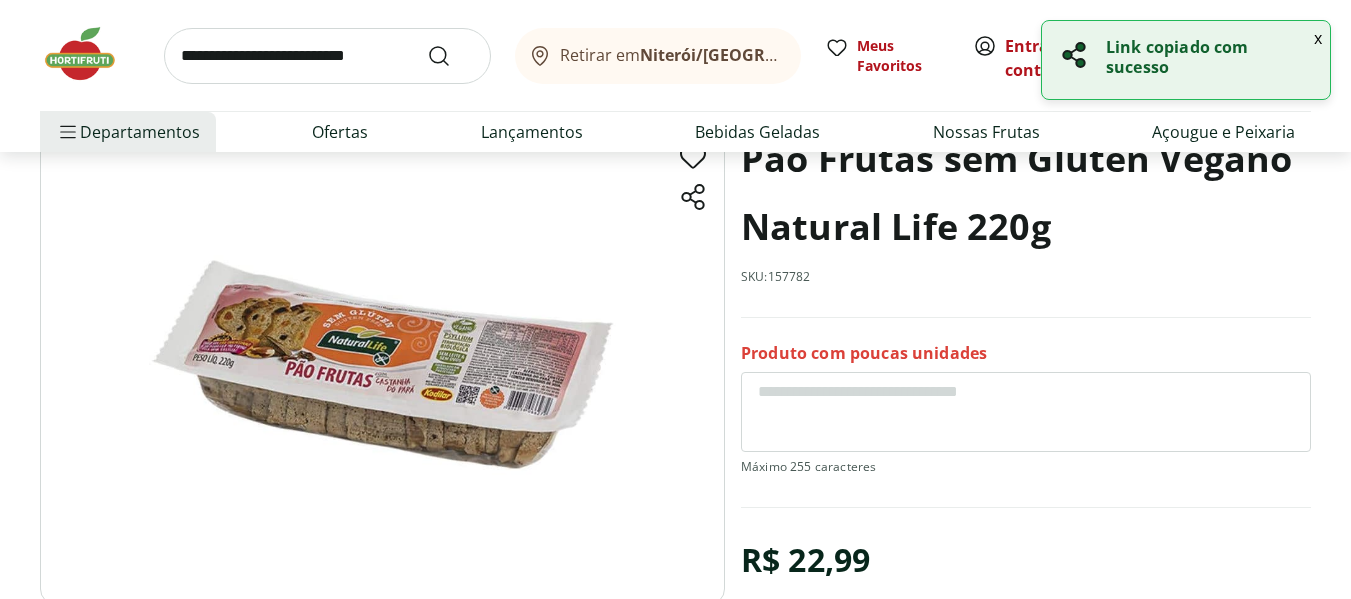 click 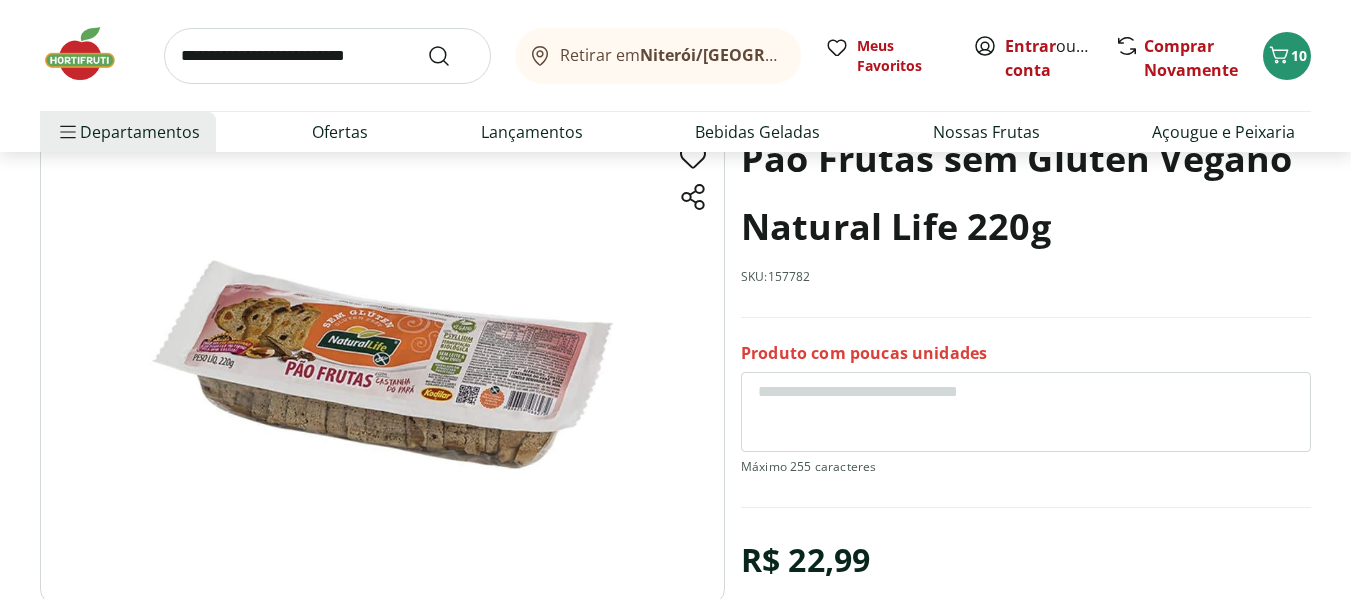 click at bounding box center (382, 365) 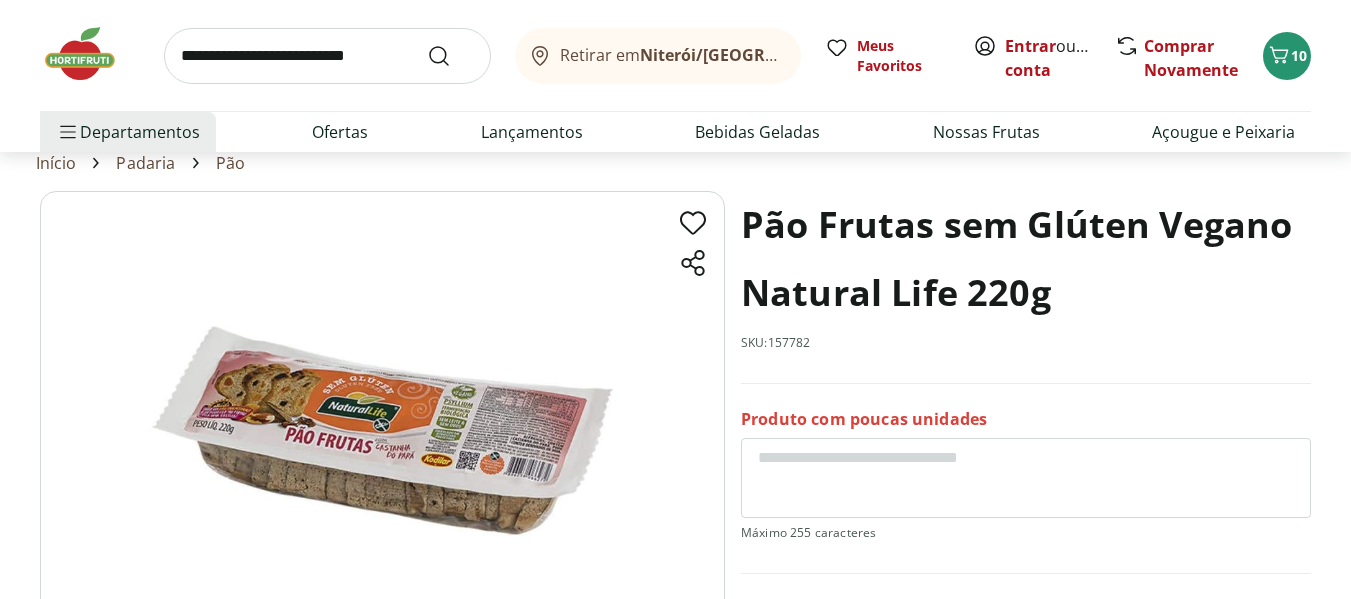select on "**********" 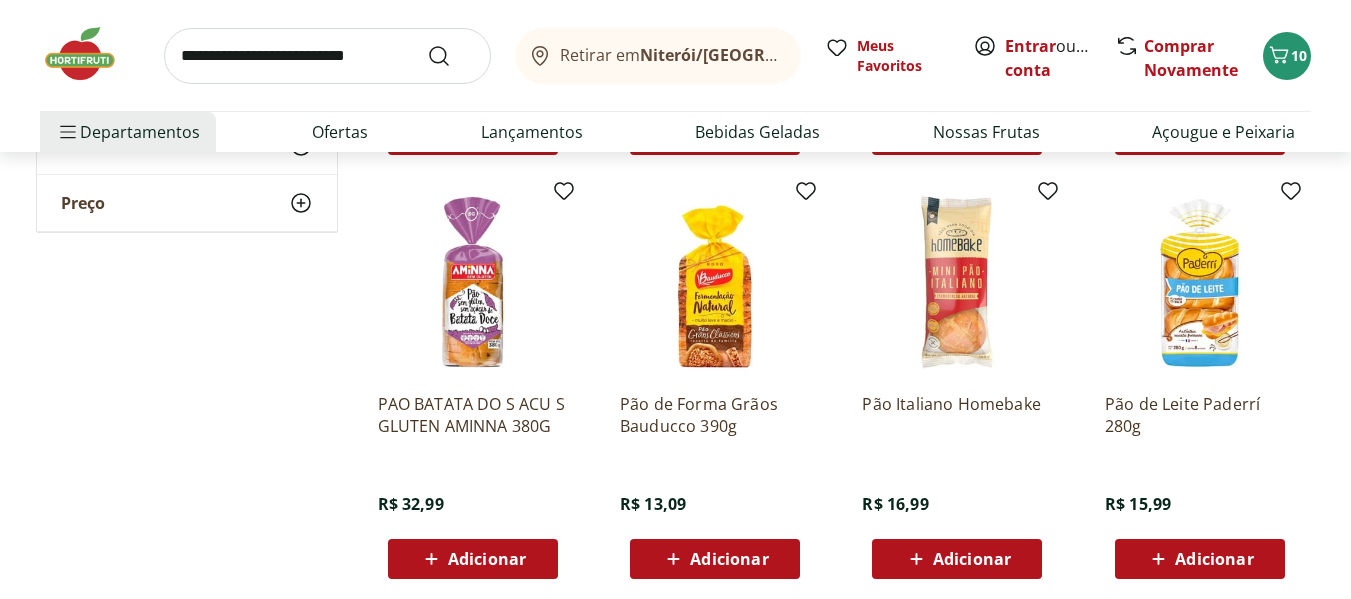 scroll, scrollTop: 1933, scrollLeft: 0, axis: vertical 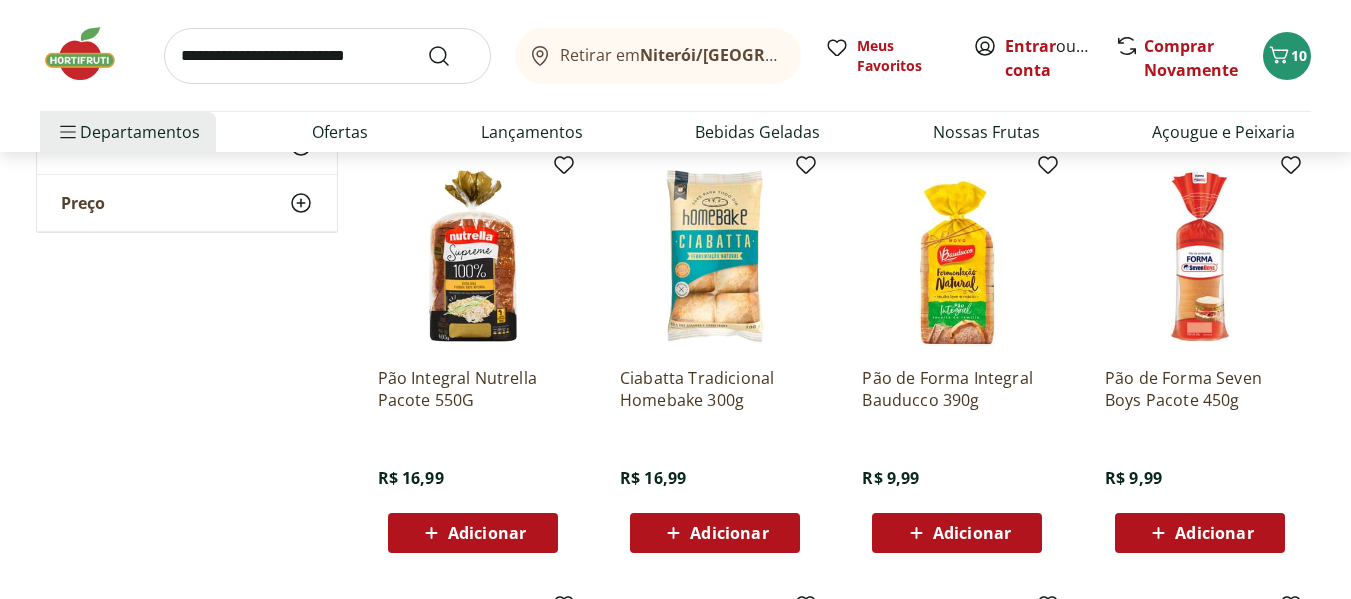 click on "Adicionar" at bounding box center [487, 533] 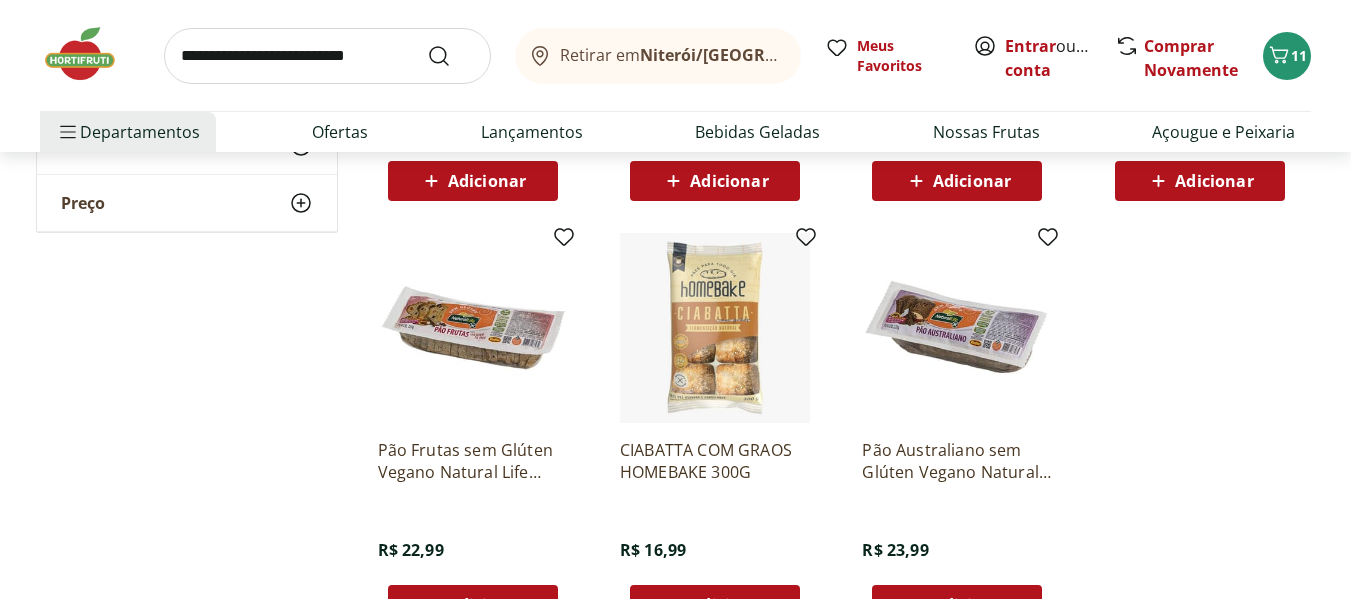 scroll, scrollTop: 5400, scrollLeft: 0, axis: vertical 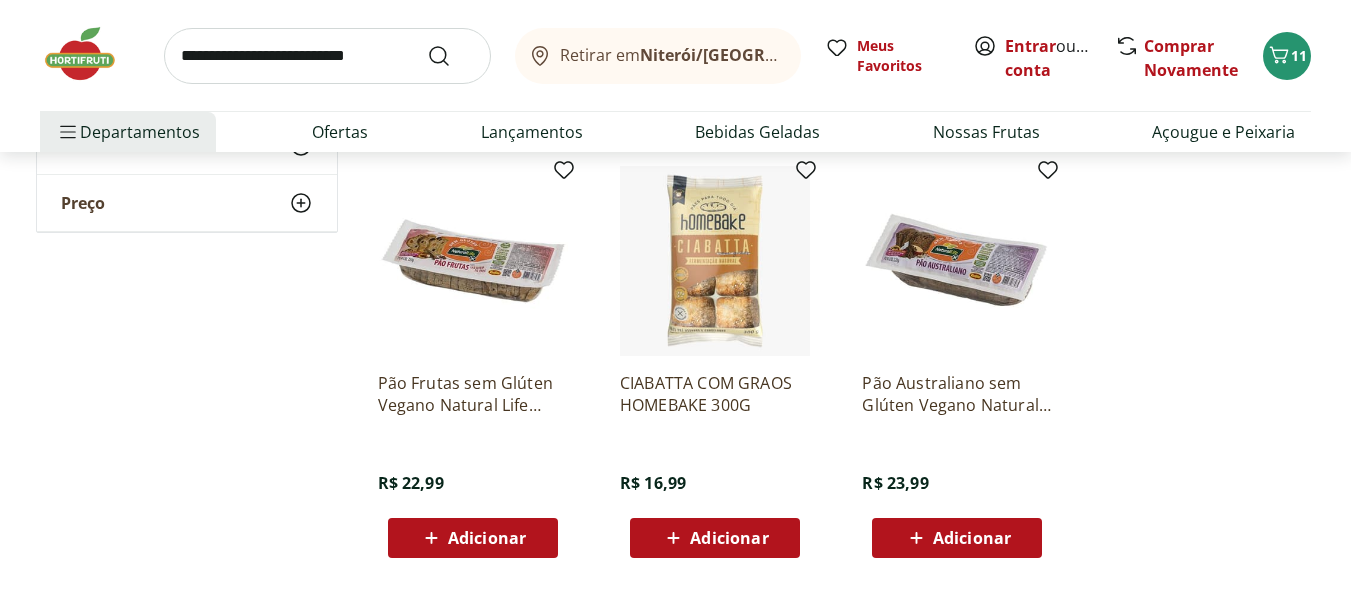 click on "Adicionar" at bounding box center [487, 538] 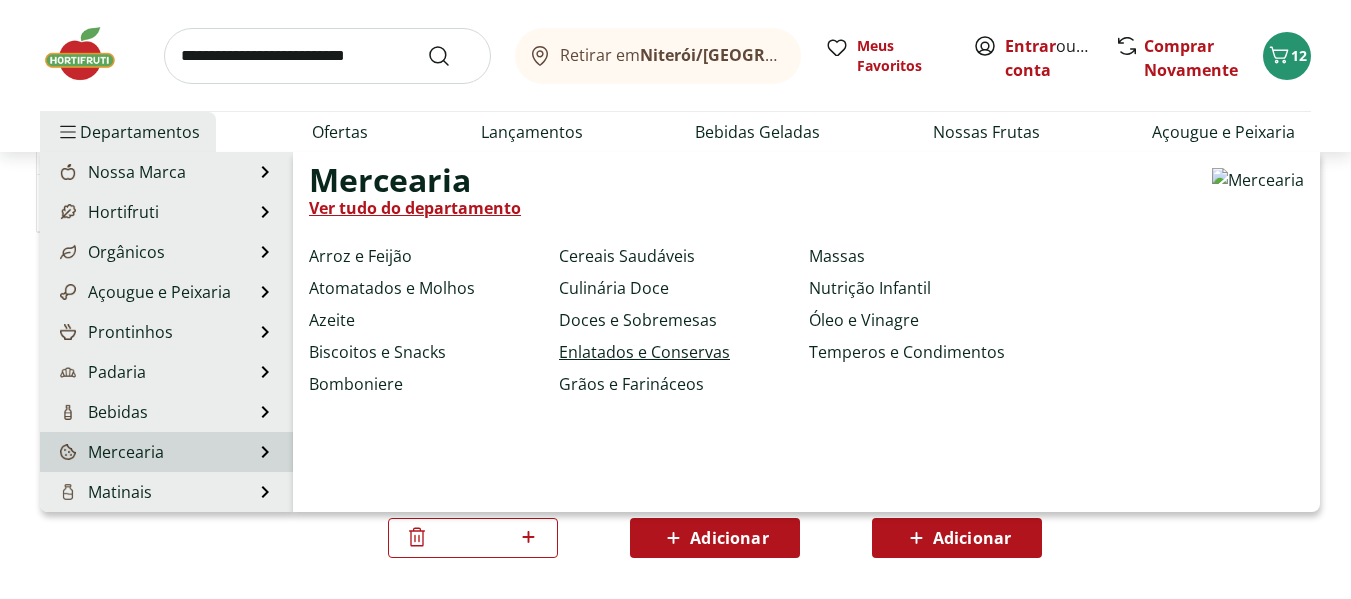 click on "Enlatados e Conservas" at bounding box center (644, 352) 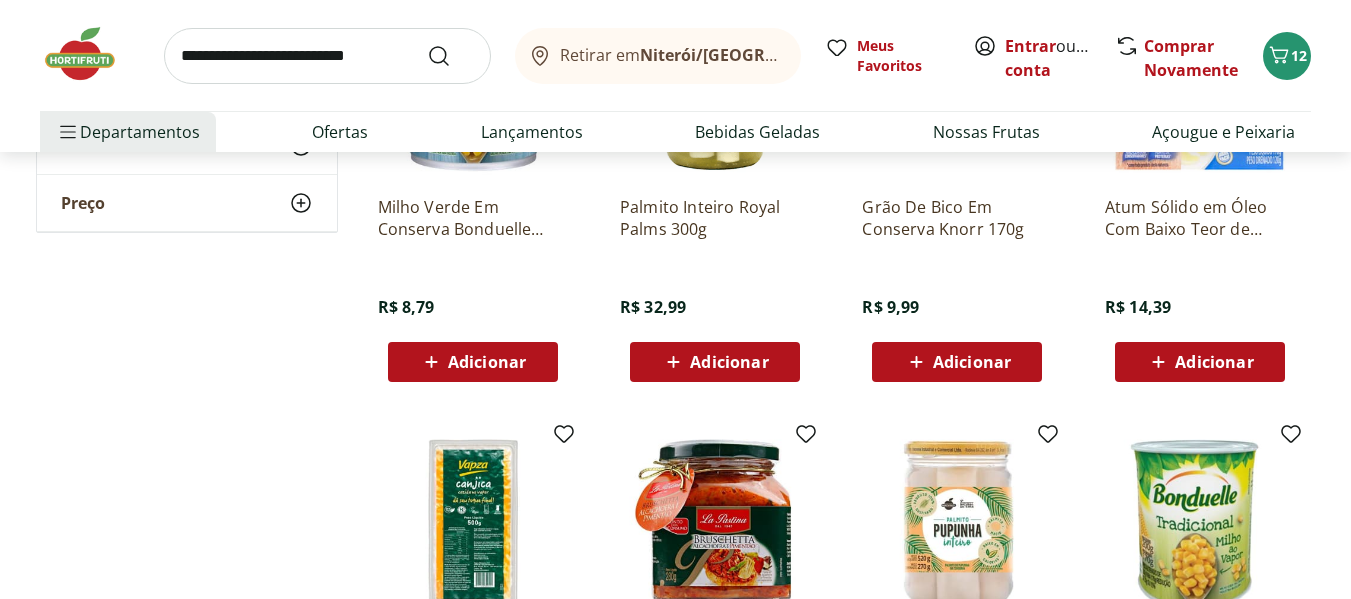 scroll, scrollTop: 867, scrollLeft: 0, axis: vertical 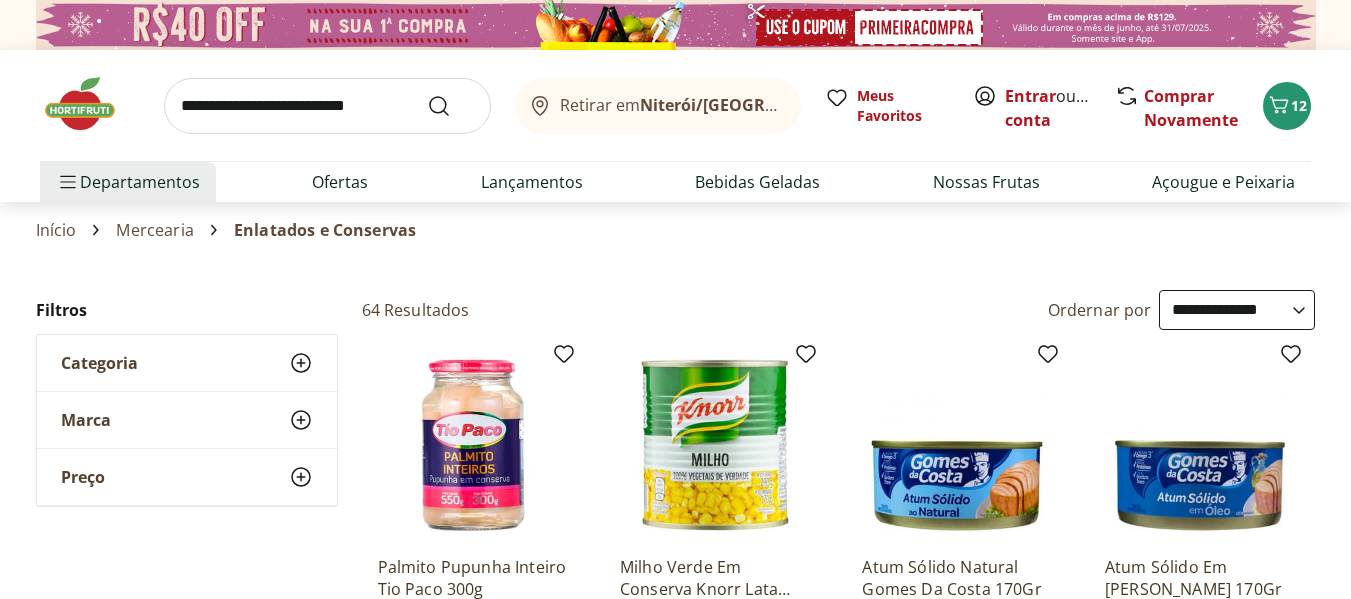 select on "**********" 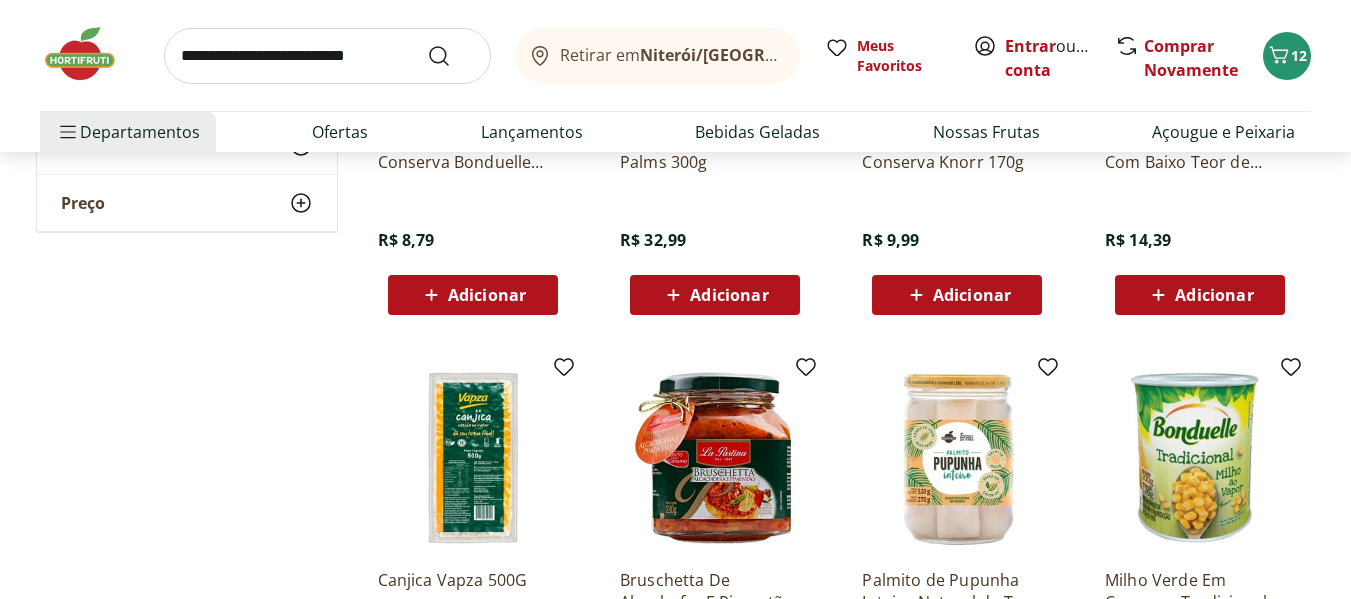 scroll, scrollTop: 0, scrollLeft: 0, axis: both 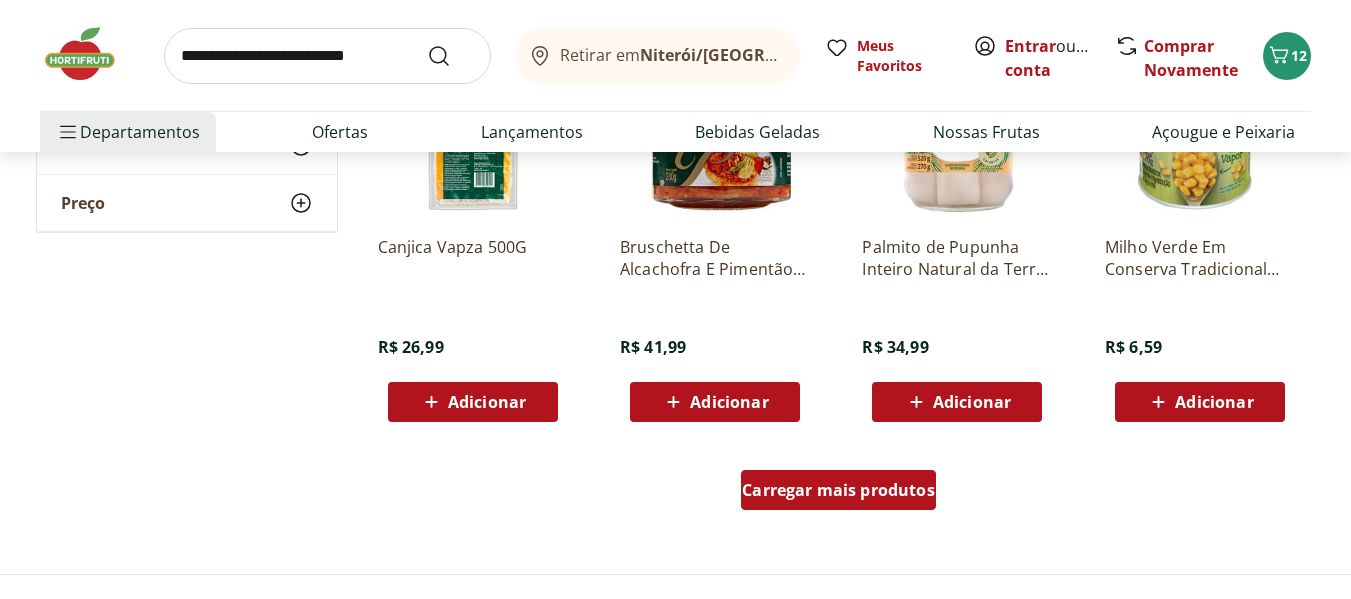 click on "Carregar mais produtos" at bounding box center [838, 490] 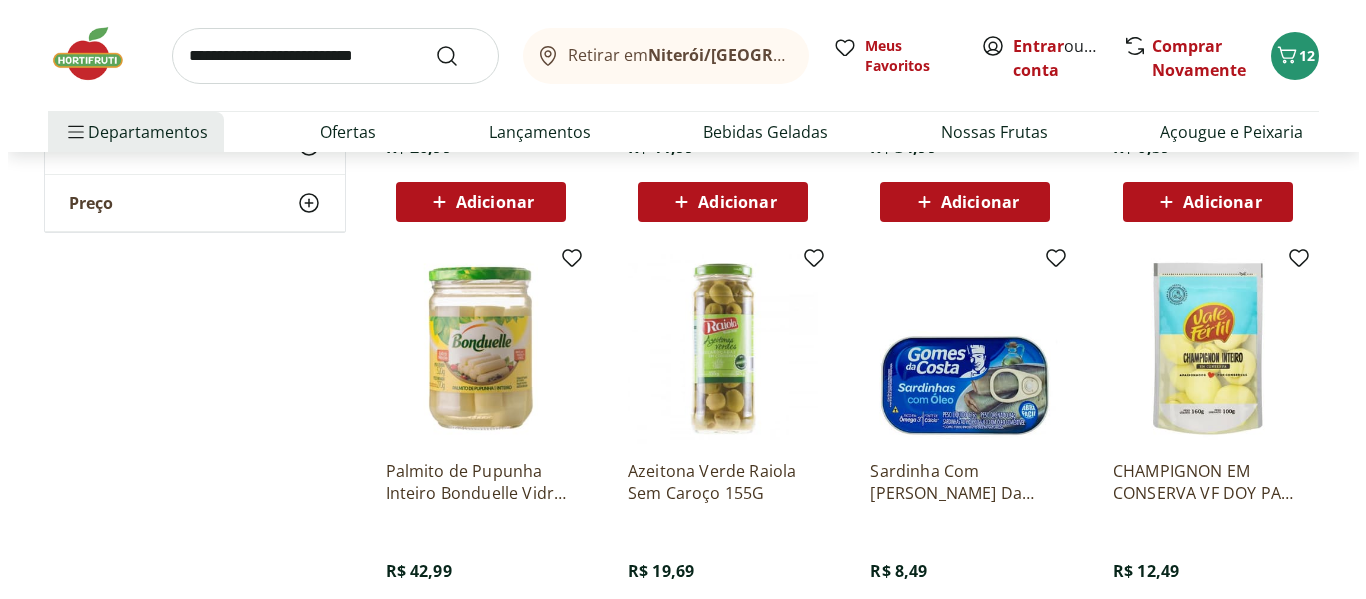 scroll, scrollTop: 1467, scrollLeft: 0, axis: vertical 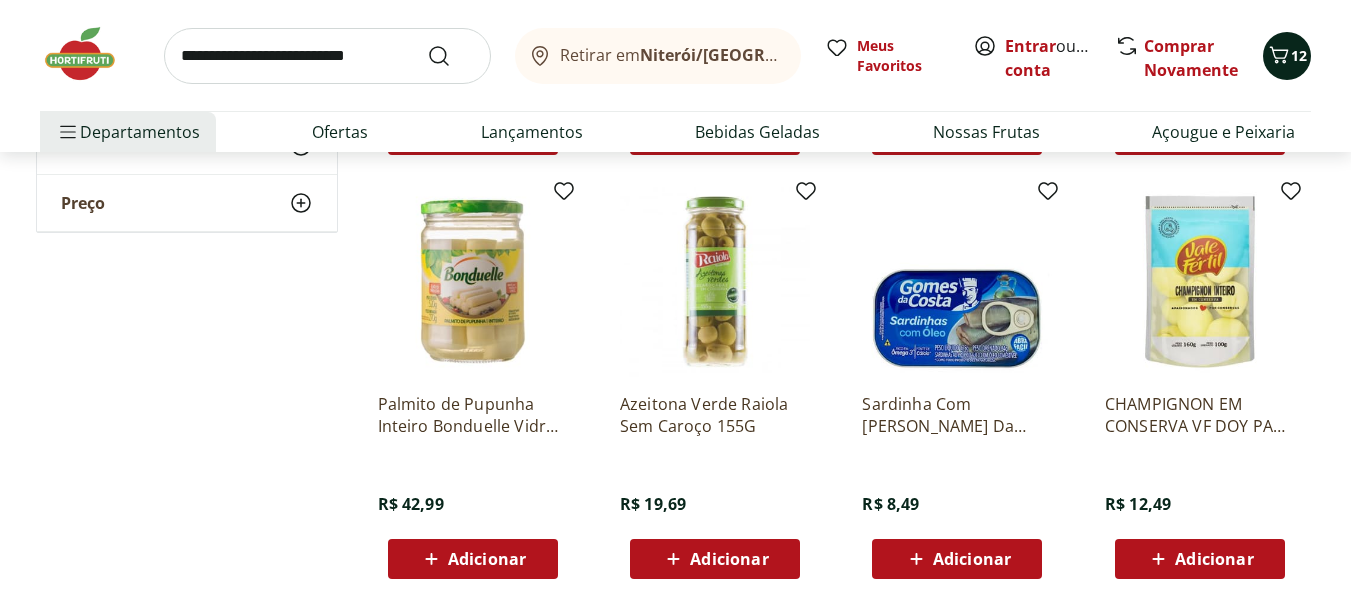 click on "12" at bounding box center [1299, 55] 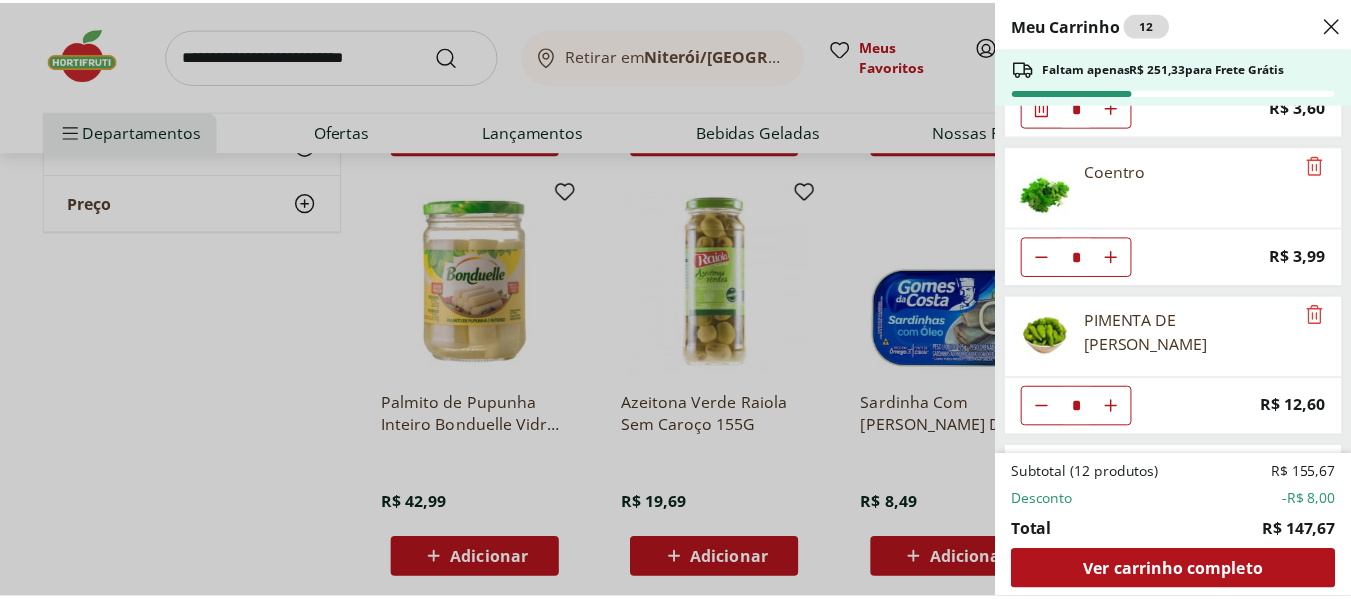 scroll, scrollTop: 333, scrollLeft: 0, axis: vertical 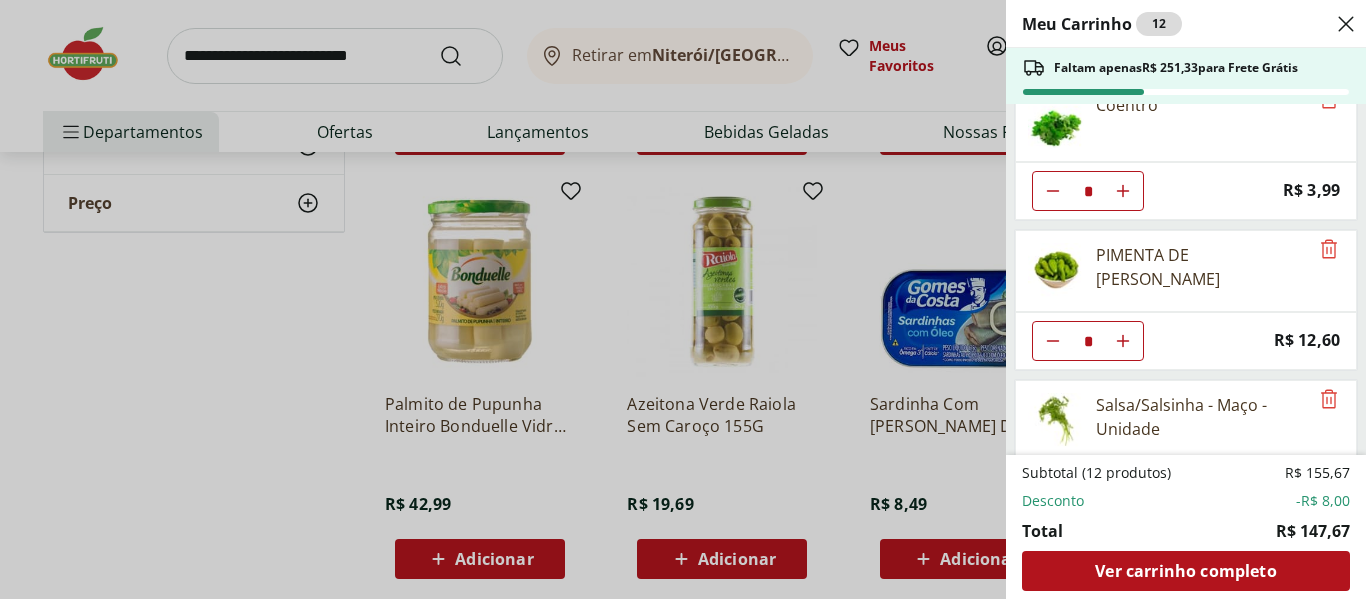 click on "Meu Carrinho 12 Faltam apenas  R$ 251,33  para Frete Grátis ALHO DESCASCADO RAYKA SELECIONADO 300G * Price: R$ 29,99 LIMAO SELECIONADO * Price: R$ 3,60 Coentro * Price: R$ 3,99 PIMENTA DE CHEIRO GRANEL * Price: R$ 12,60 Salsa/Salsinha - Maço - Unidade * Price: R$ 3,99 Queijo Minas Frescal Monteminas * Original price: R$ 24,95 Price: R$ 19,95 Cogumelo Paris Orgânico 200g Unidade * Original price: R$ 15,99 Price: R$ 12,99 Pão Integral Nutrella Pacote 550G * Price: R$ 16,99 Pão Frutas sem Glúten Vegano Natural Life 220g * Price: R$ 22,99 Subtotal (12 produtos) R$ 155,67 Desconto -R$ 8,00 Total R$ 147,67 Ver carrinho completo" at bounding box center [683, 299] 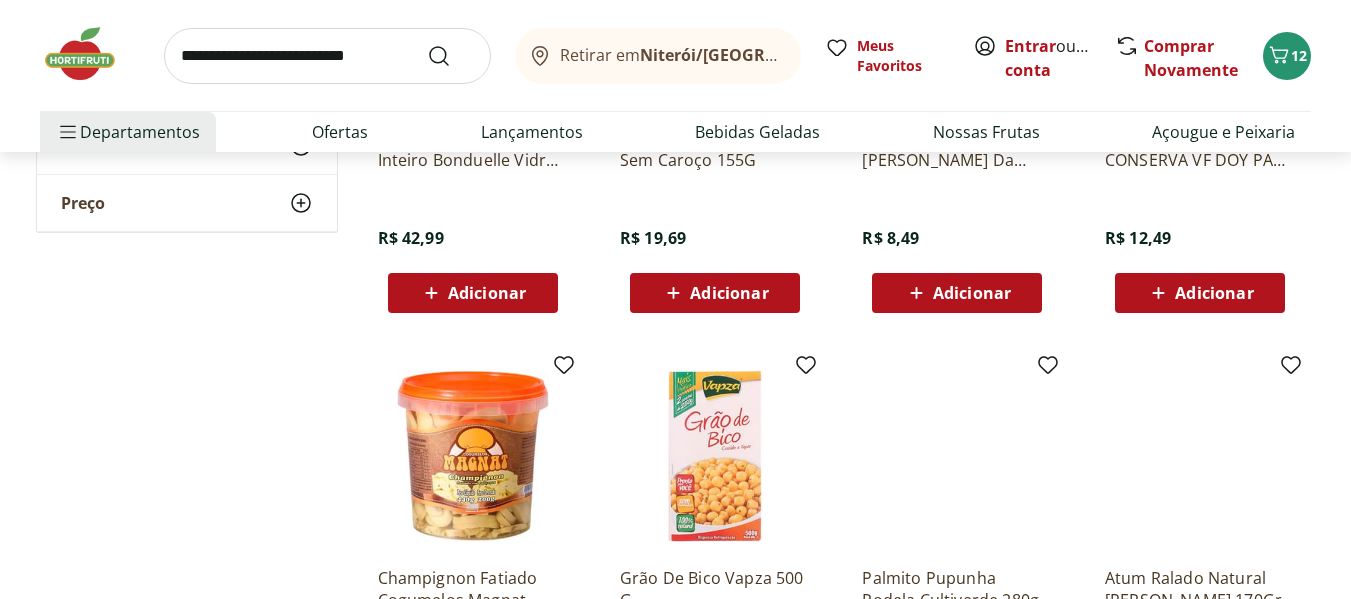scroll, scrollTop: 1867, scrollLeft: 0, axis: vertical 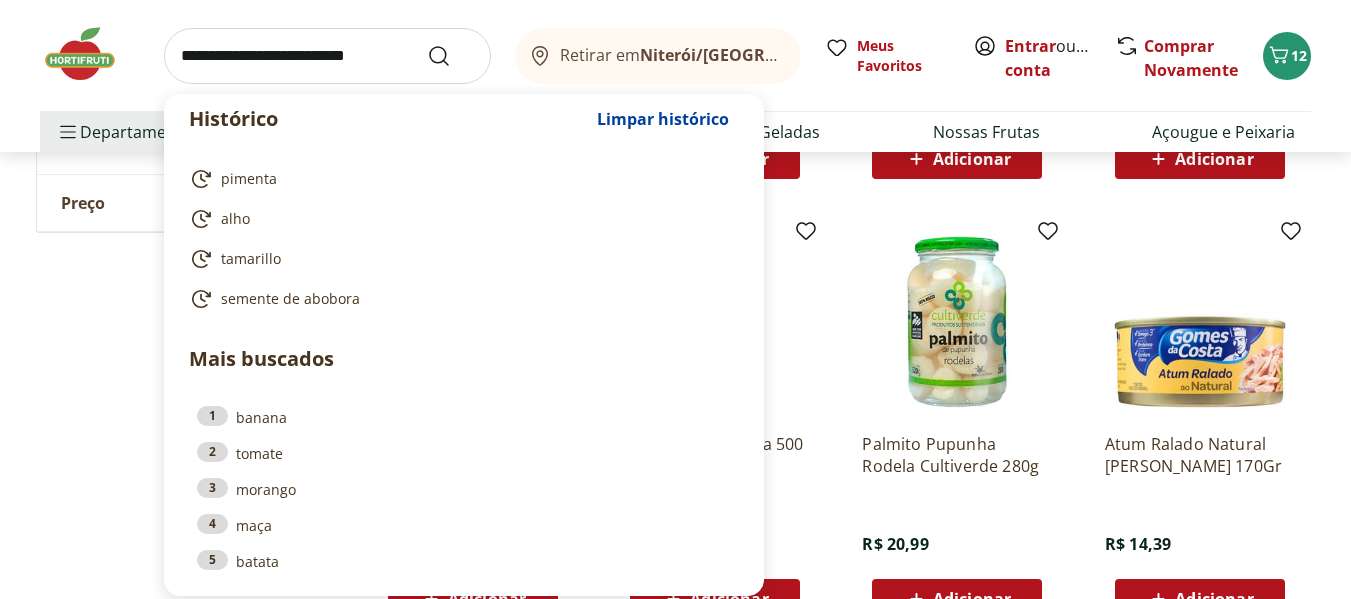 click at bounding box center (327, 56) 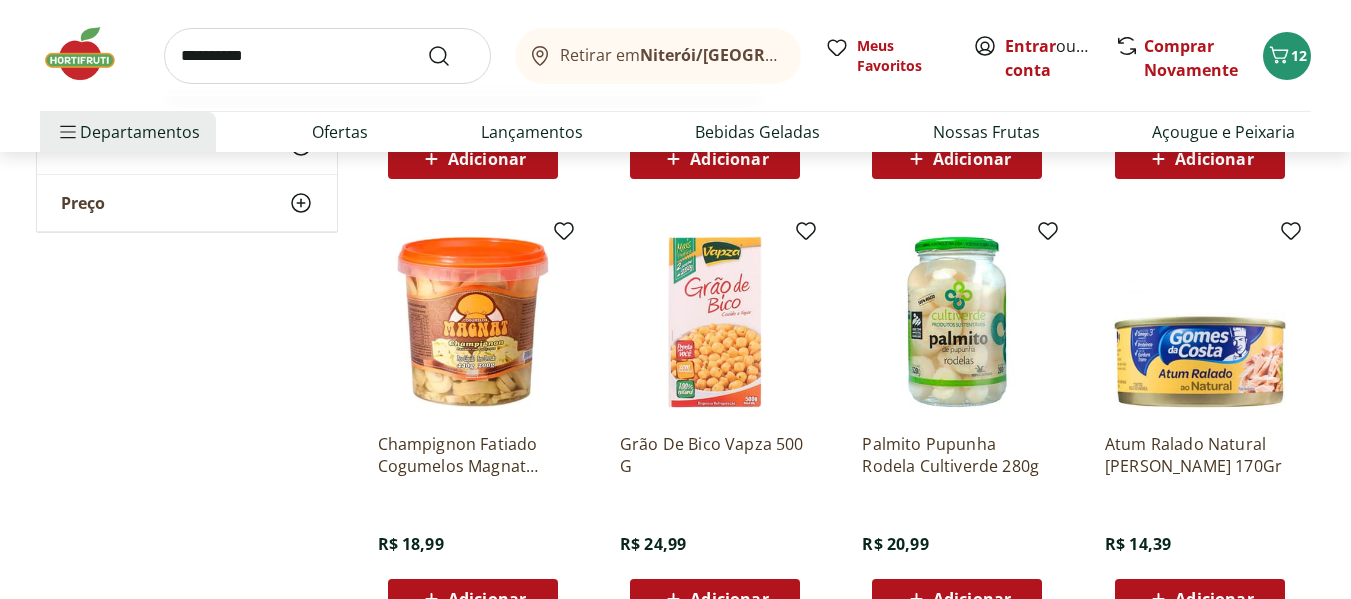 type on "**********" 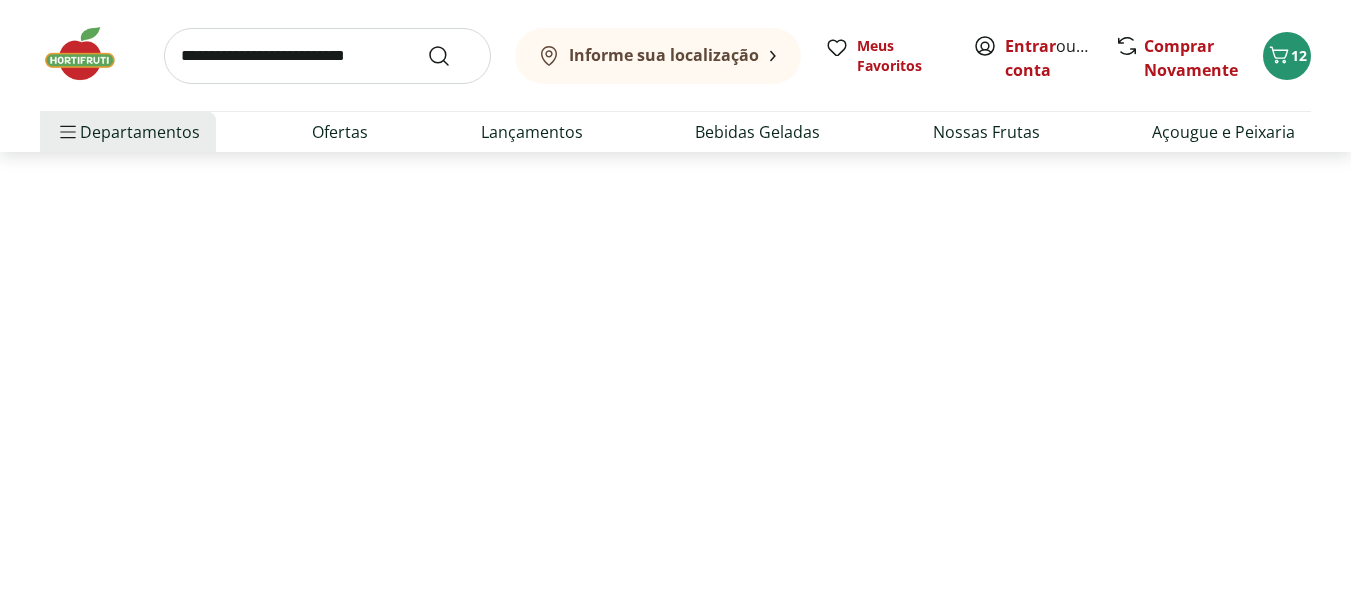 scroll, scrollTop: 0, scrollLeft: 0, axis: both 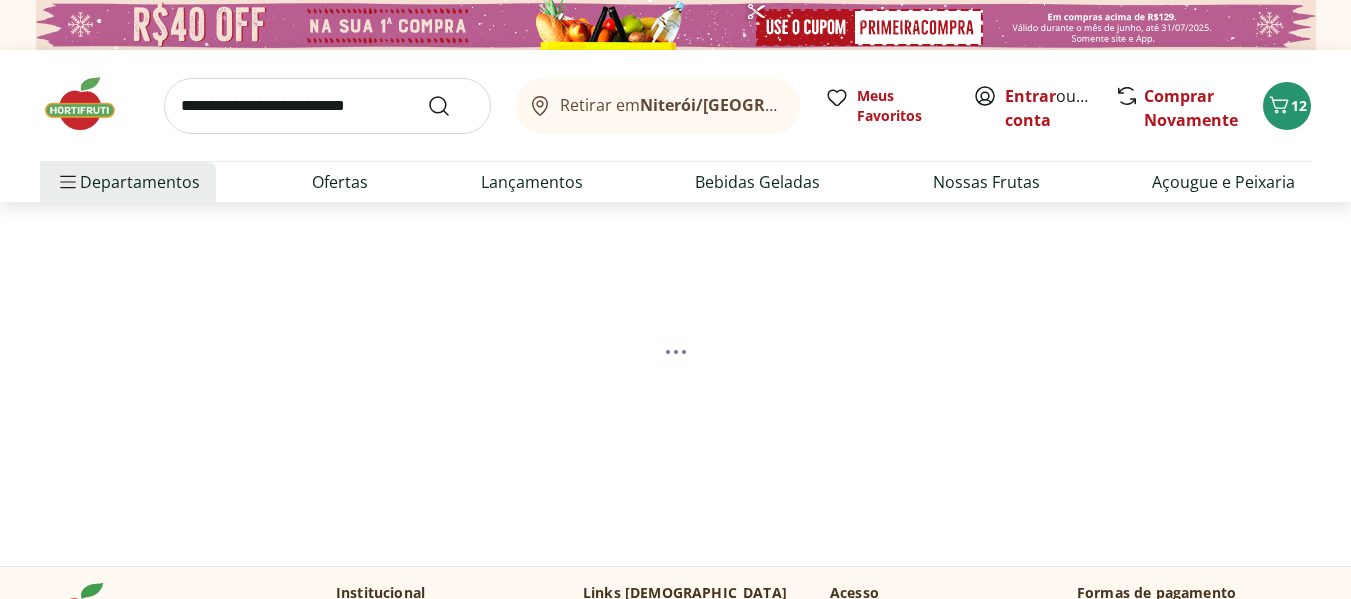 select on "**********" 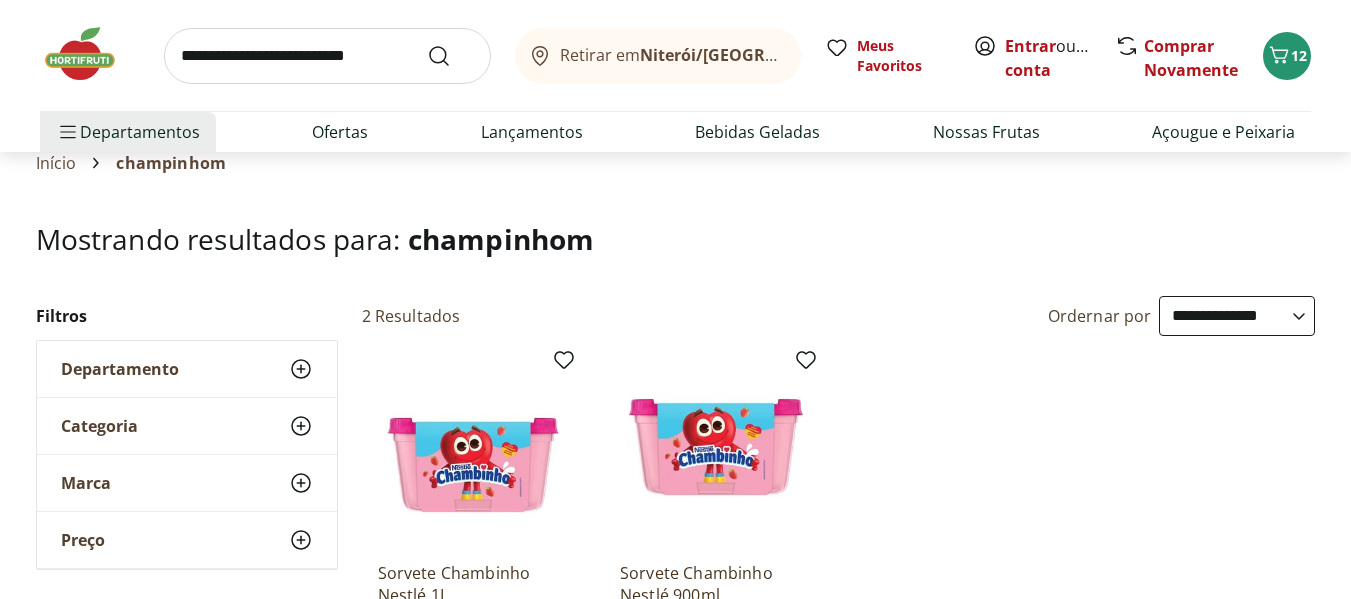 scroll, scrollTop: 0, scrollLeft: 0, axis: both 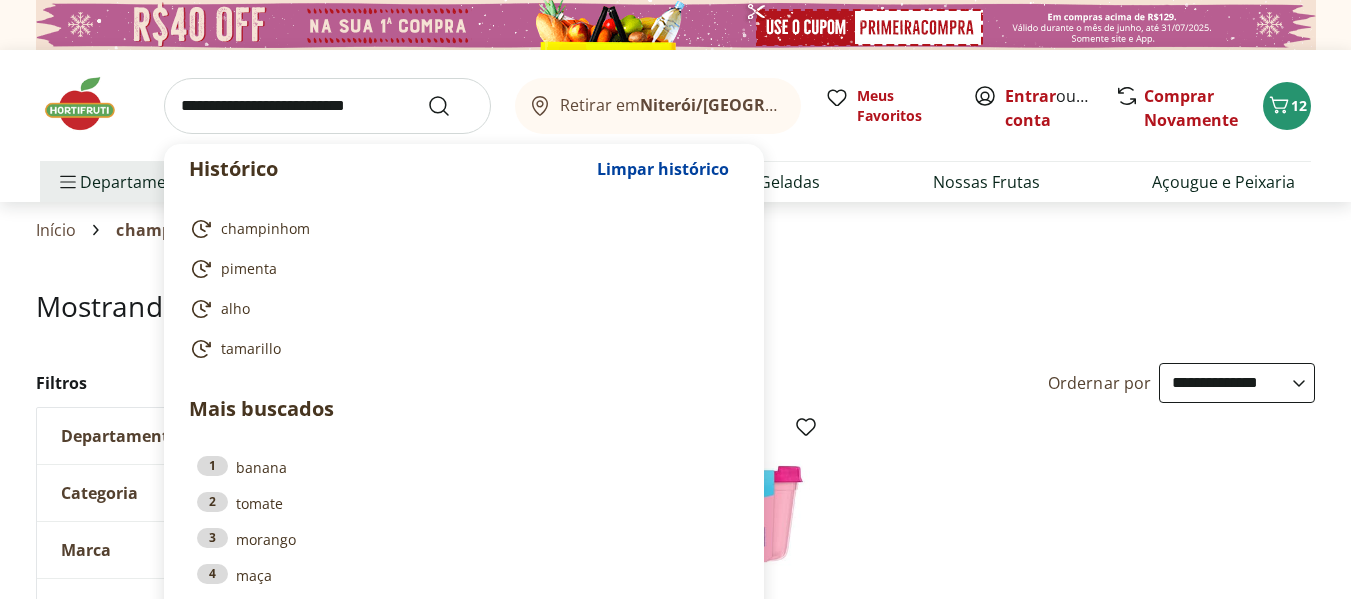 click at bounding box center (327, 106) 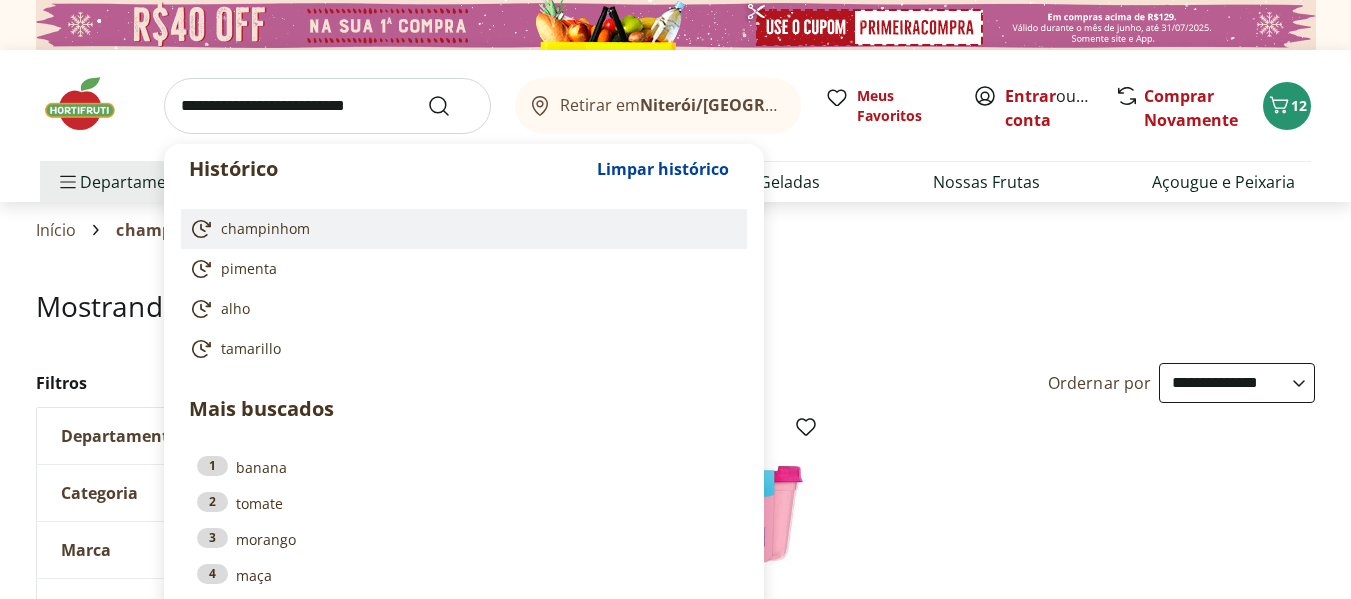 click on "champinhom" at bounding box center (265, 229) 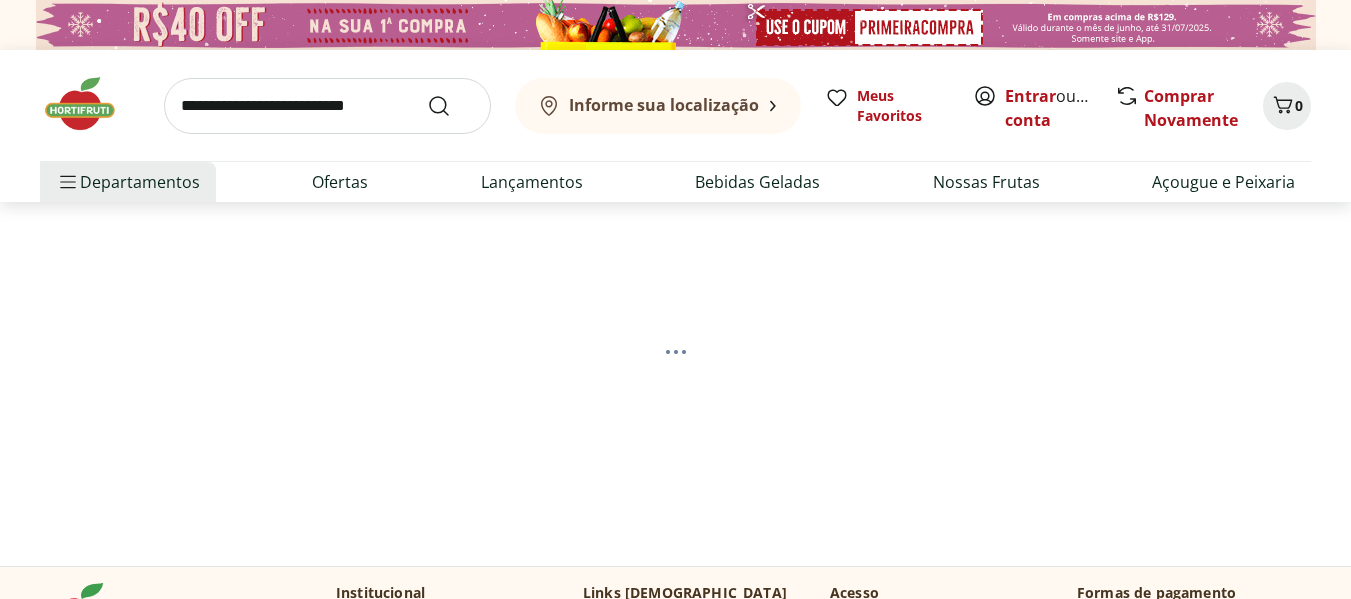 scroll, scrollTop: 0, scrollLeft: 0, axis: both 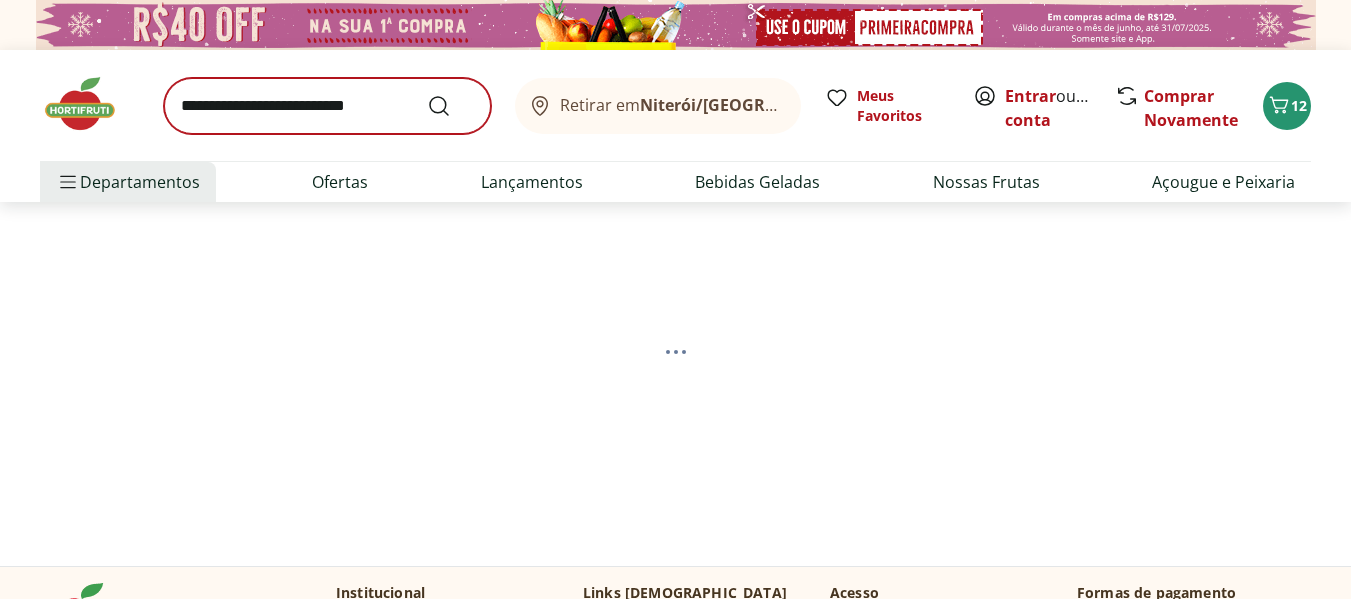 select on "**********" 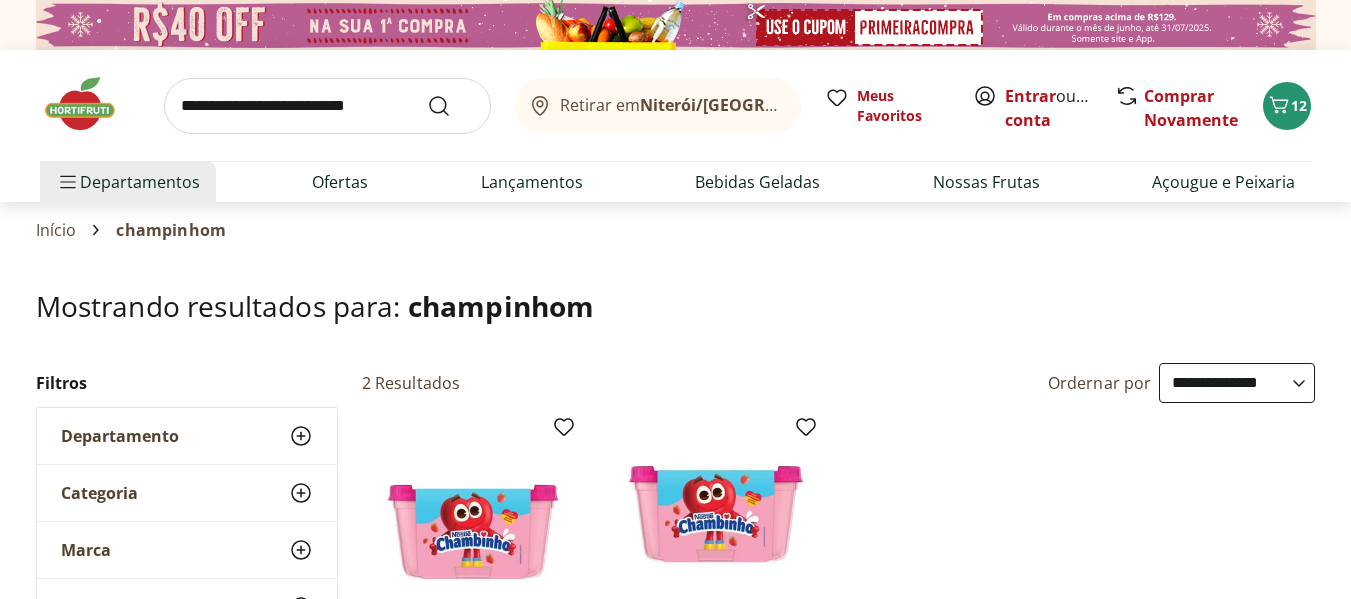 click at bounding box center (327, 106) 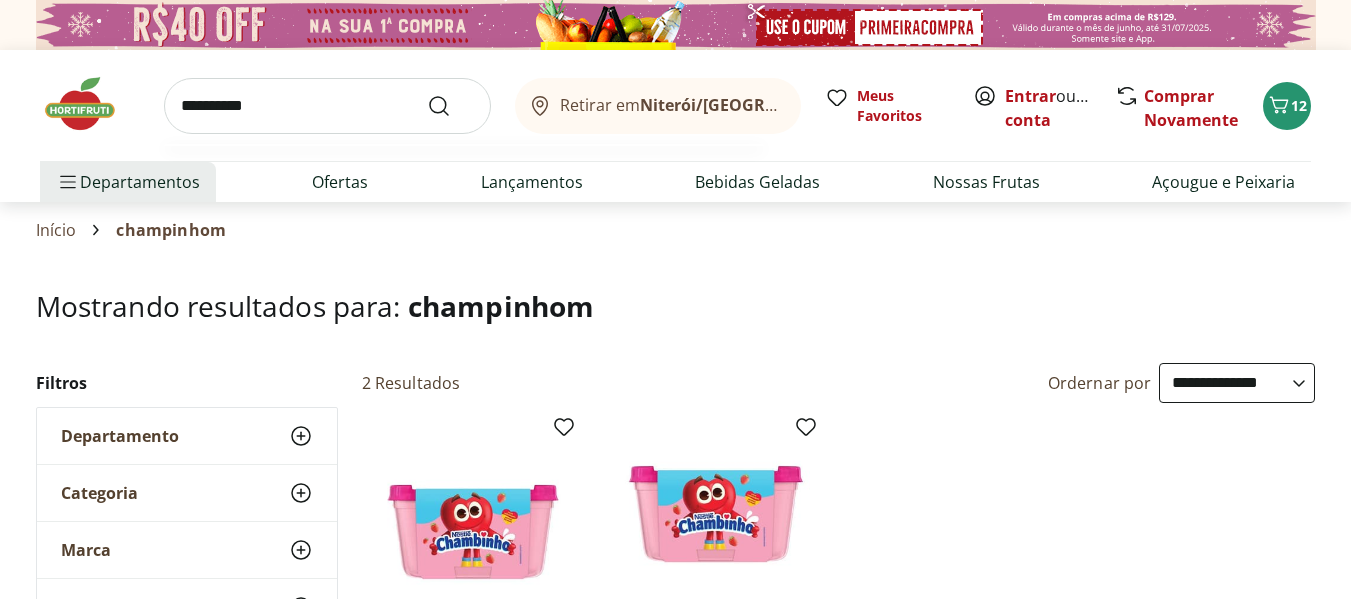 type on "**********" 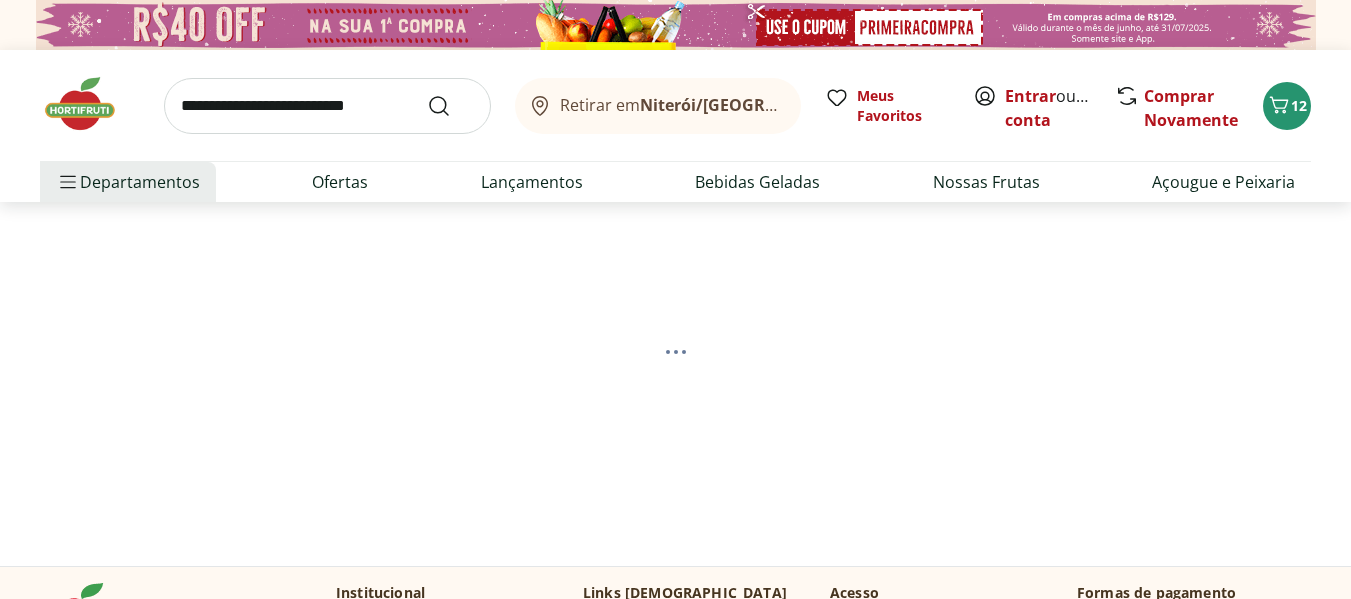 select on "**********" 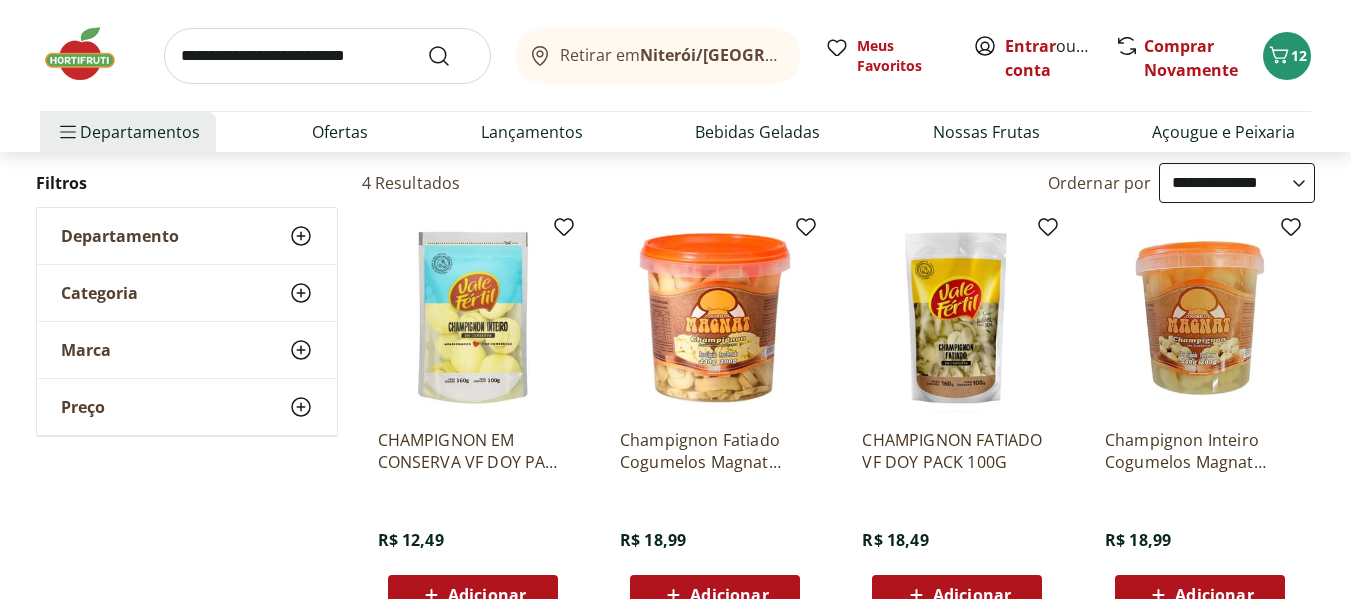 scroll, scrollTop: 0, scrollLeft: 0, axis: both 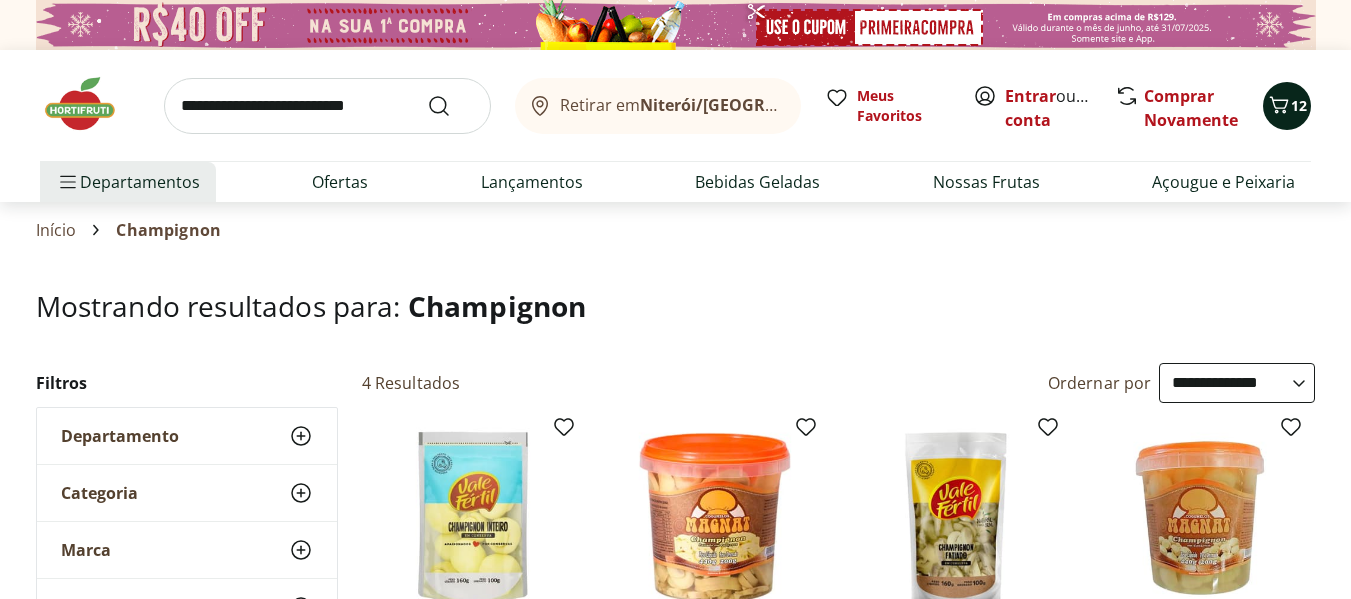 click 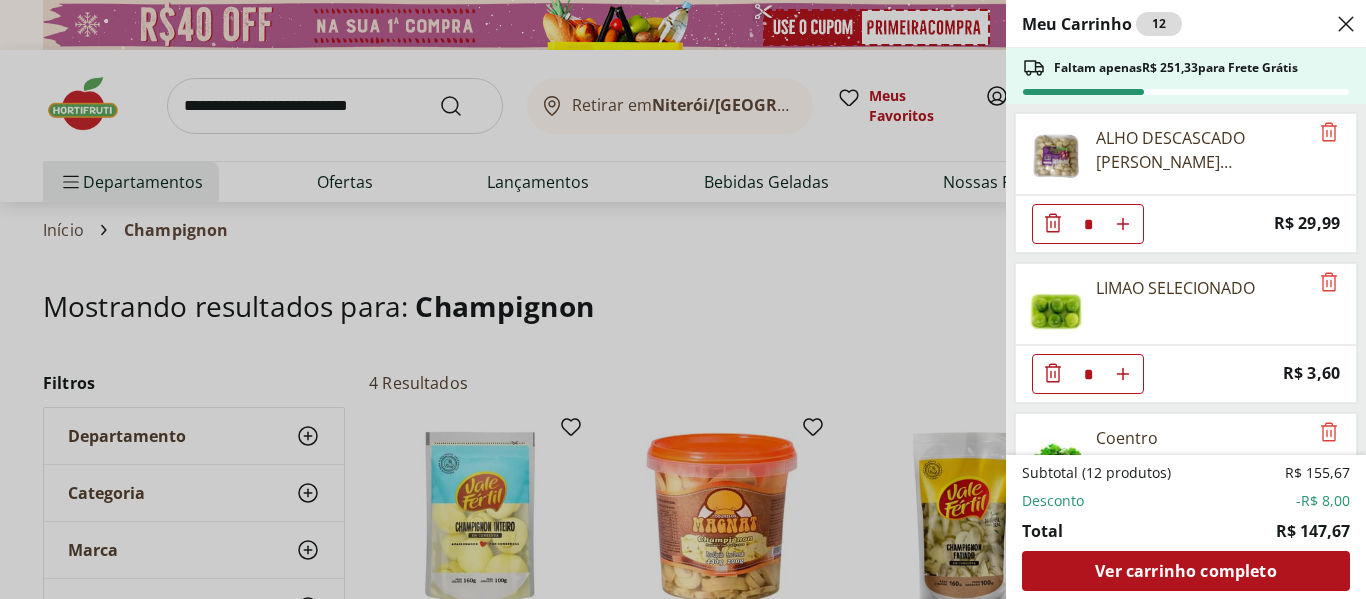 click on "Meu Carrinho 12 Faltam apenas  R$ 251,33  para Frete Grátis ALHO DESCASCADO RAYKA SELECIONADO 300G * Price: R$ 29,99 LIMAO SELECIONADO * Price: R$ 3,60 Coentro * Price: R$ 3,99 PIMENTA DE CHEIRO GRANEL * Price: R$ 12,60 Salsa/Salsinha - Maço - Unidade * Price: R$ 3,99 Queijo Minas Frescal Monteminas * Original price: R$ 24,95 Price: R$ 19,95 Cogumelo Paris Orgânico 200g Unidade * Original price: R$ 15,99 Price: R$ 12,99 Pão Integral Nutrella Pacote 550G * Price: R$ 16,99 Pão Frutas sem Glúten Vegano Natural Life 220g * Price: R$ 22,99 Subtotal (12 produtos) R$ 155,67 Desconto -R$ 8,00 Total R$ 147,67 Ver carrinho completo" at bounding box center (683, 299) 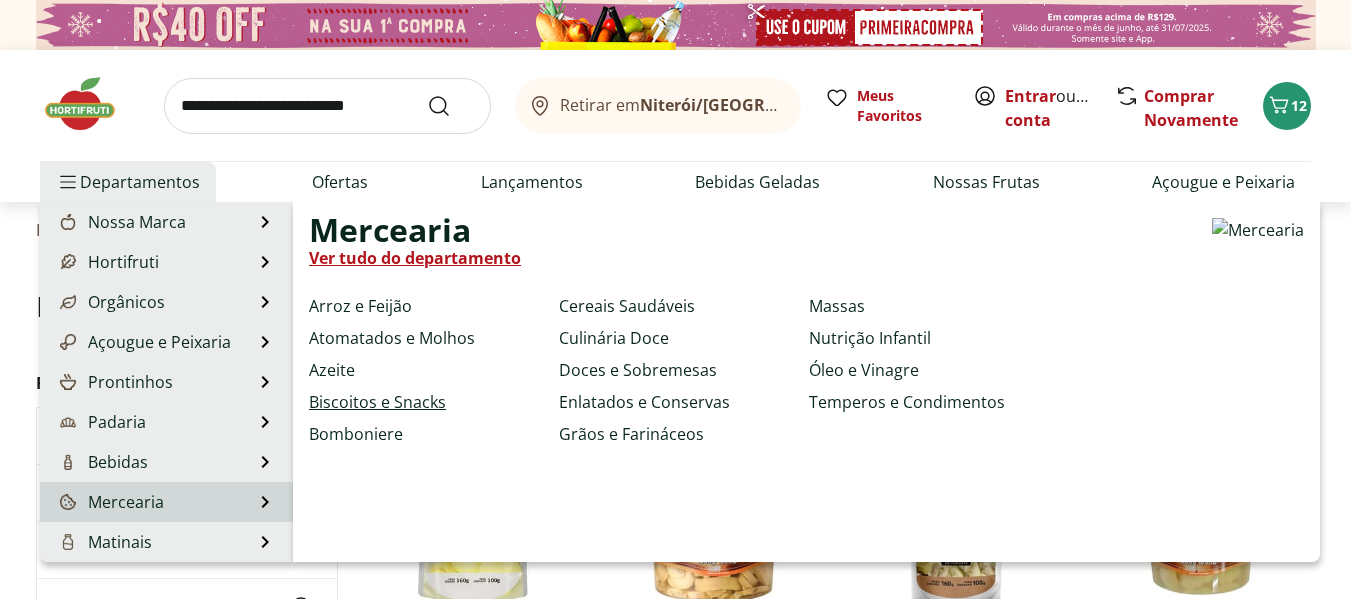click on "Biscoitos e Snacks" at bounding box center [377, 402] 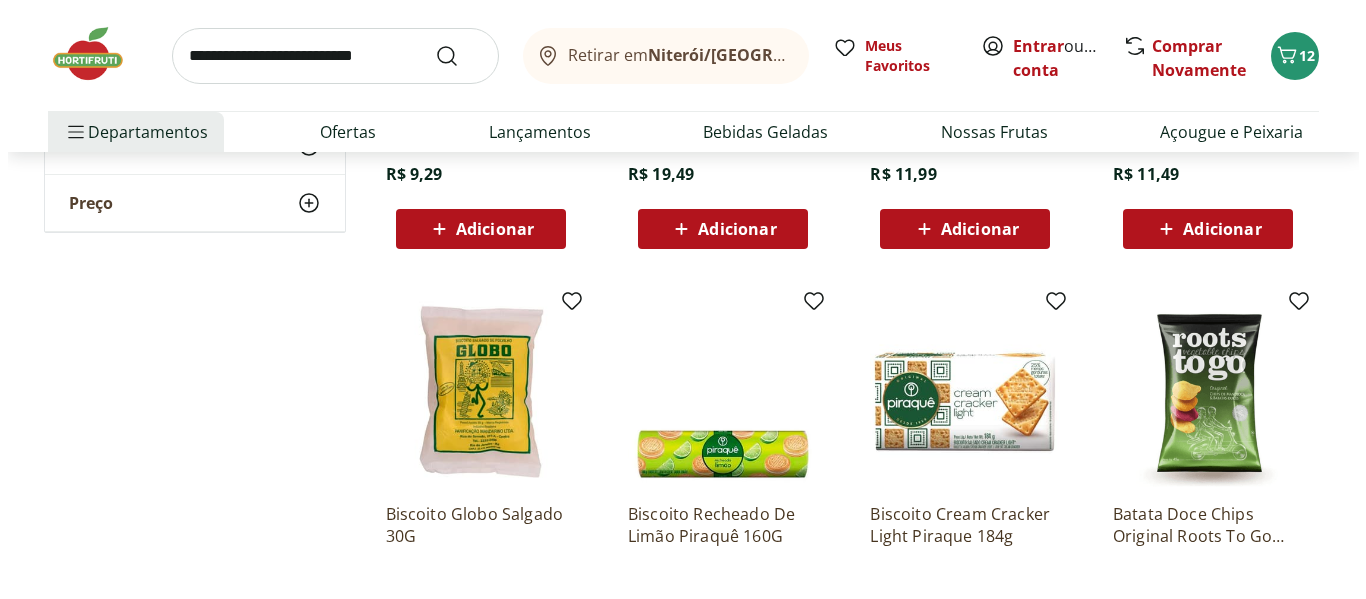 scroll, scrollTop: 1400, scrollLeft: 0, axis: vertical 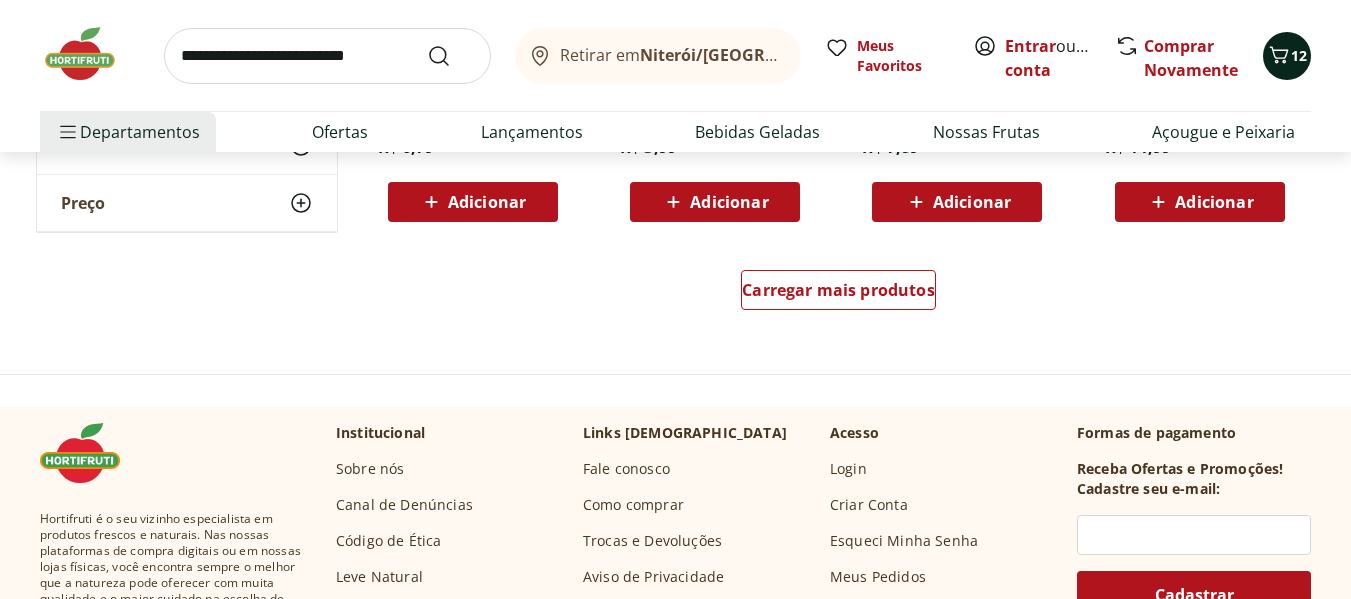 click on "12" at bounding box center [1287, 56] 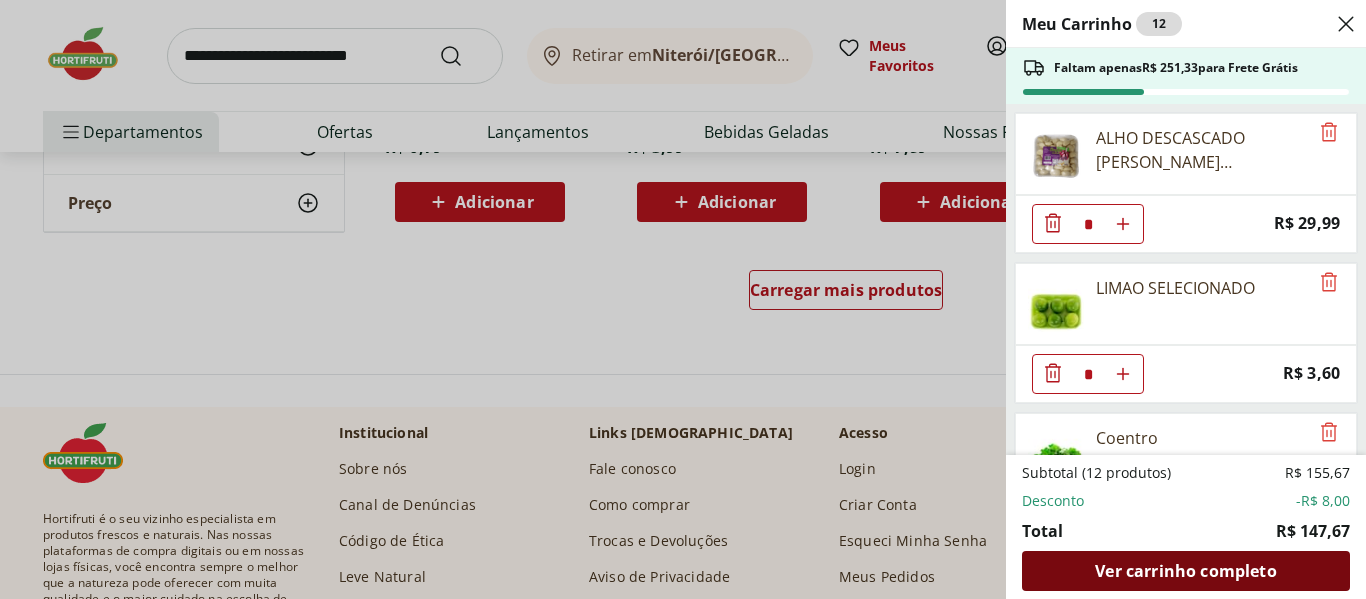 click on "Ver carrinho completo" at bounding box center [1185, 571] 